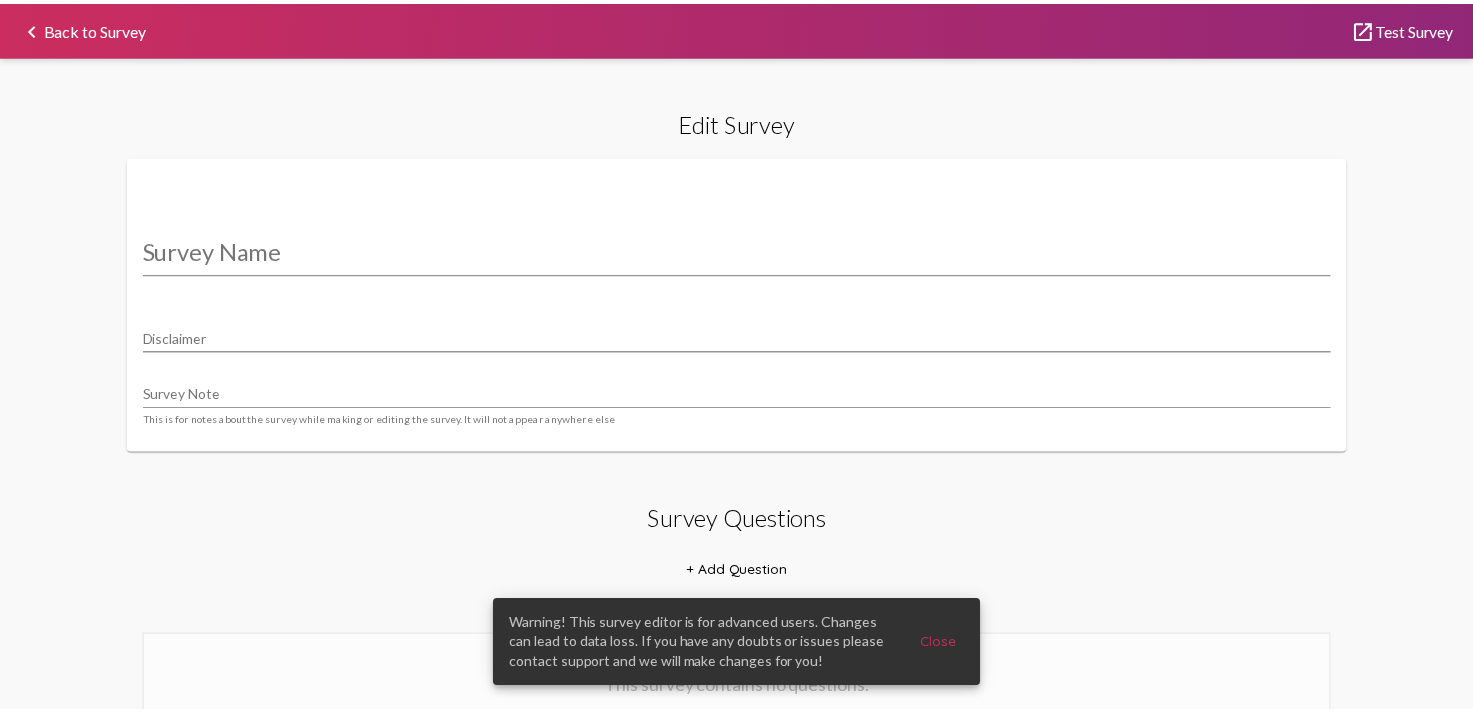 scroll, scrollTop: 0, scrollLeft: 0, axis: both 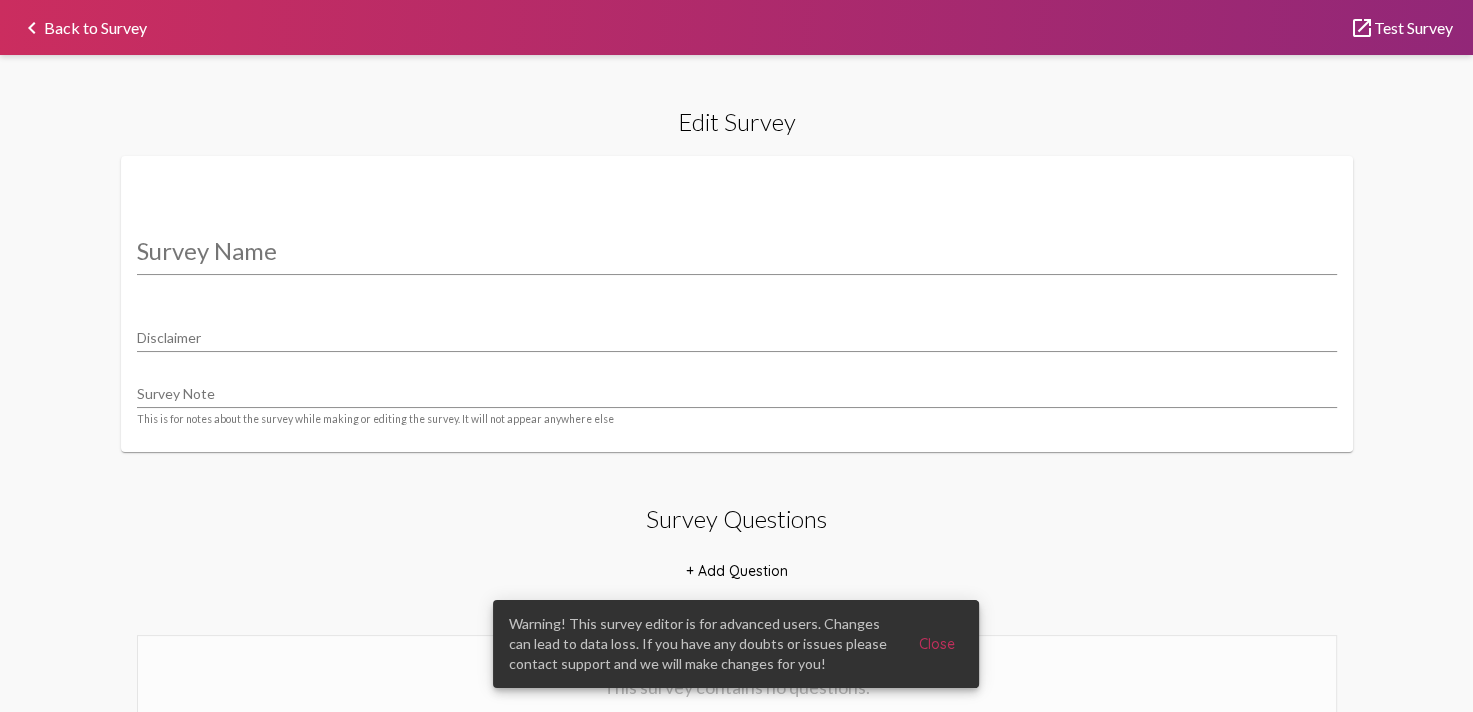 type on "Resident - Dove's Nest" 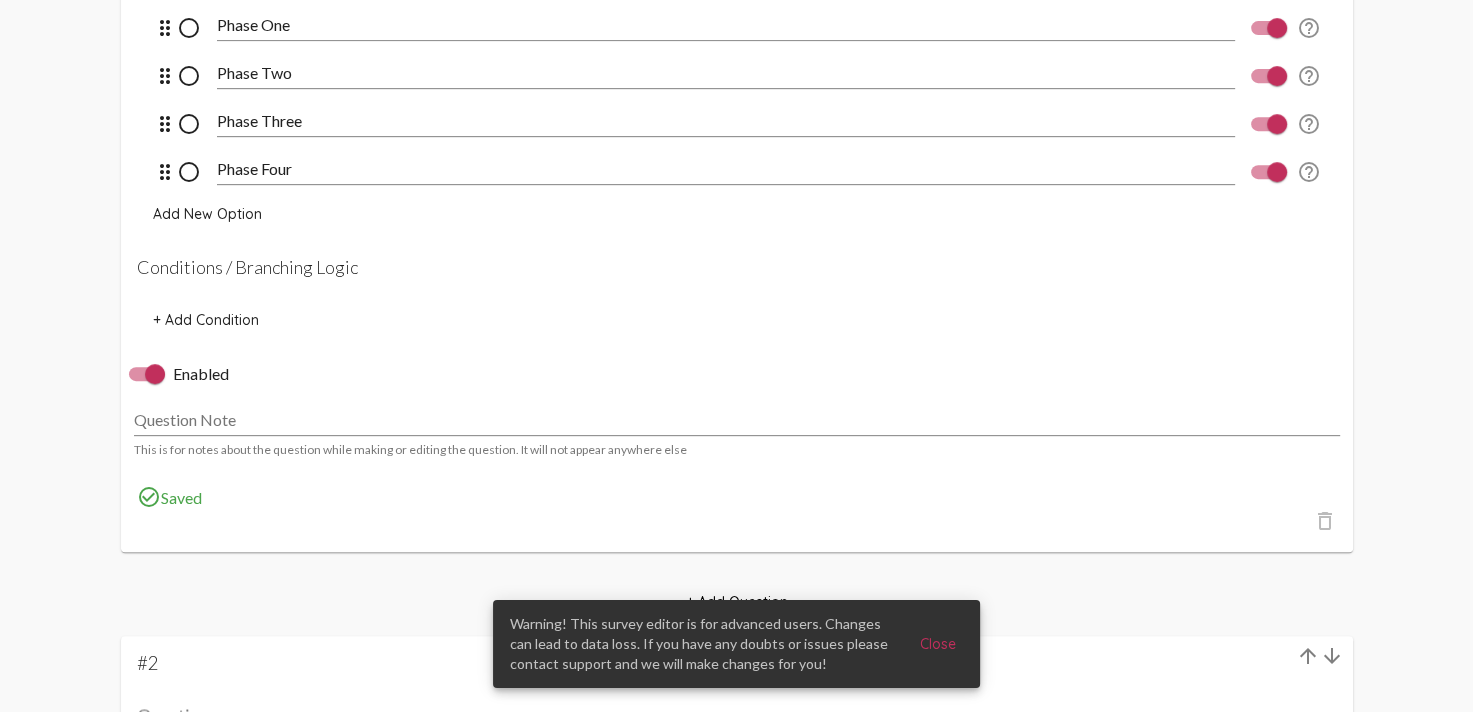 scroll, scrollTop: 925, scrollLeft: 0, axis: vertical 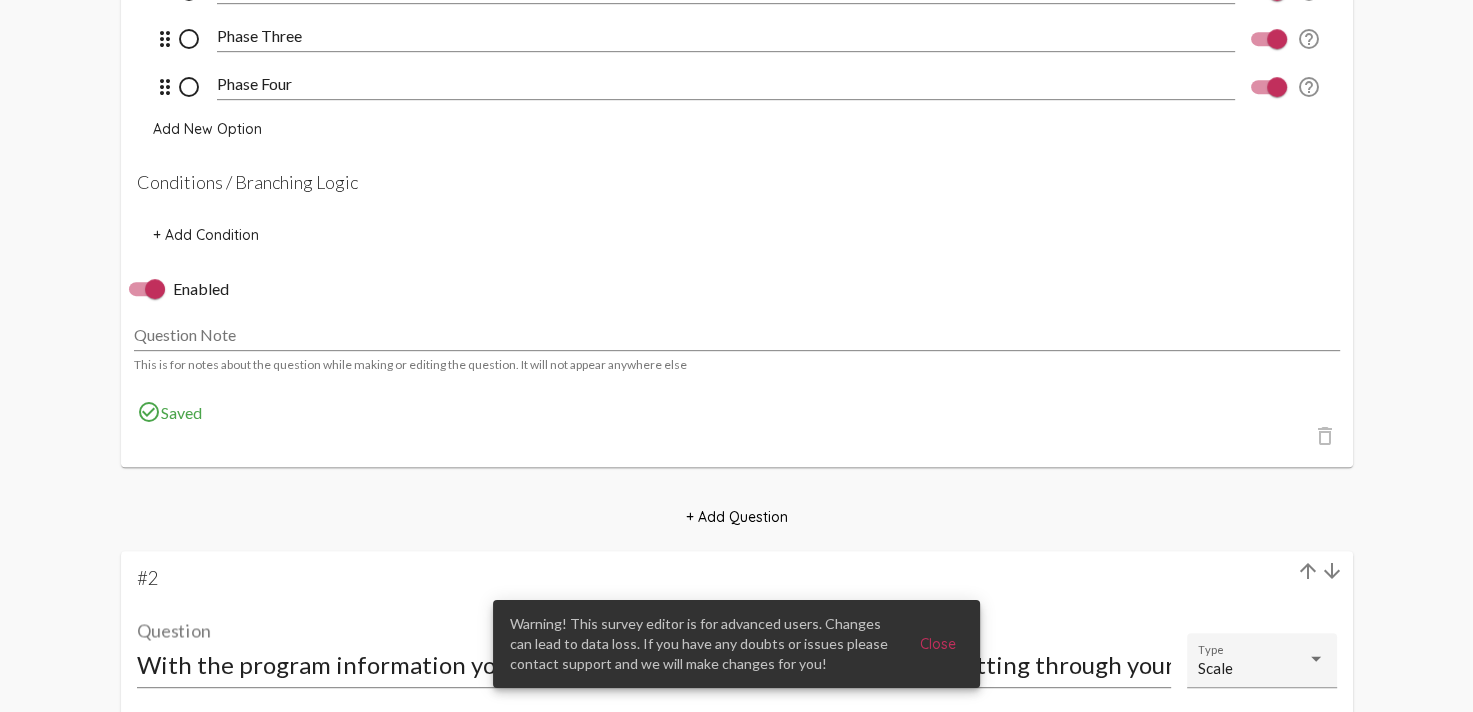 click on "+ Add Condition" 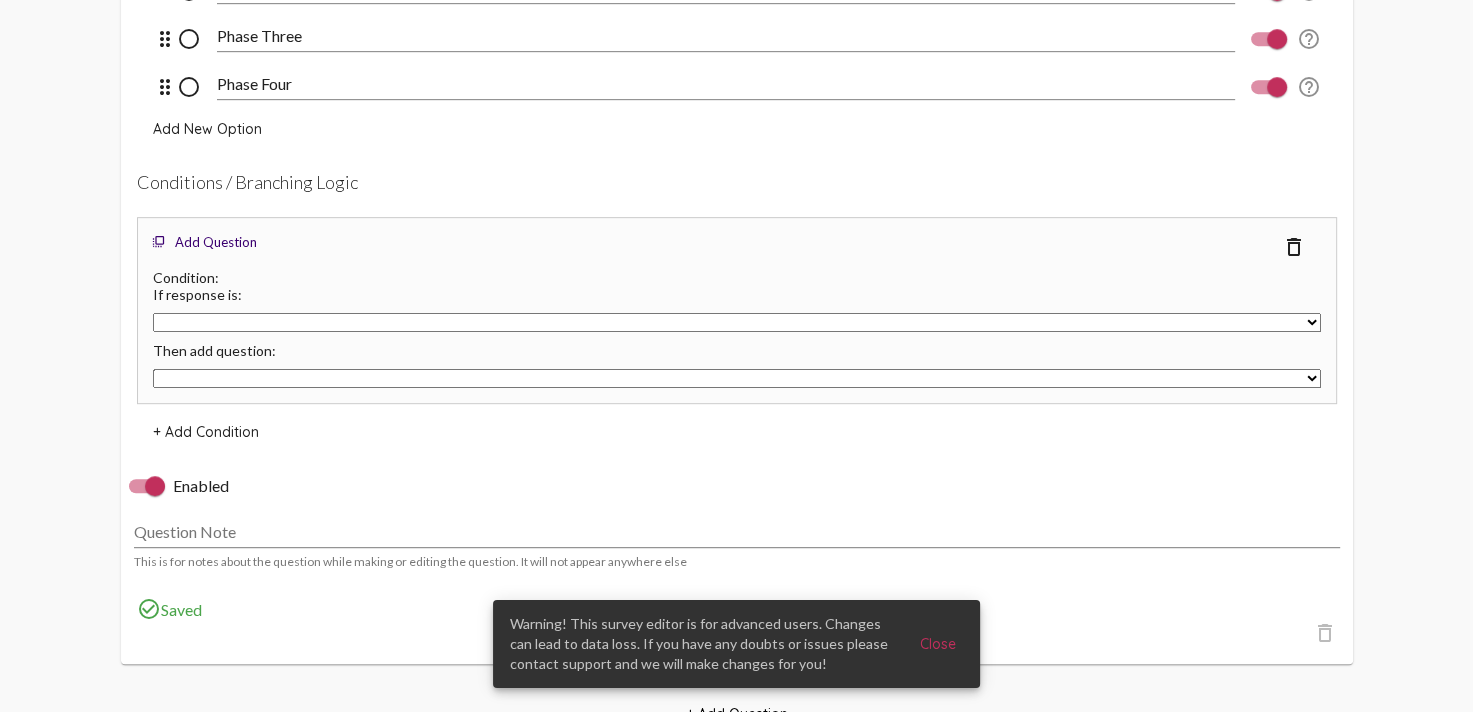 click on "+ Add Condition" 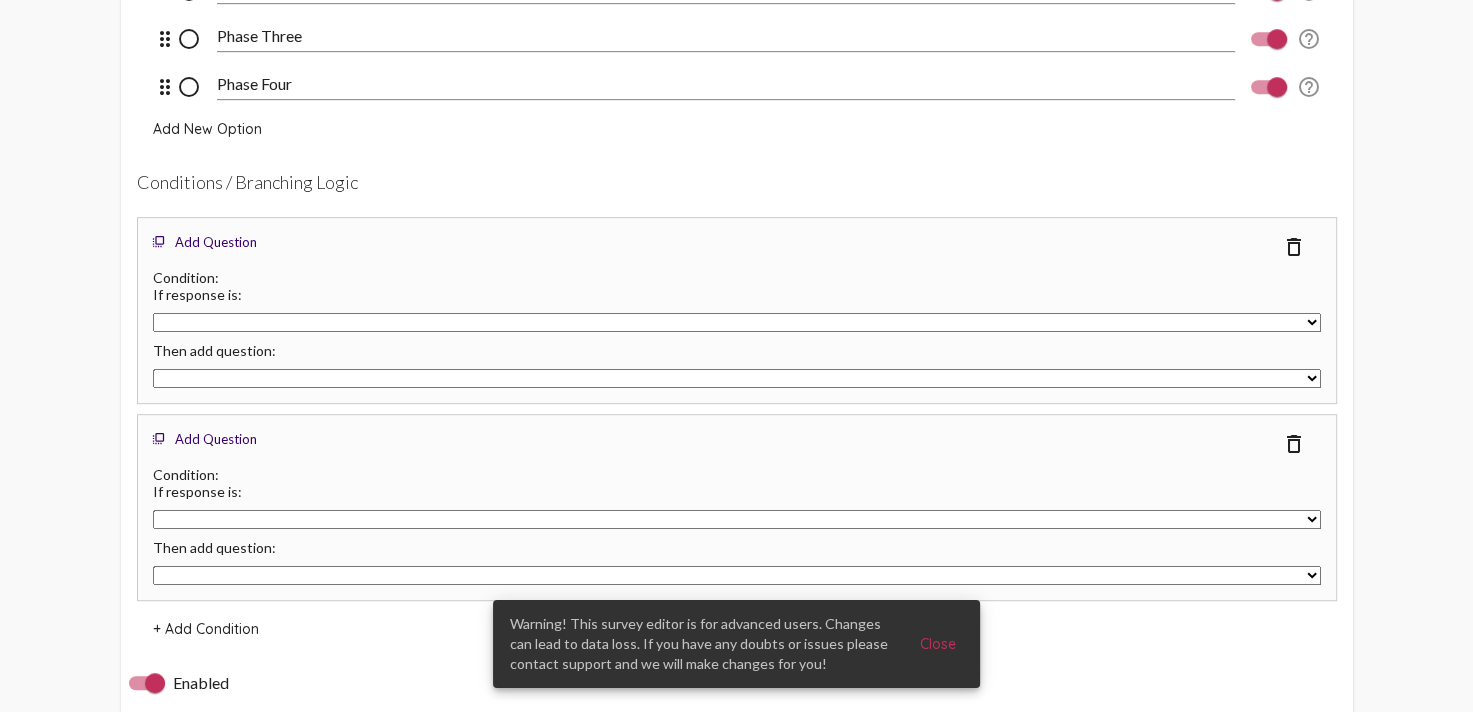 click on "Conditions / Branching Logic" 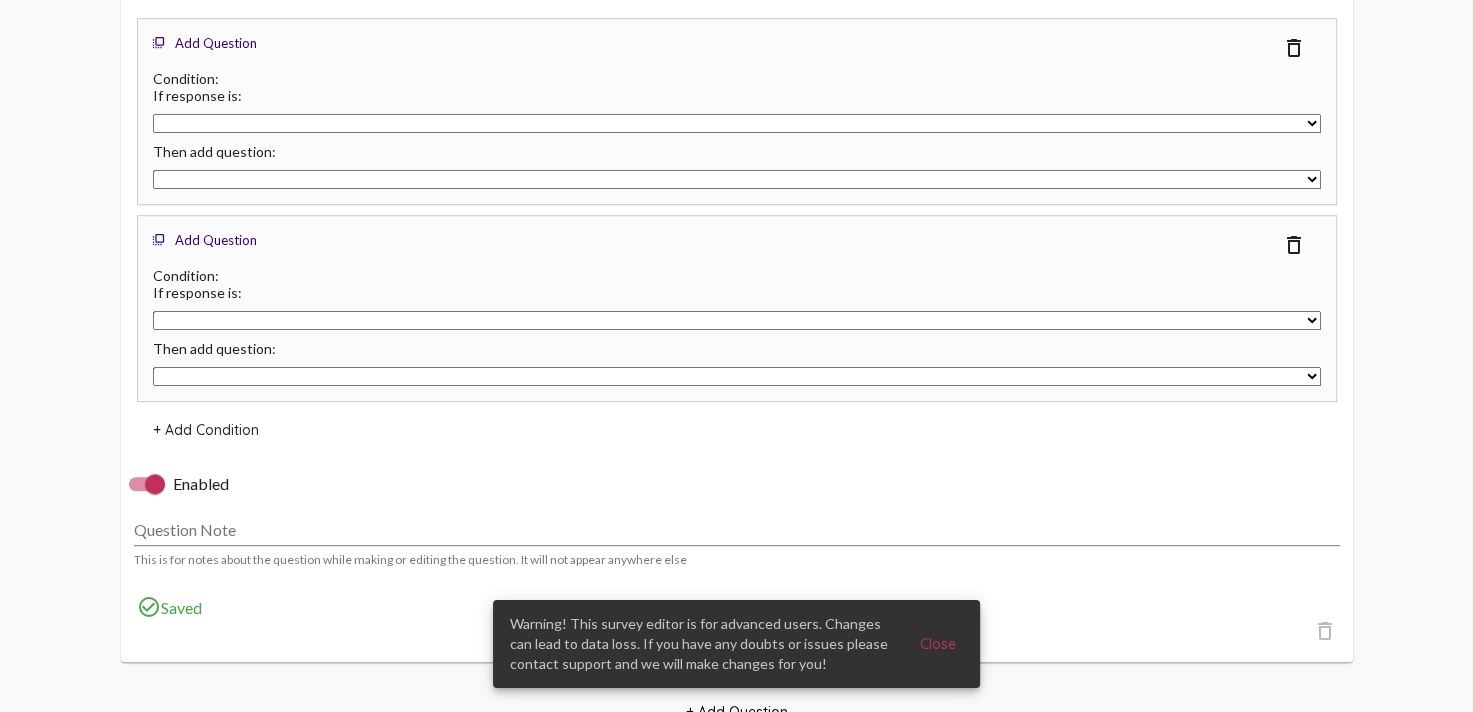 scroll, scrollTop: 1125, scrollLeft: 0, axis: vertical 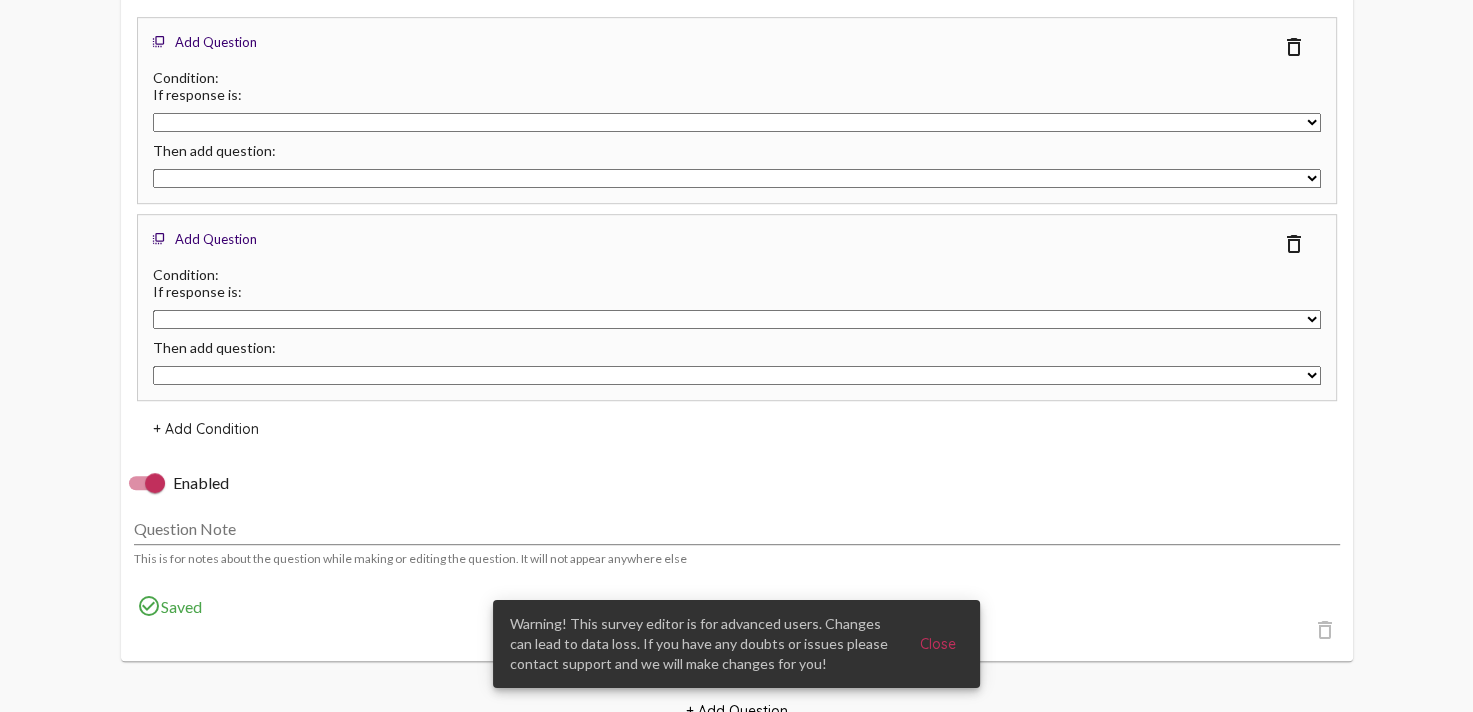 click on "Phase One   Phase Two   Phase Three   Phase Four" 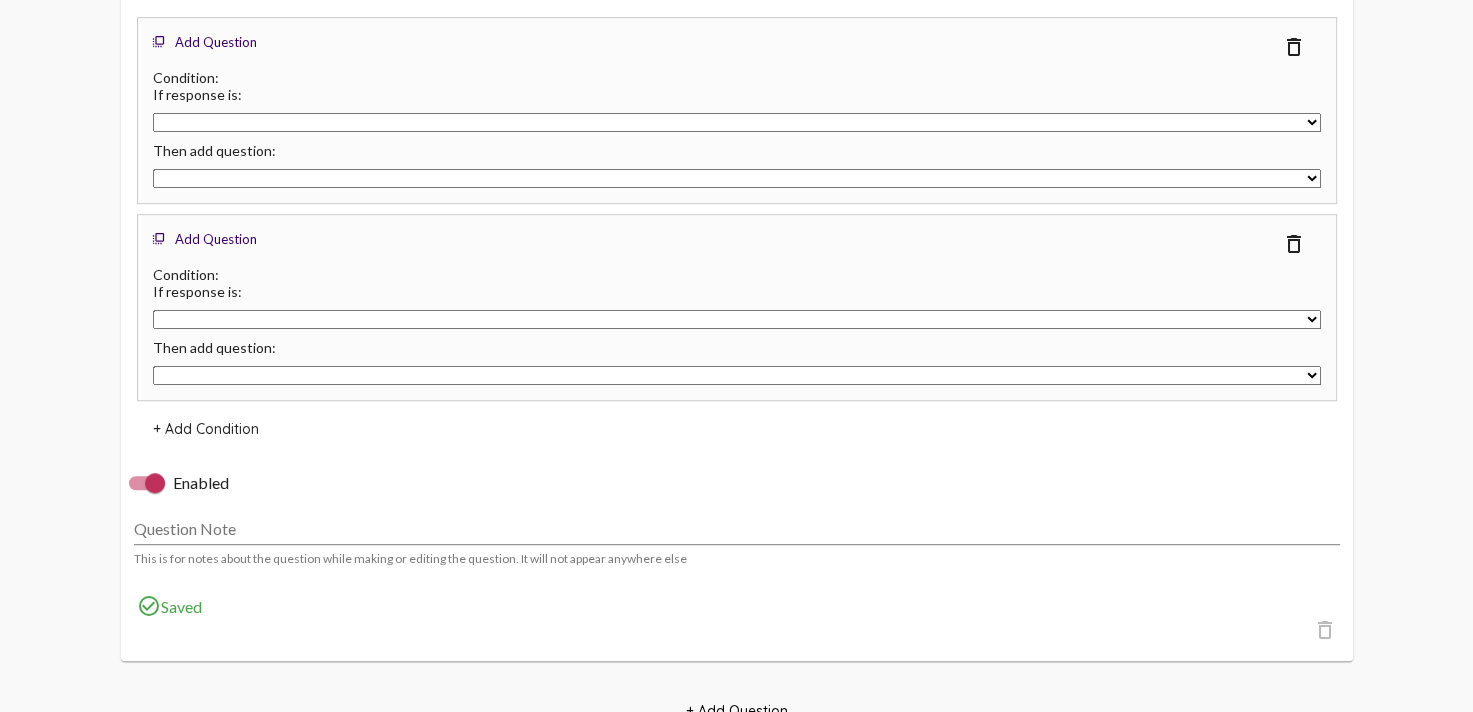 select on "24465" 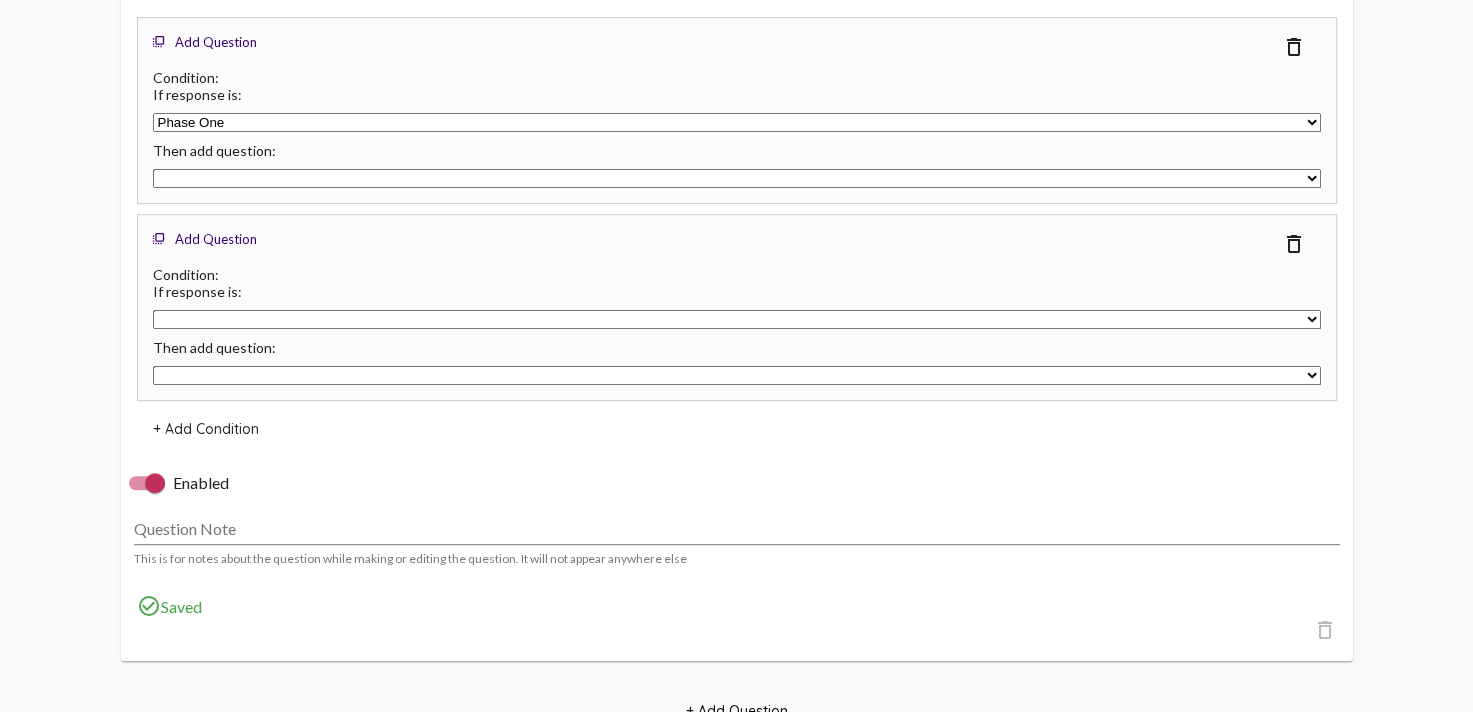 click on "Phase One   Phase Two   Phase Three   Phase Four" 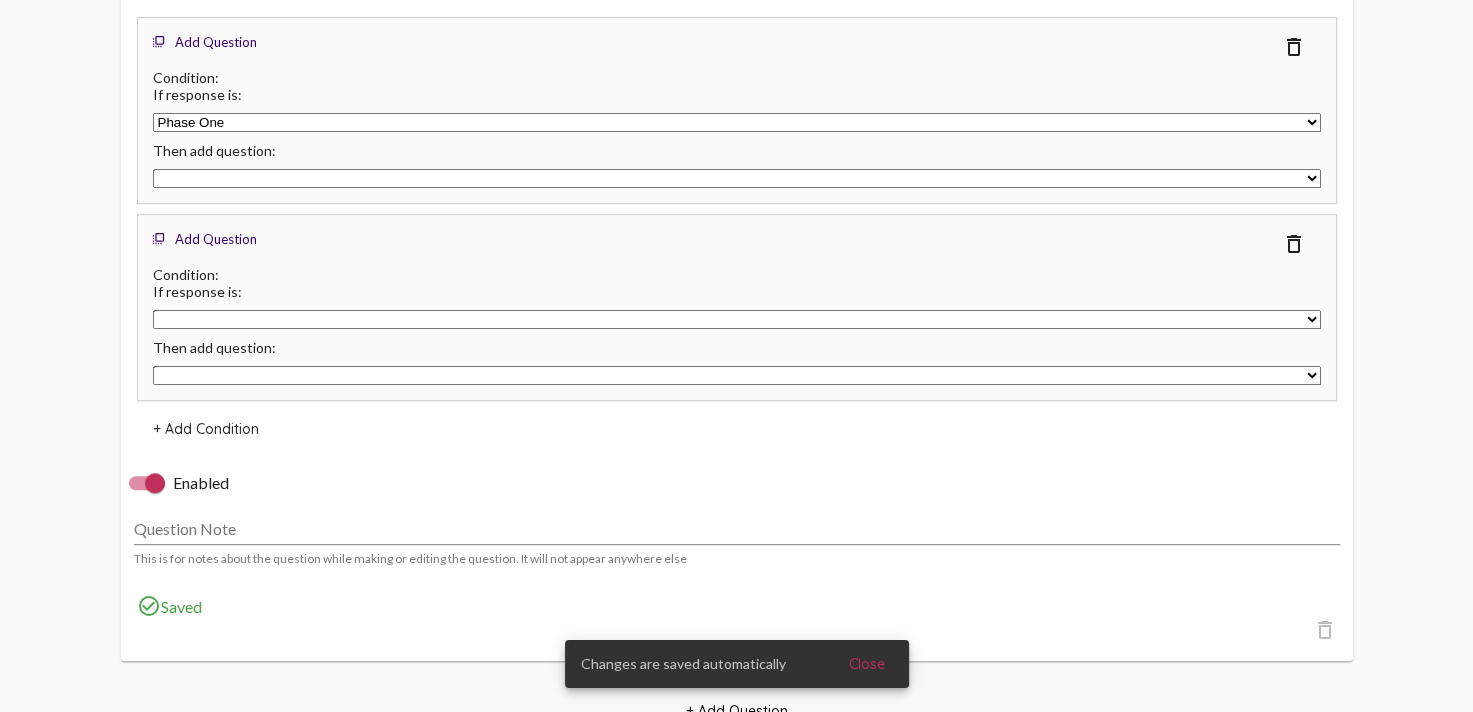 click on "Which phase are you currently in?   With the program information you've received so far, how do you feel about getting through your first month/phase?   Rate the dignity and respect you receive from staff.   Rate the care and support you receive from your counselor.   What else would you like to share?    What is your race?   How old are you?   What is your gender?   Thank You!   Rate the spiritual/clinical balance of the program." 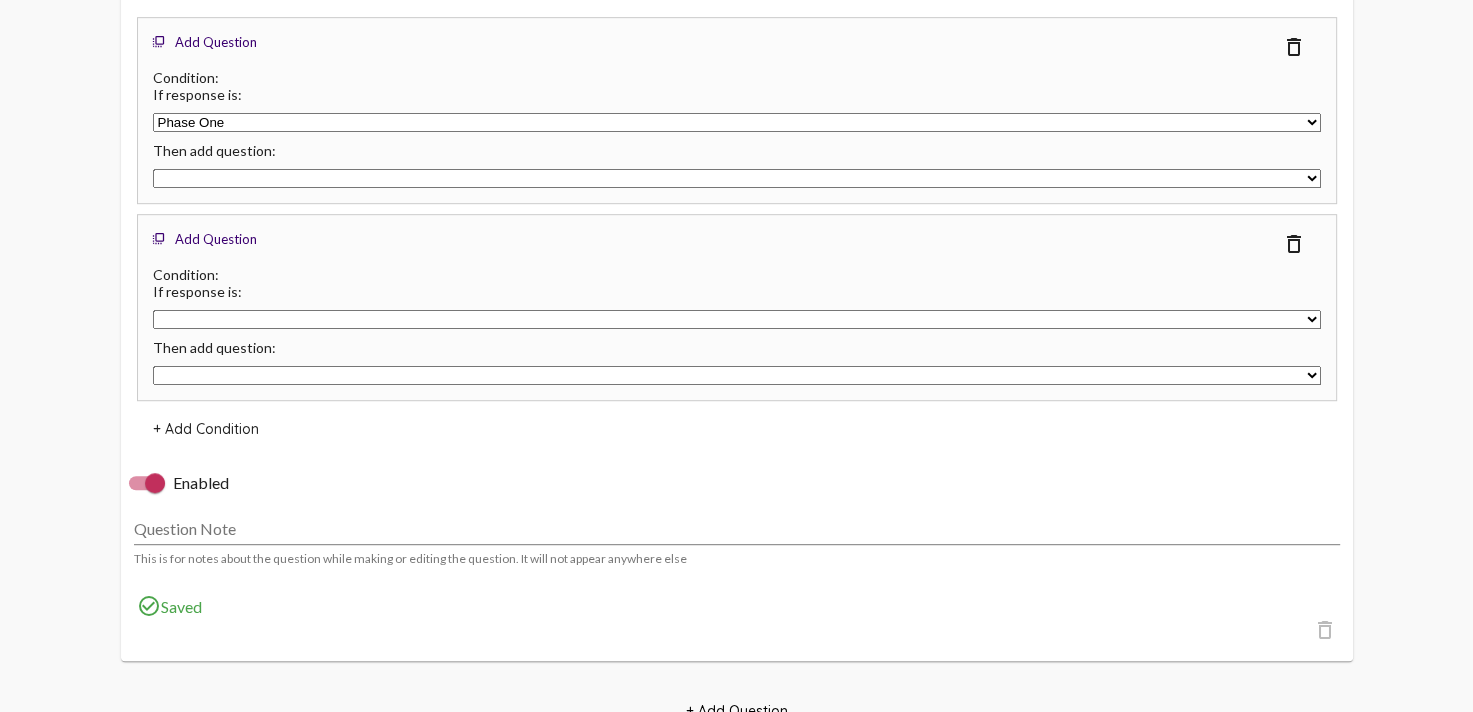 select on "4545" 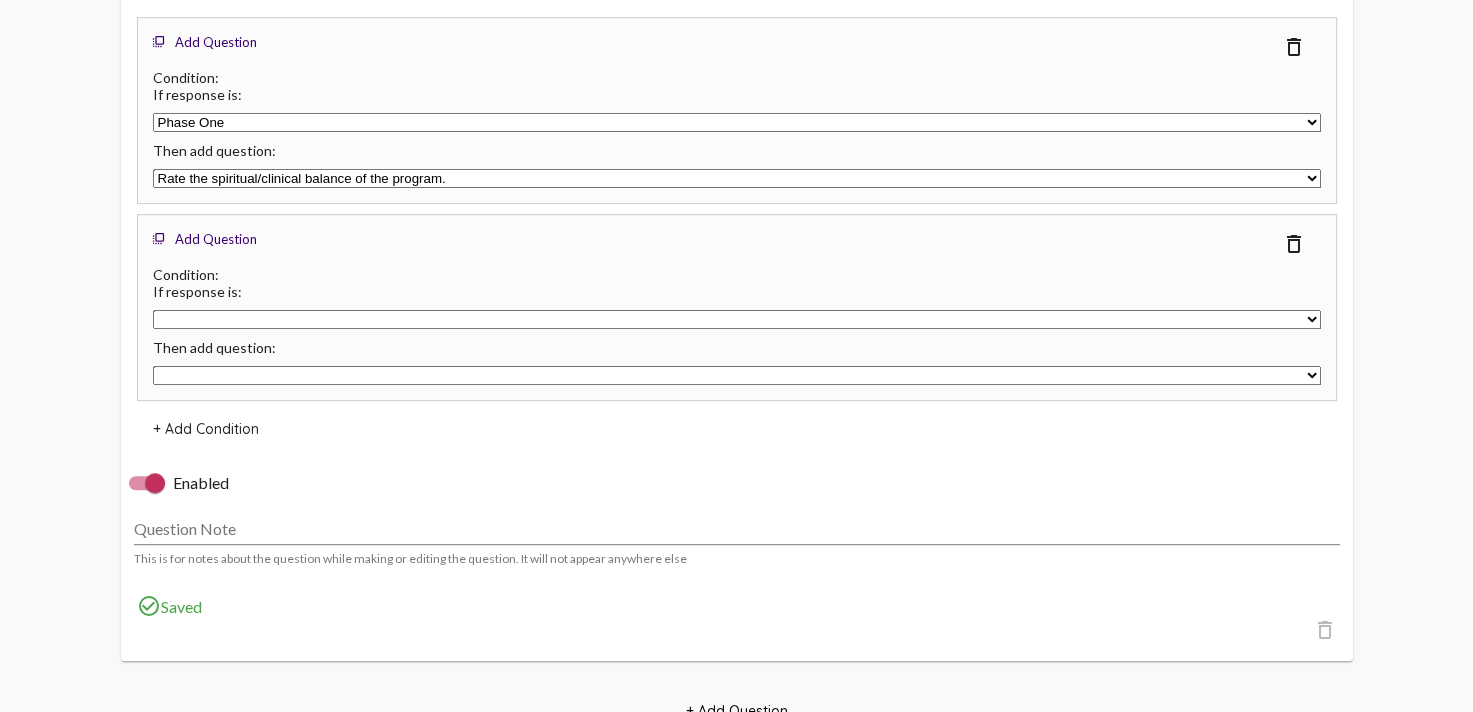 click on "Which phase are you currently in?   With the program information you've received so far, how do you feel about getting through your first month/phase?   Rate the dignity and respect you receive from staff.   Rate the care and support you receive from your counselor.   What else would you like to share?    What is your race?   How old are you?   What is your gender?   Thank You!   Rate the spiritual/clinical balance of the program." 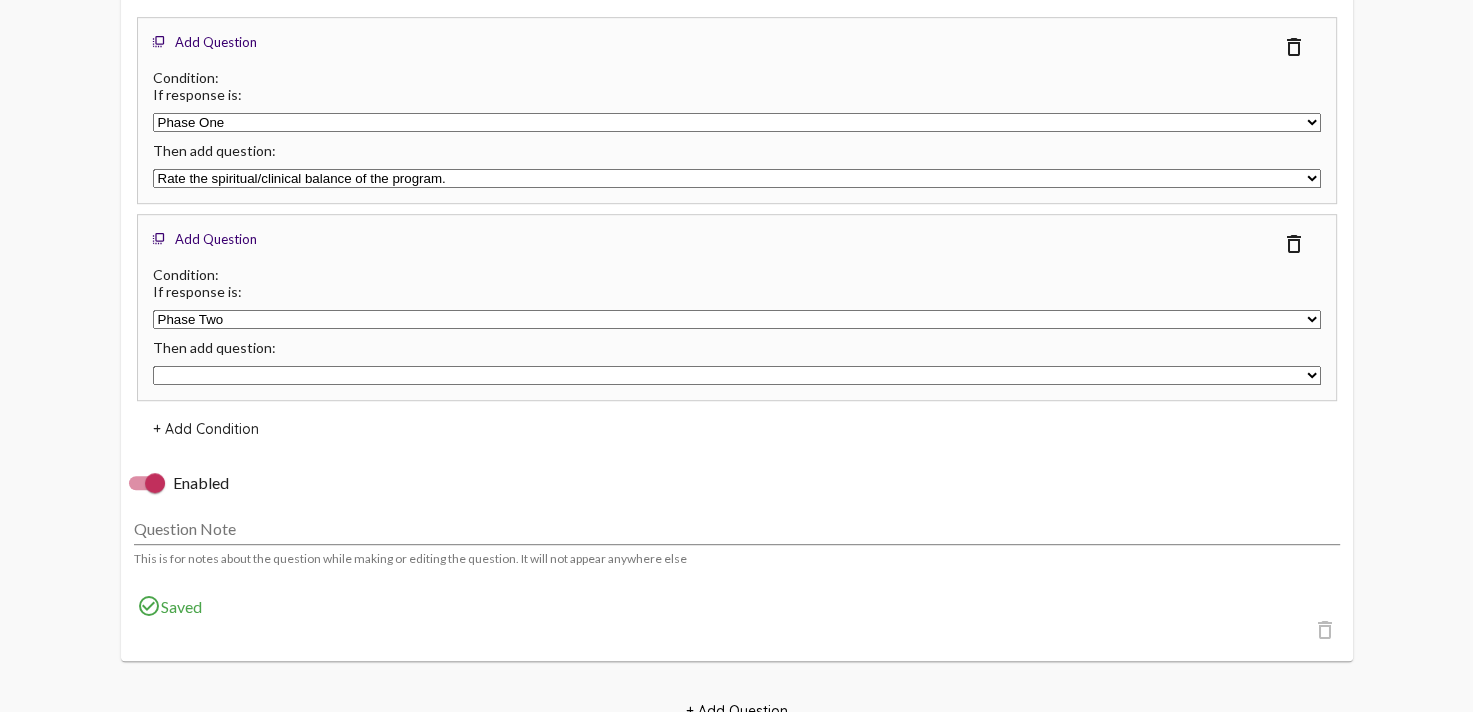 click on "Phase One   Phase Two   Phase Three   Phase Four" 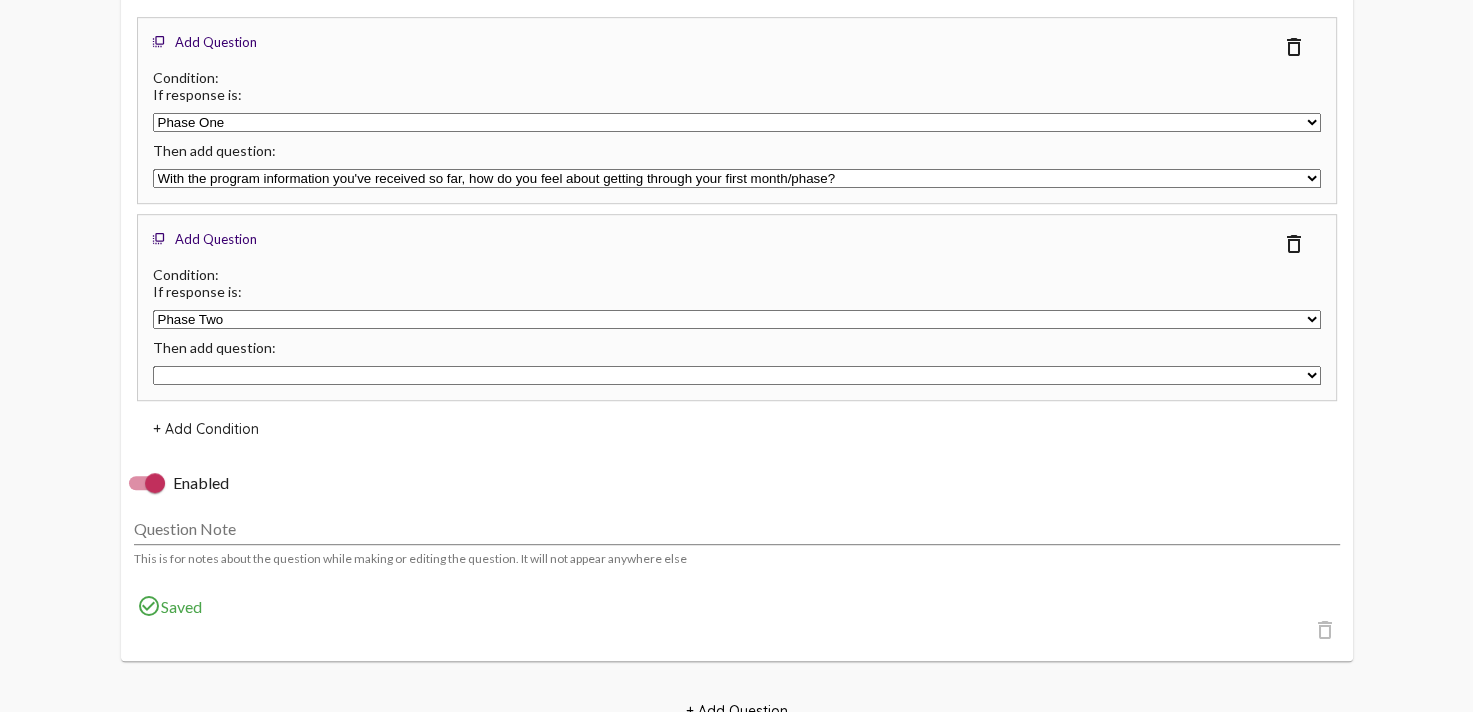 click on "Which phase are you currently in?   With the program information you've received so far, how do you feel about getting through your first month/phase?   Rate the dignity and respect you receive from staff.   Rate the care and support you receive from your counselor.   What else would you like to share?    What is your race?   How old are you?   What is your gender?   Thank You!   Rate the spiritual/clinical balance of the program." 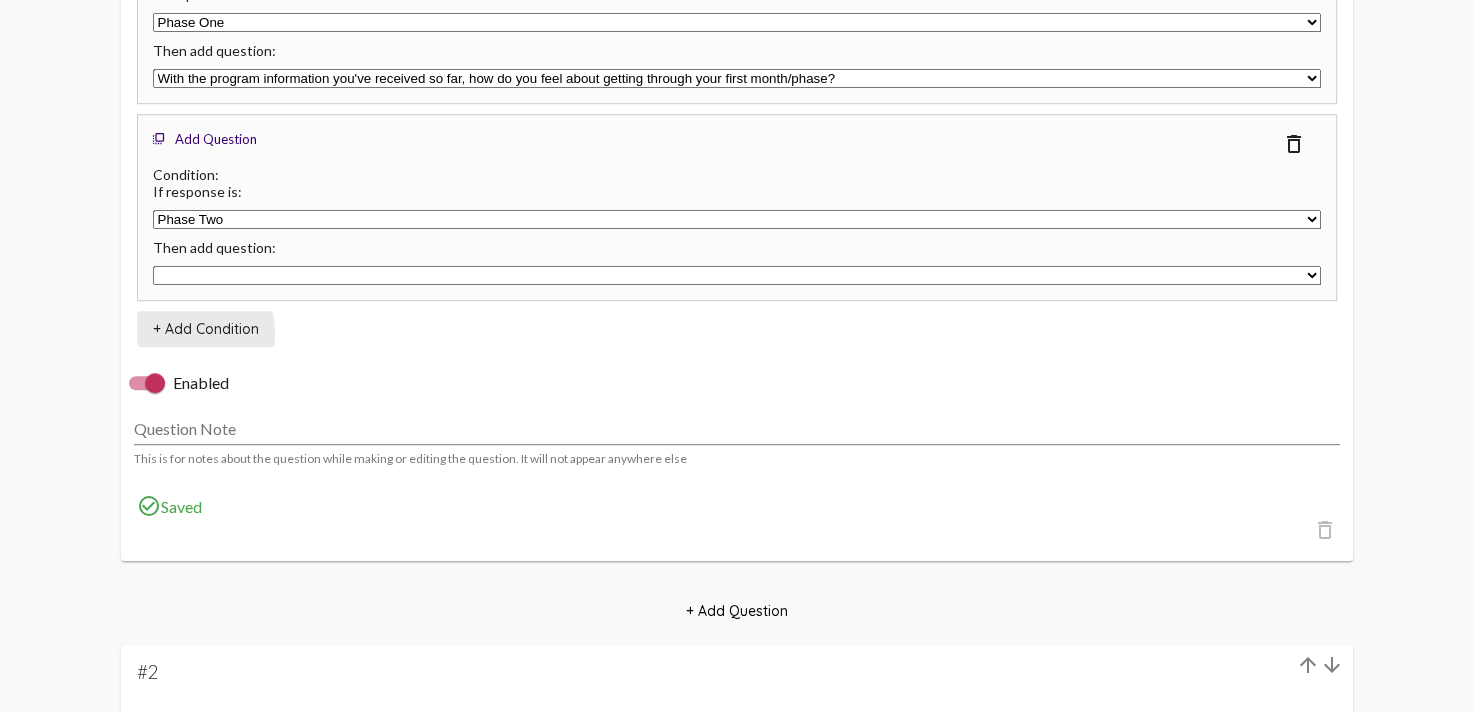 click on "+ Add Condition" 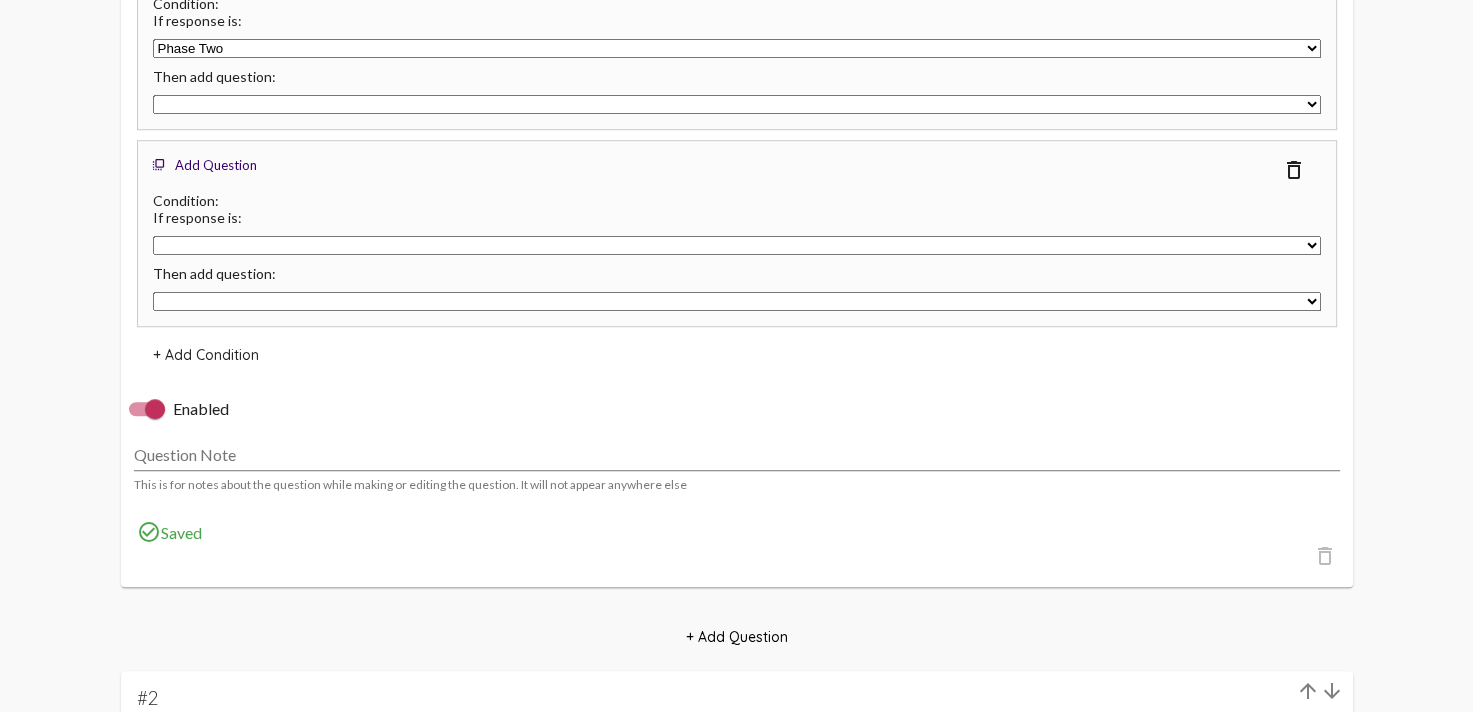 scroll, scrollTop: 1425, scrollLeft: 0, axis: vertical 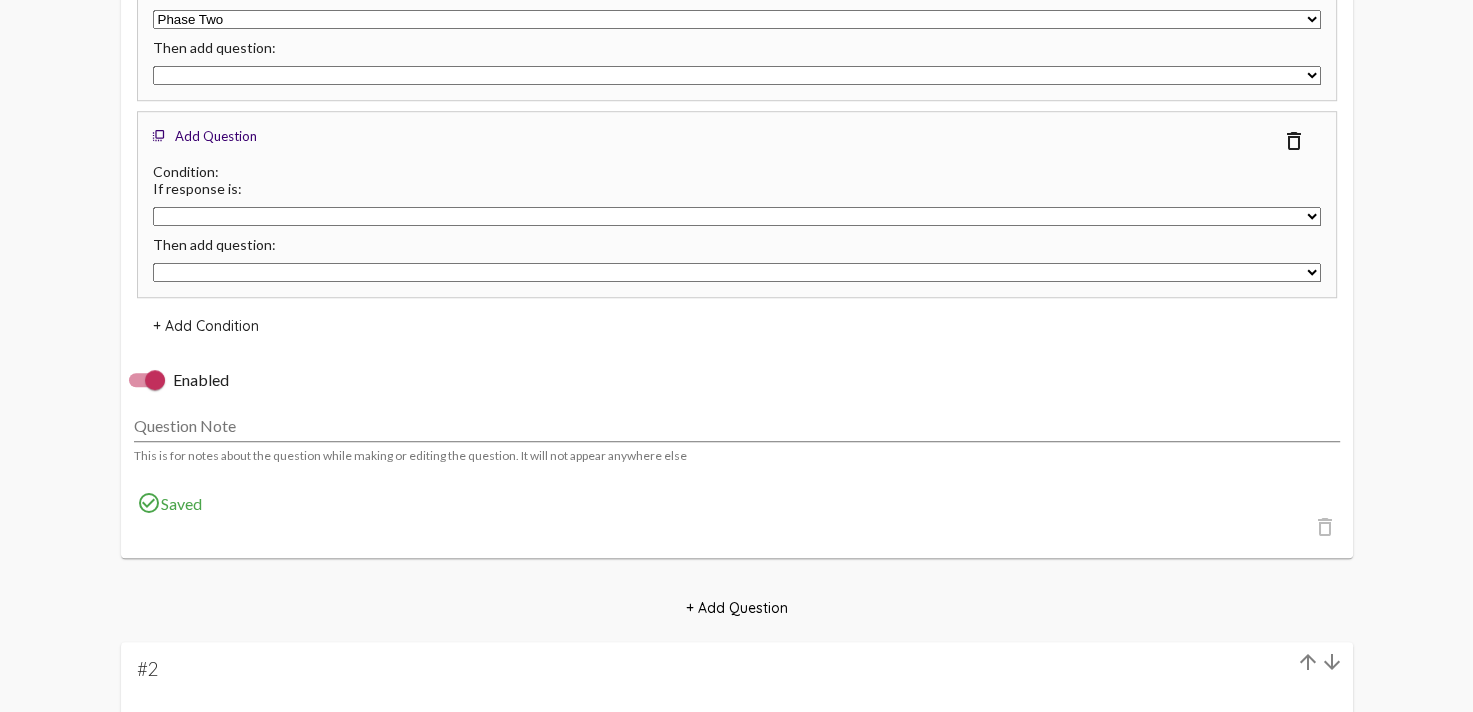 click on "+ Add Condition" 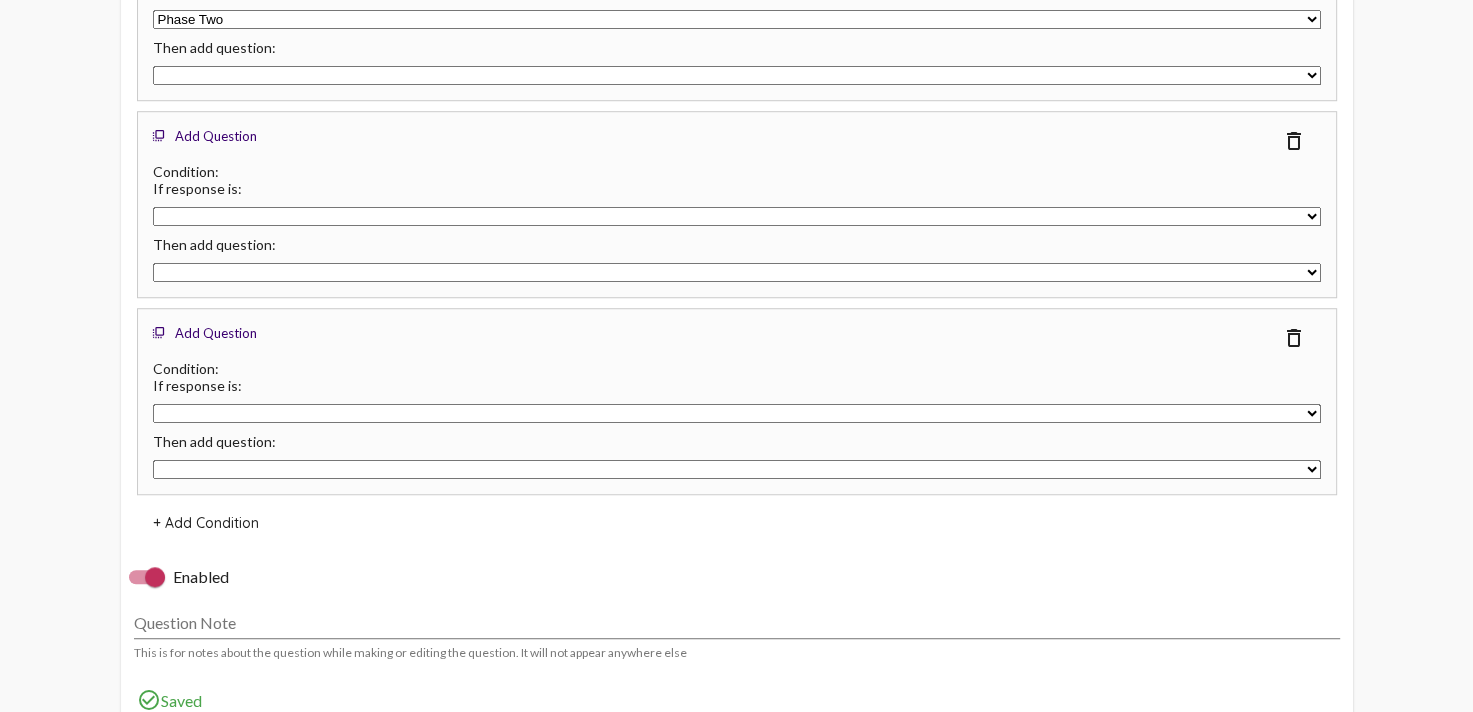 click on "Phase One   Phase Two   Phase Three   Phase Four" 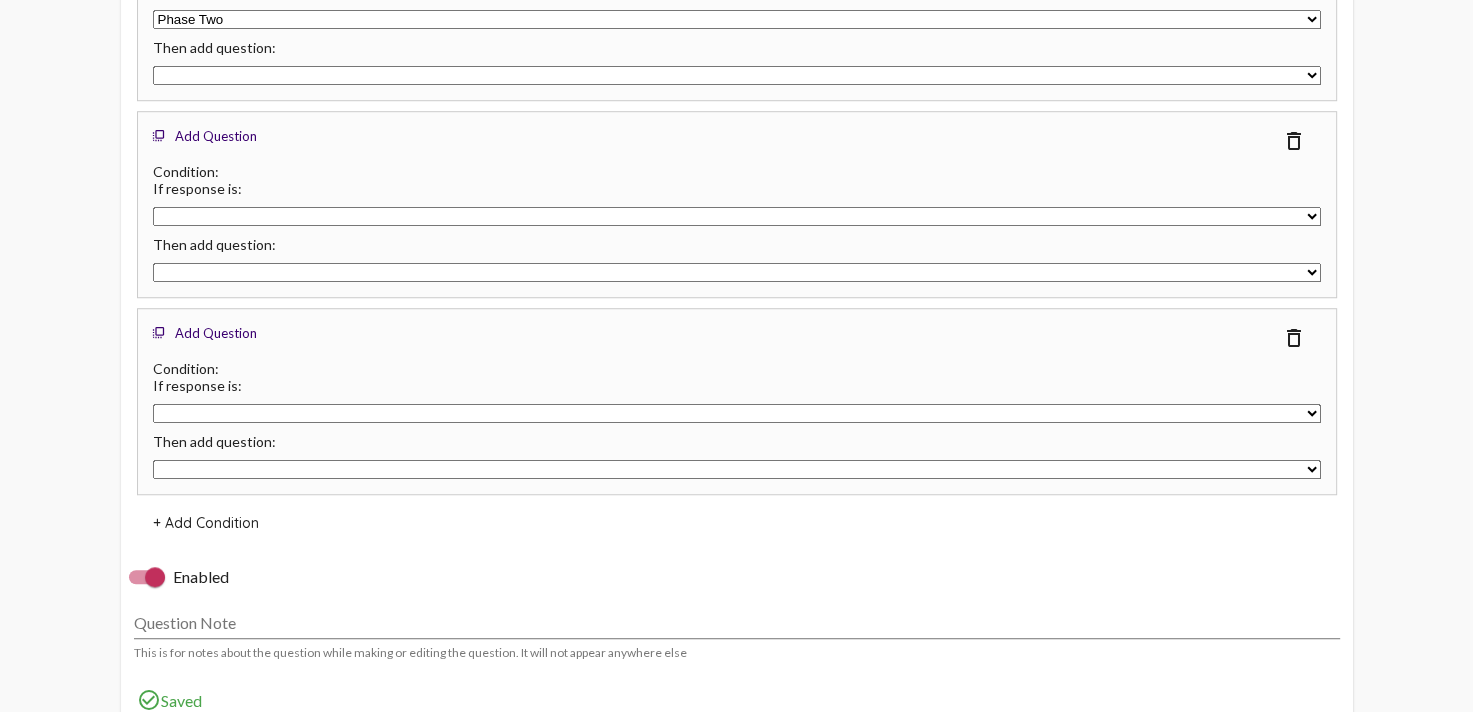 select on "24466" 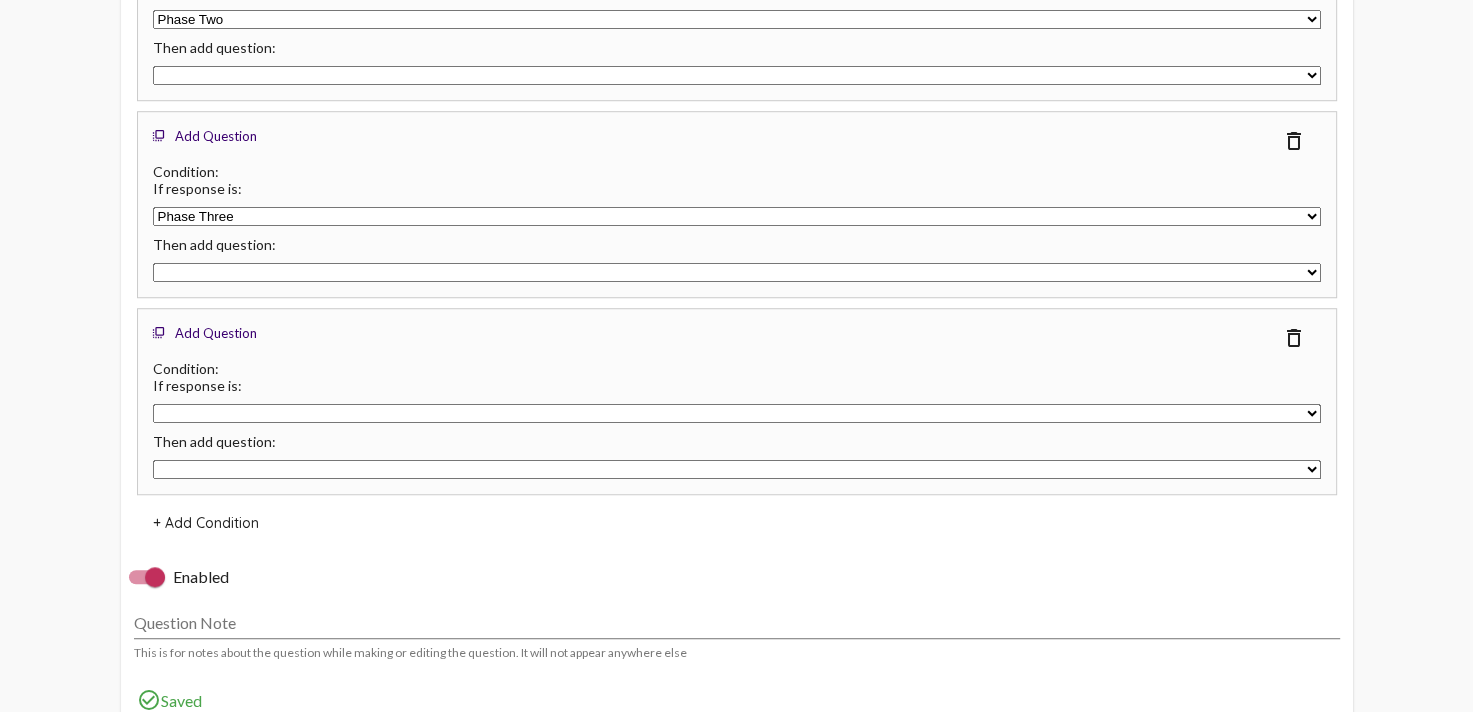 click on "Phase One   Phase Two   Phase Three   Phase Four" 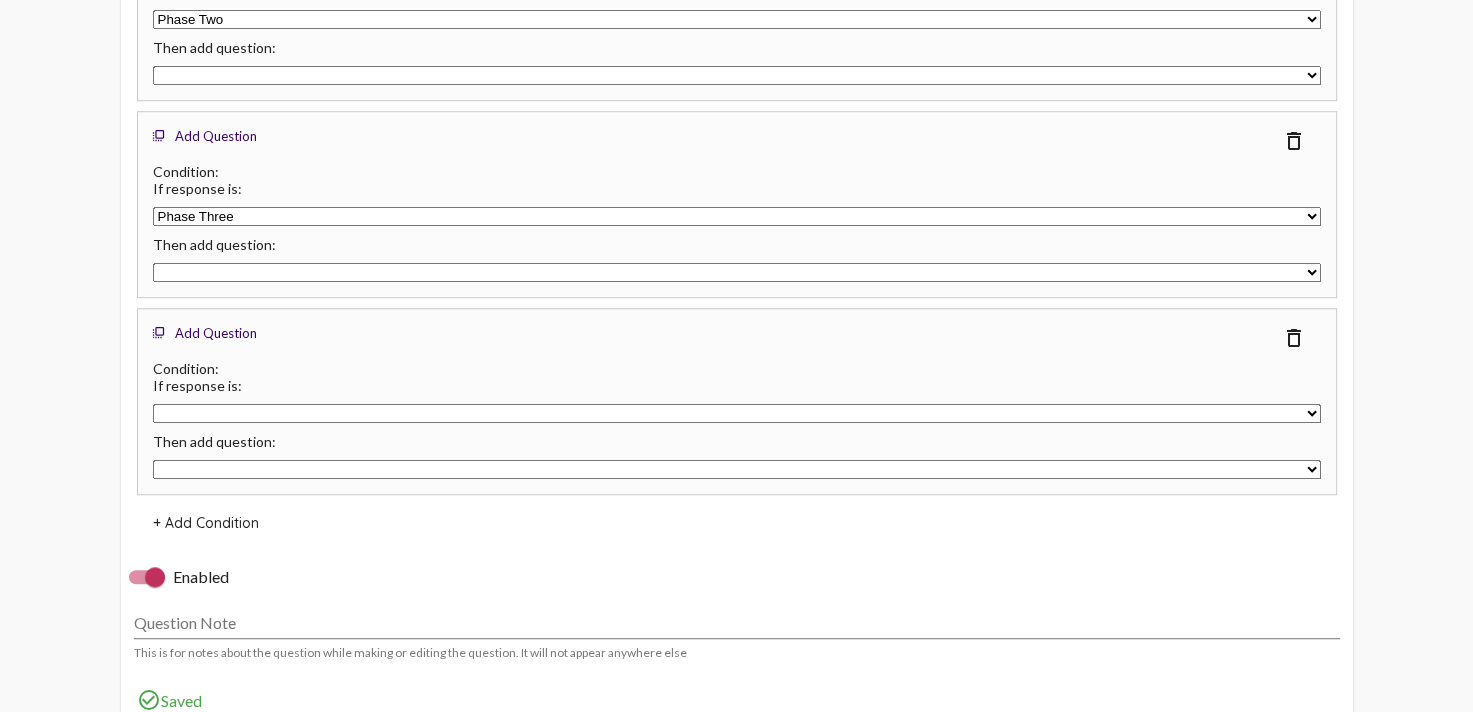 select on "24467" 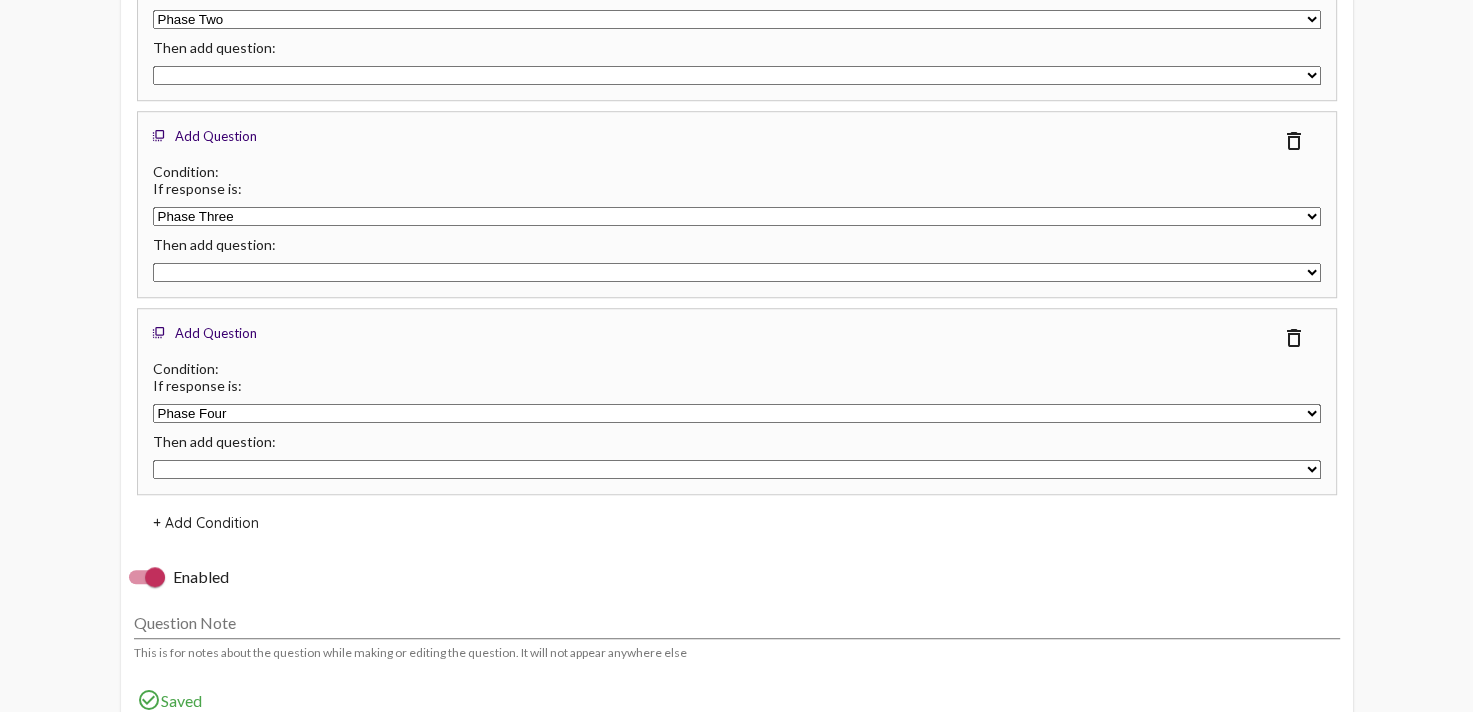 click on "Phase One   Phase Two   Phase Three   Phase Four" 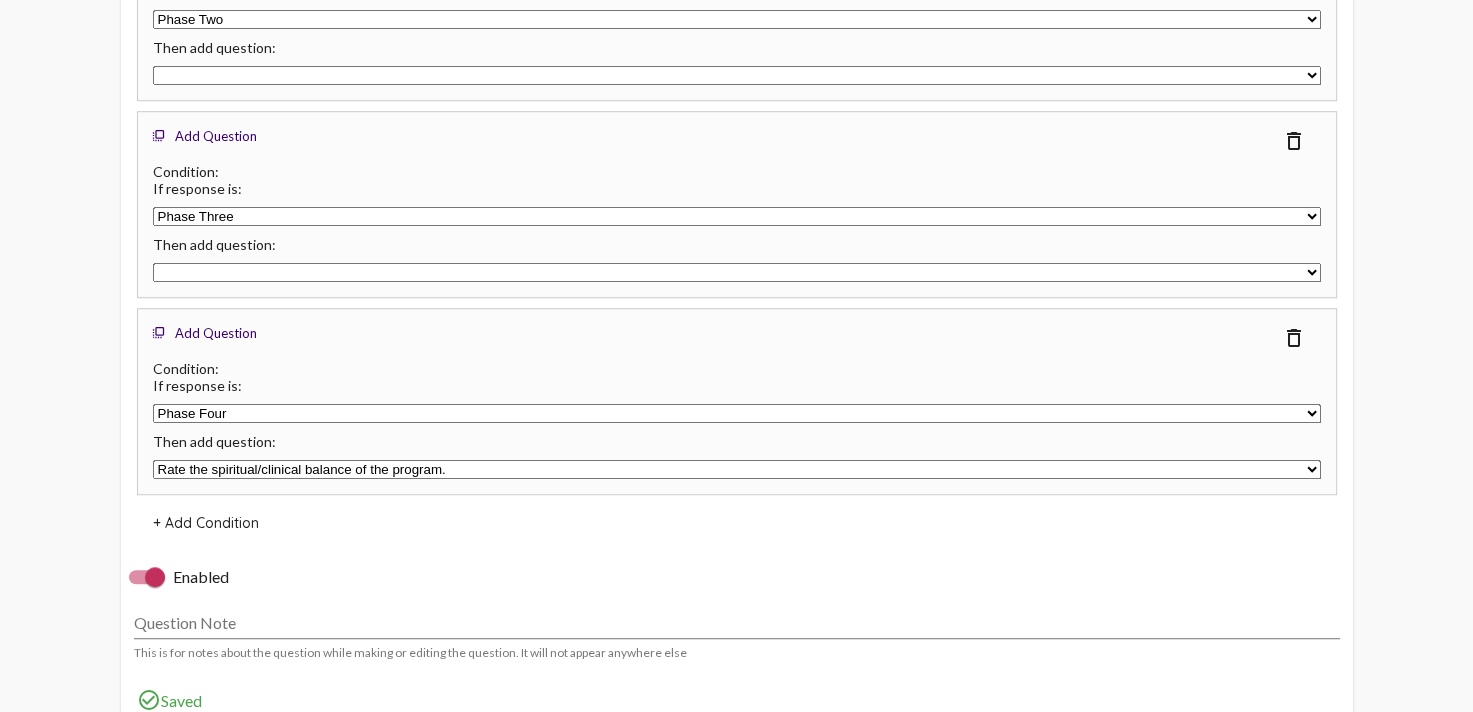 click on "Which phase are you currently in?   With the program information you've received so far, how do you feel about getting through your first month/phase?   Rate the dignity and respect you receive from staff.   Rate the care and support you receive from your counselor.   What else would you like to share?    What is your race?   How old are you?   What is your gender?   Thank You!   Rate the spiritual/clinical balance of the program." 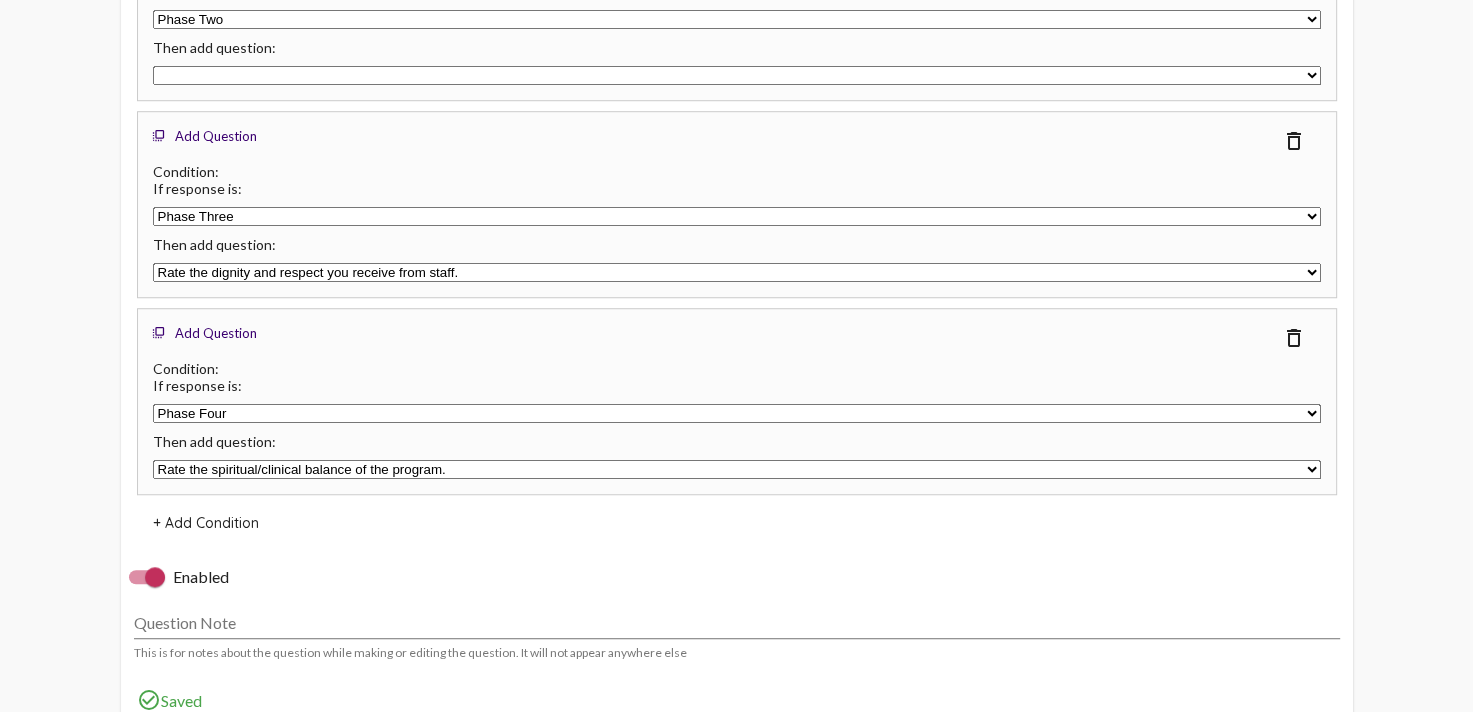 click on "Which phase are you currently in?   With the program information you've received so far, how do you feel about getting through your first month/phase?   Rate the dignity and respect you receive from staff.   Rate the care and support you receive from your counselor.   What else would you like to share?    What is your race?   How old are you?   What is your gender?   Thank You!   Rate the spiritual/clinical balance of the program." 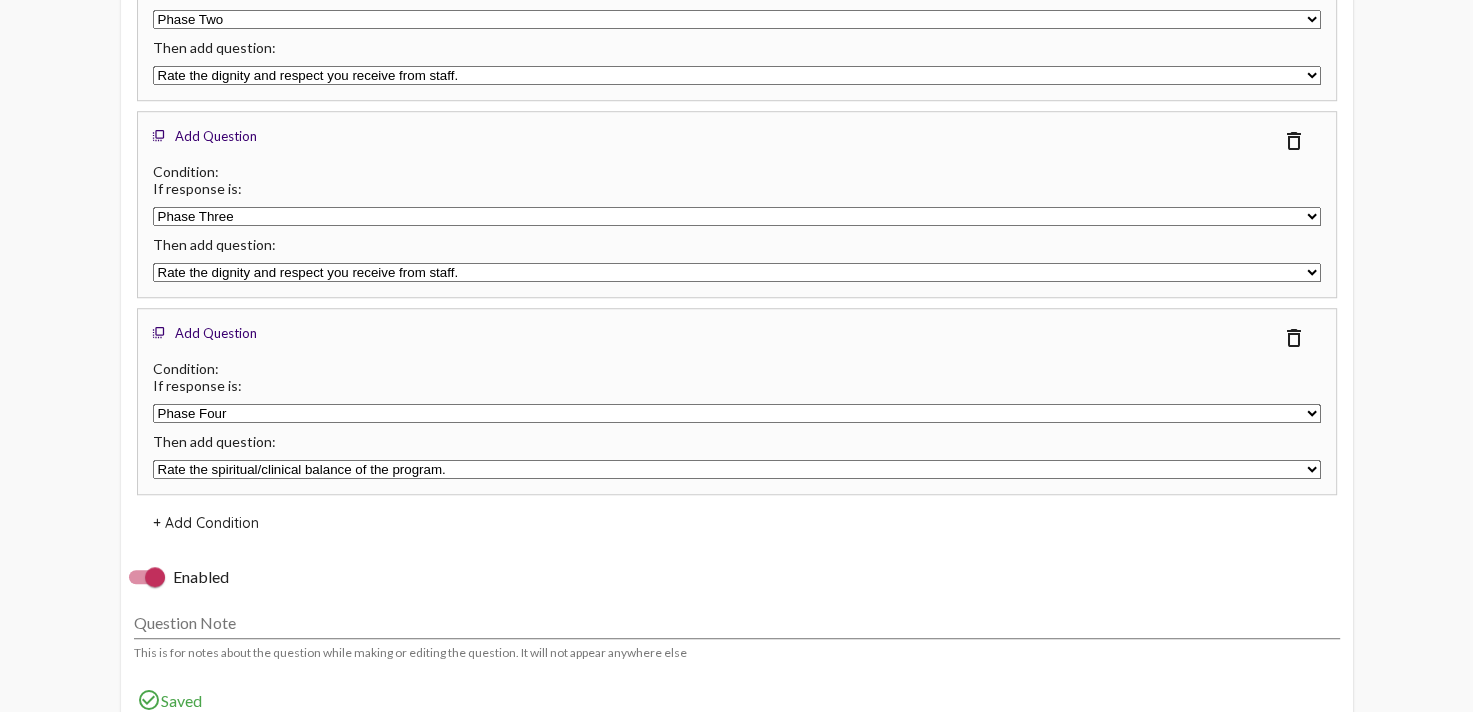 click on "Which phase are you currently in?   With the program information you've received so far, how do you feel about getting through your first month/phase?   Rate the dignity and respect you receive from staff.   Rate the care and support you receive from your counselor.   What else would you like to share?    What is your race?   How old are you?   What is your gender?   Thank You!   Rate the spiritual/clinical balance of the program." 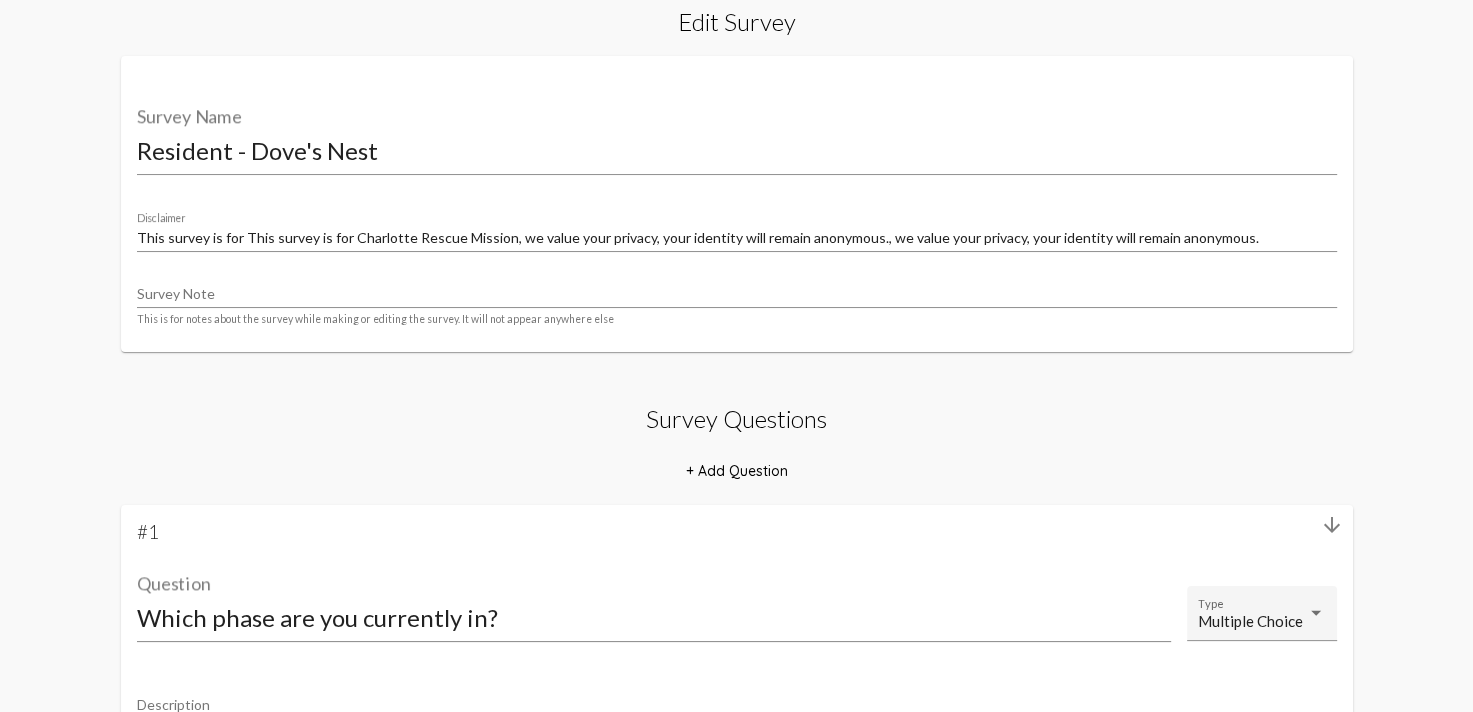 scroll, scrollTop: 0, scrollLeft: 0, axis: both 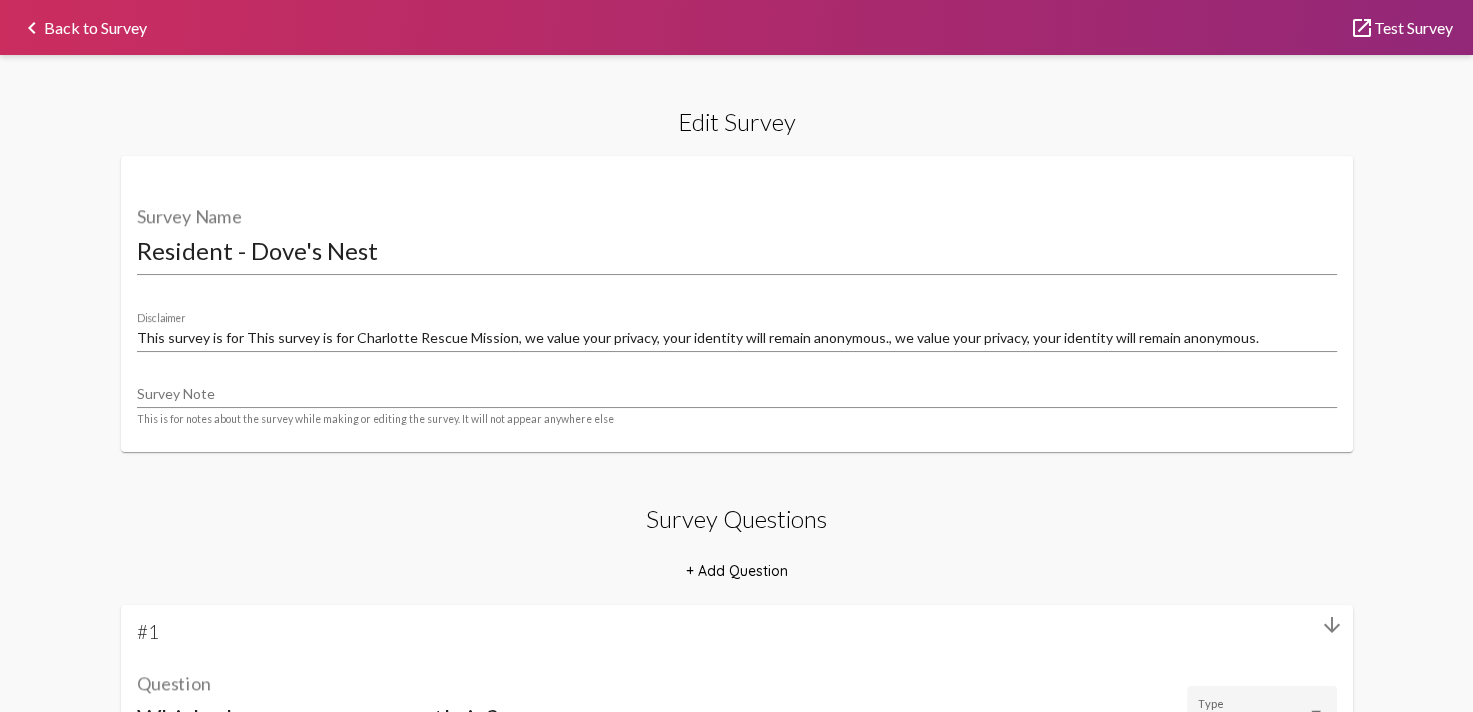 click on "launch  Test Survey" 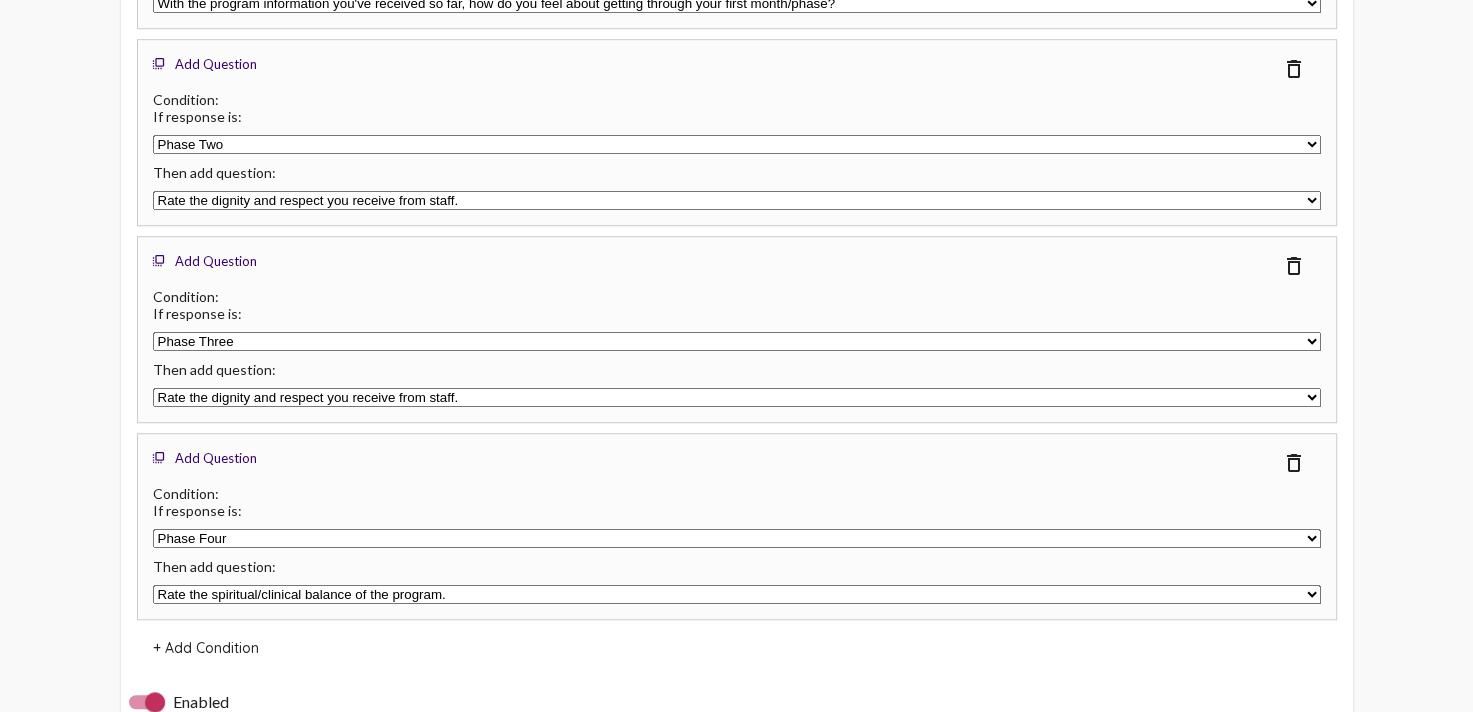 scroll, scrollTop: 1400, scrollLeft: 0, axis: vertical 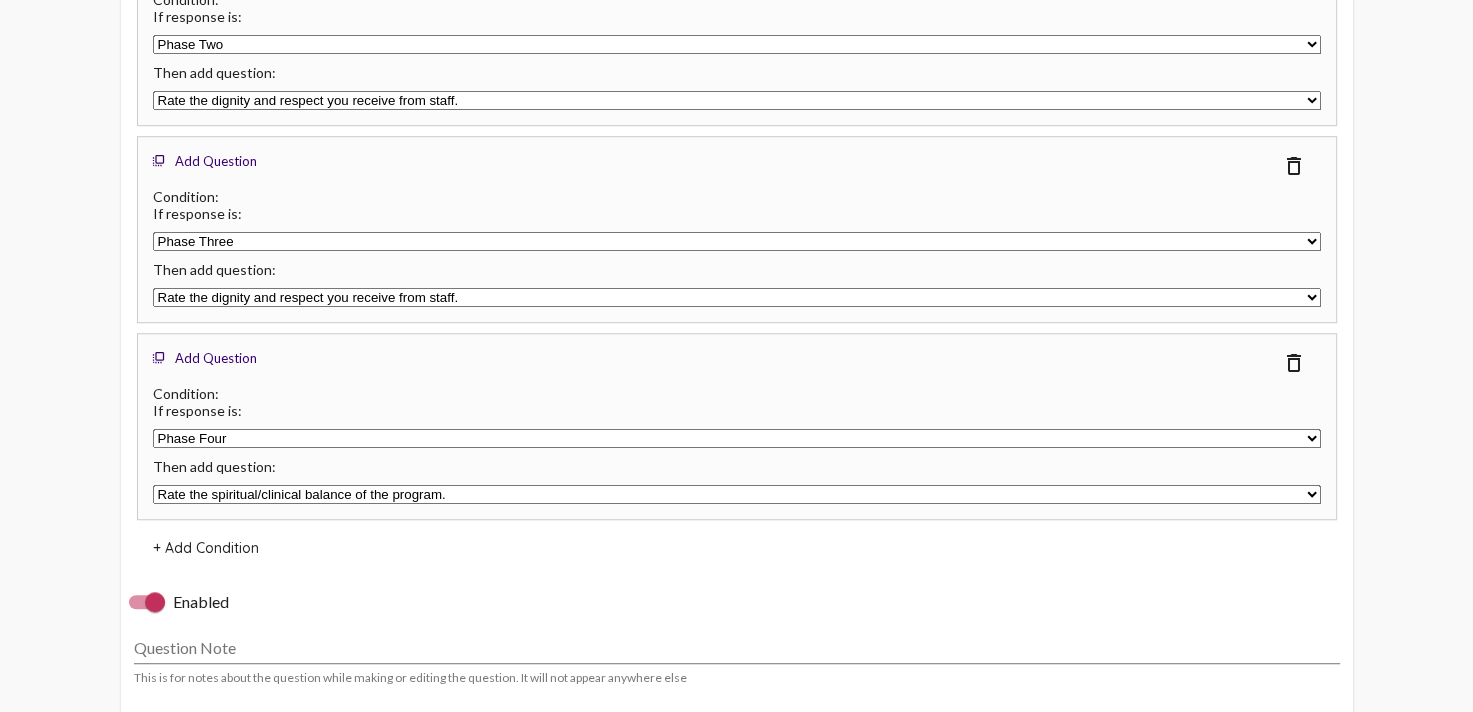 click on "Which phase are you currently in?   With the program information you've received so far, how do you feel about getting through your first month/phase?   Rate the dignity and respect you receive from staff.   Rate the care and support you receive from your counselor.   What else would you like to share?    What is your race?   How old are you?   What is your gender?   Thank You!   Rate the spiritual/clinical balance of the program." 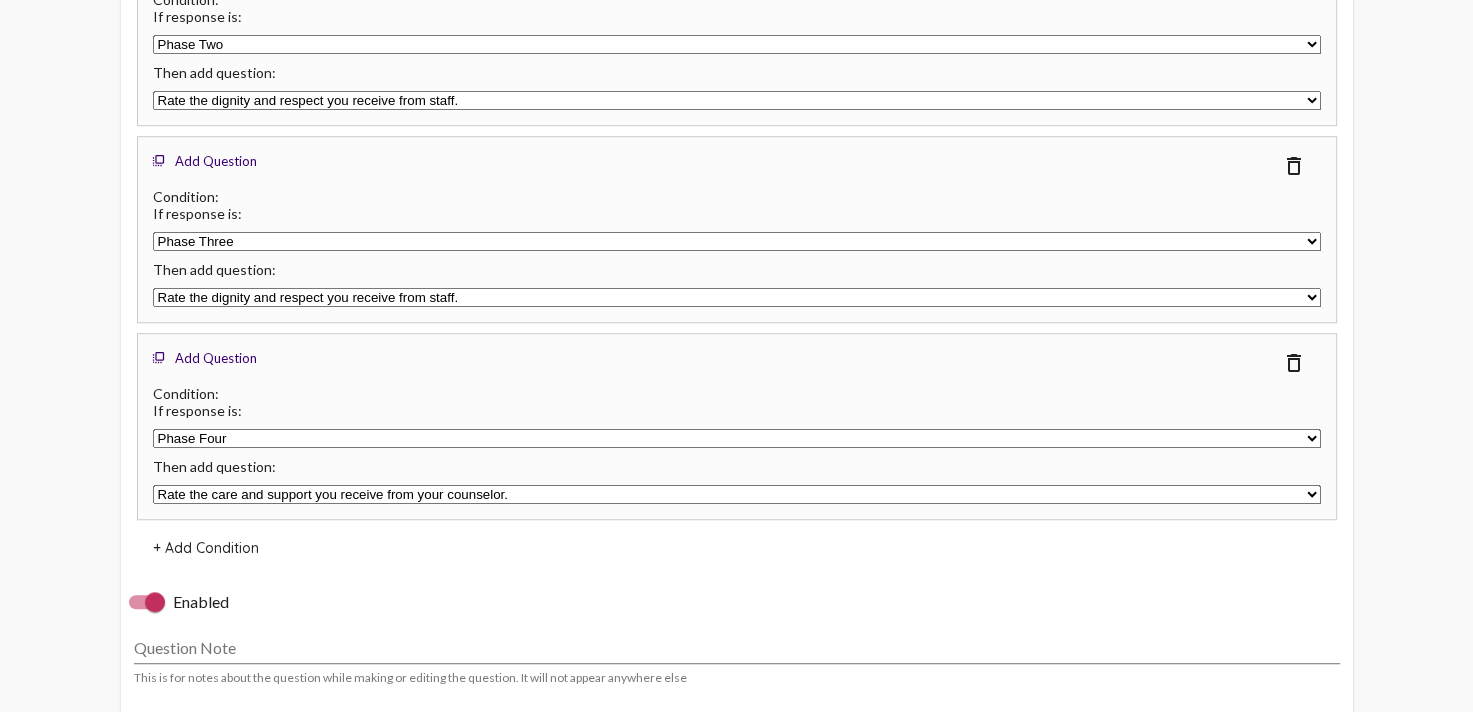 click on "Which phase are you currently in?   With the program information you've received so far, how do you feel about getting through your first month/phase?   Rate the dignity and respect you receive from staff.   Rate the care and support you receive from your counselor.   What else would you like to share?    What is your race?   How old are you?   What is your gender?   Thank You!   Rate the spiritual/clinical balance of the program." 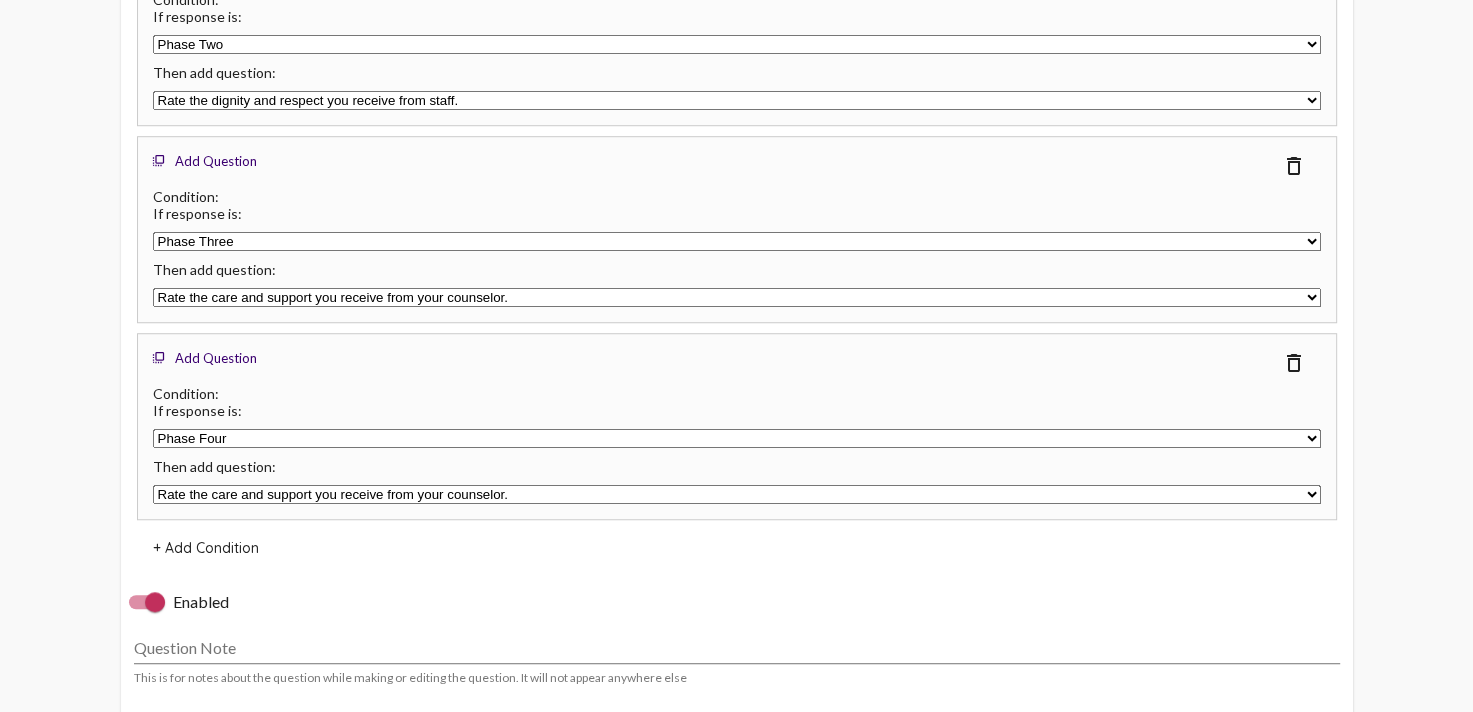 click on "Which phase are you currently in?   With the program information you've received so far, how do you feel about getting through your first month/phase?   Rate the dignity and respect you receive from staff.   Rate the care and support you receive from your counselor.   What else would you like to share?    What is your race?   How old are you?   What is your gender?   Thank You!   Rate the spiritual/clinical balance of the program." 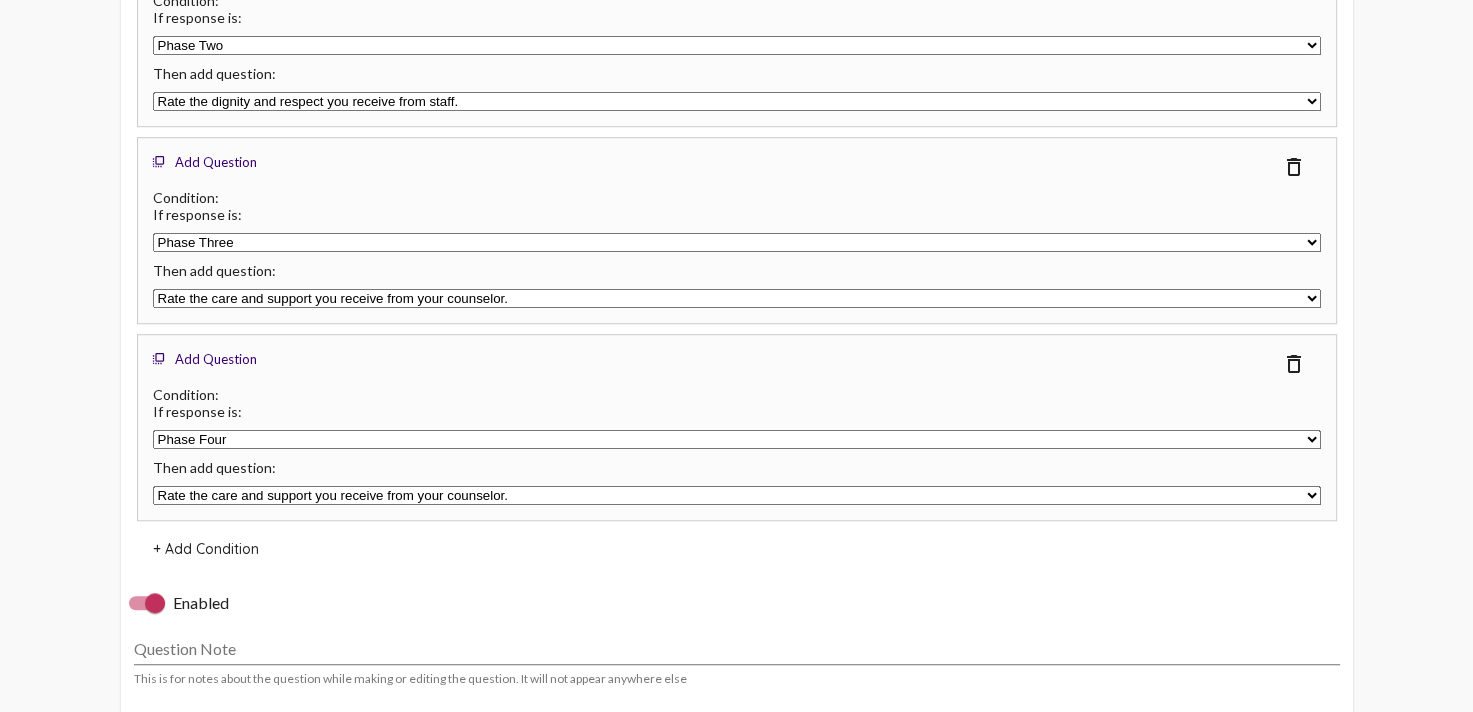 scroll, scrollTop: 1400, scrollLeft: 0, axis: vertical 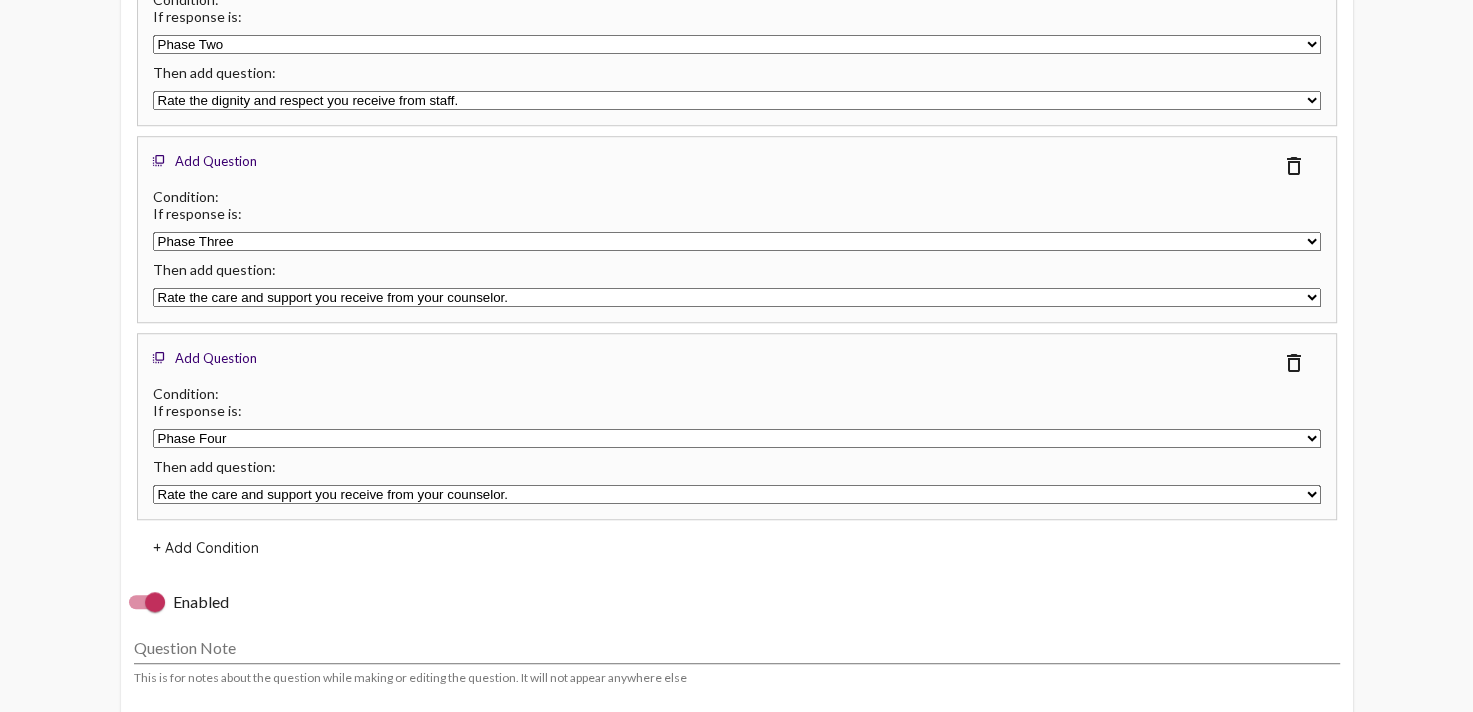 click on "Which phase are you currently in?   With the program information you've received so far, how do you feel about getting through your first month/phase?   Rate the dignity and respect you receive from staff.   Rate the care and support you receive from your counselor.   What else would you like to share?    What is your race?   How old are you?   What is your gender?   Thank You!   Rate the spiritual/clinical balance of the program." 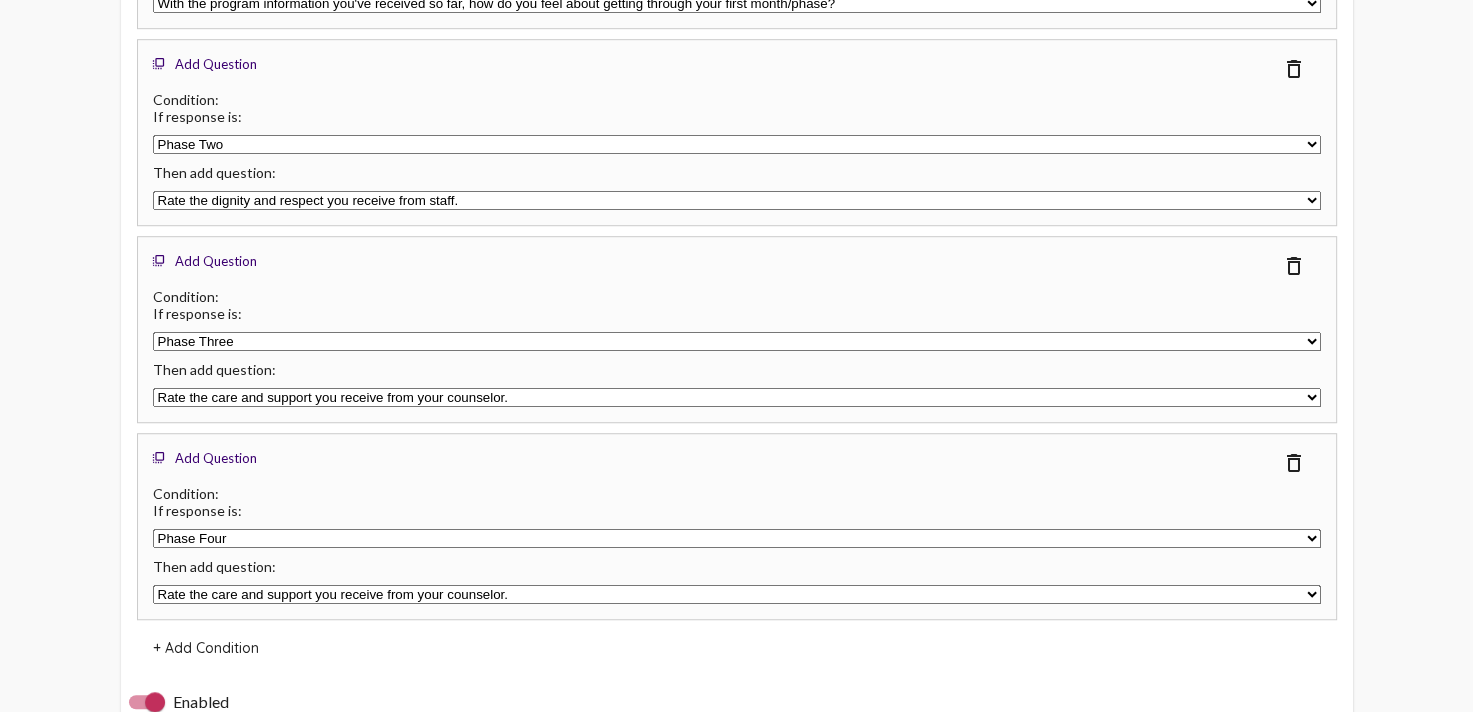click on "Which phase are you currently in?   With the program information you've received so far, how do you feel about getting through your first month/phase?   Rate the dignity and respect you receive from staff.   Rate the care and support you receive from your counselor.   What else would you like to share?    What is your race?   How old are you?   What is your gender?   Thank You!   Rate the spiritual/clinical balance of the program." 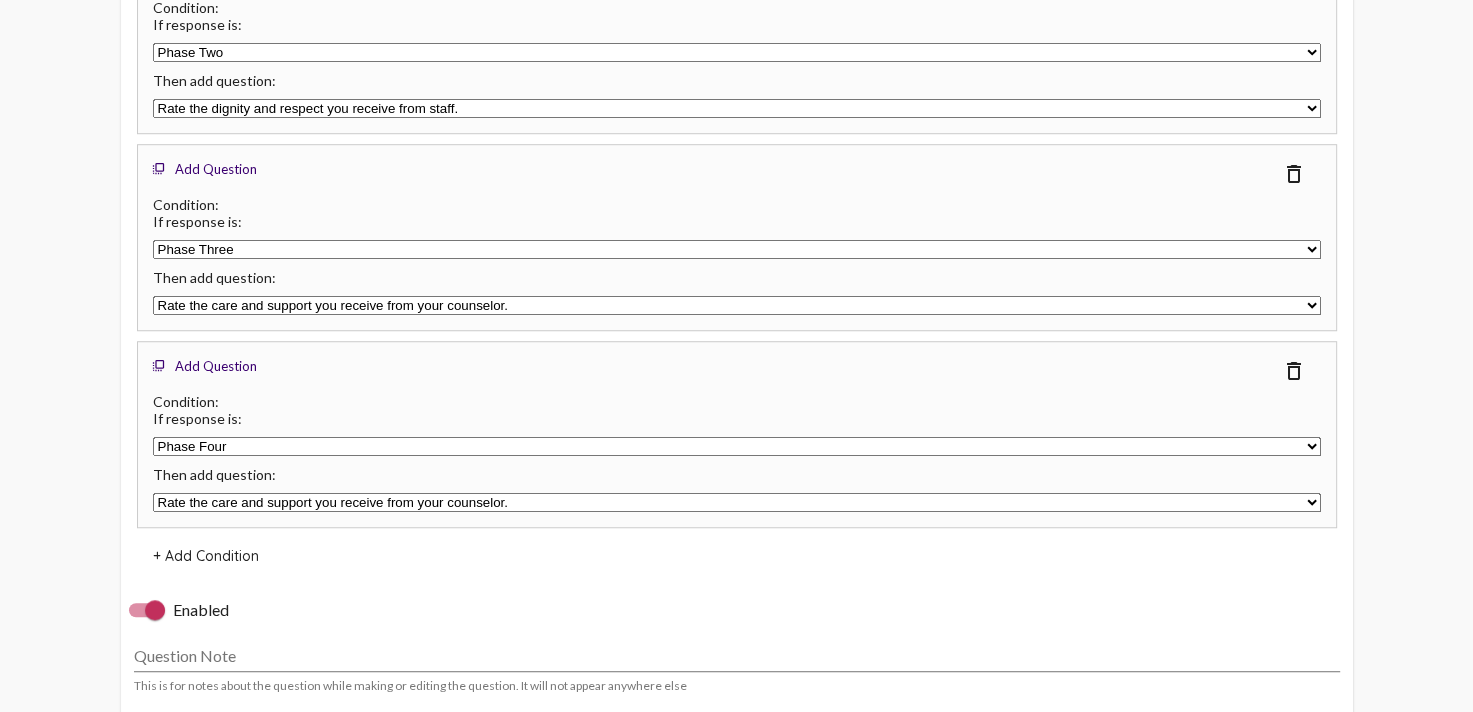 scroll, scrollTop: 1400, scrollLeft: 0, axis: vertical 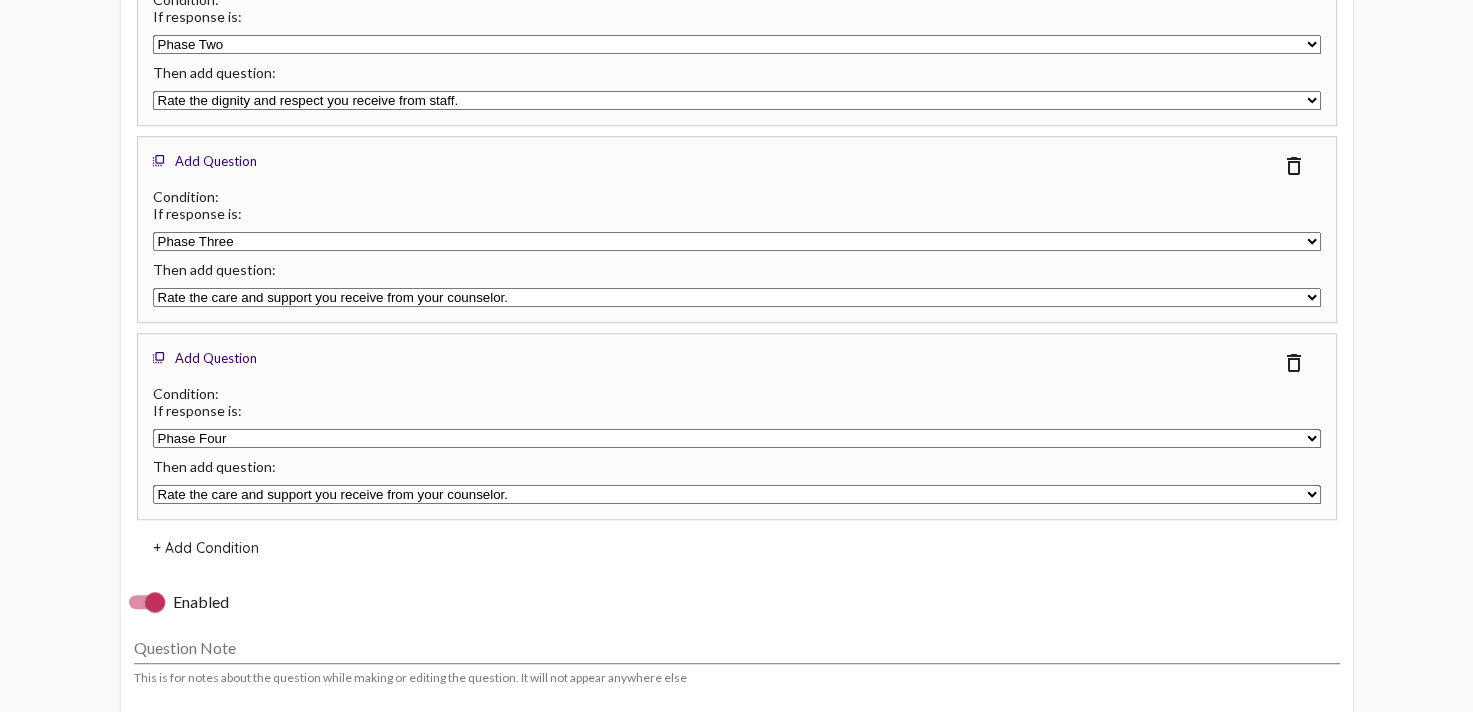 click on "Which phase are you currently in?   With the program information you've received so far, how do you feel about getting through your first month/phase?   Rate the dignity and respect you receive from staff.   Rate the care and support you receive from your counselor.   What else would you like to share?    What is your race?   How old are you?   What is your gender?   Thank You!   Rate the spiritual/clinical balance of the program." 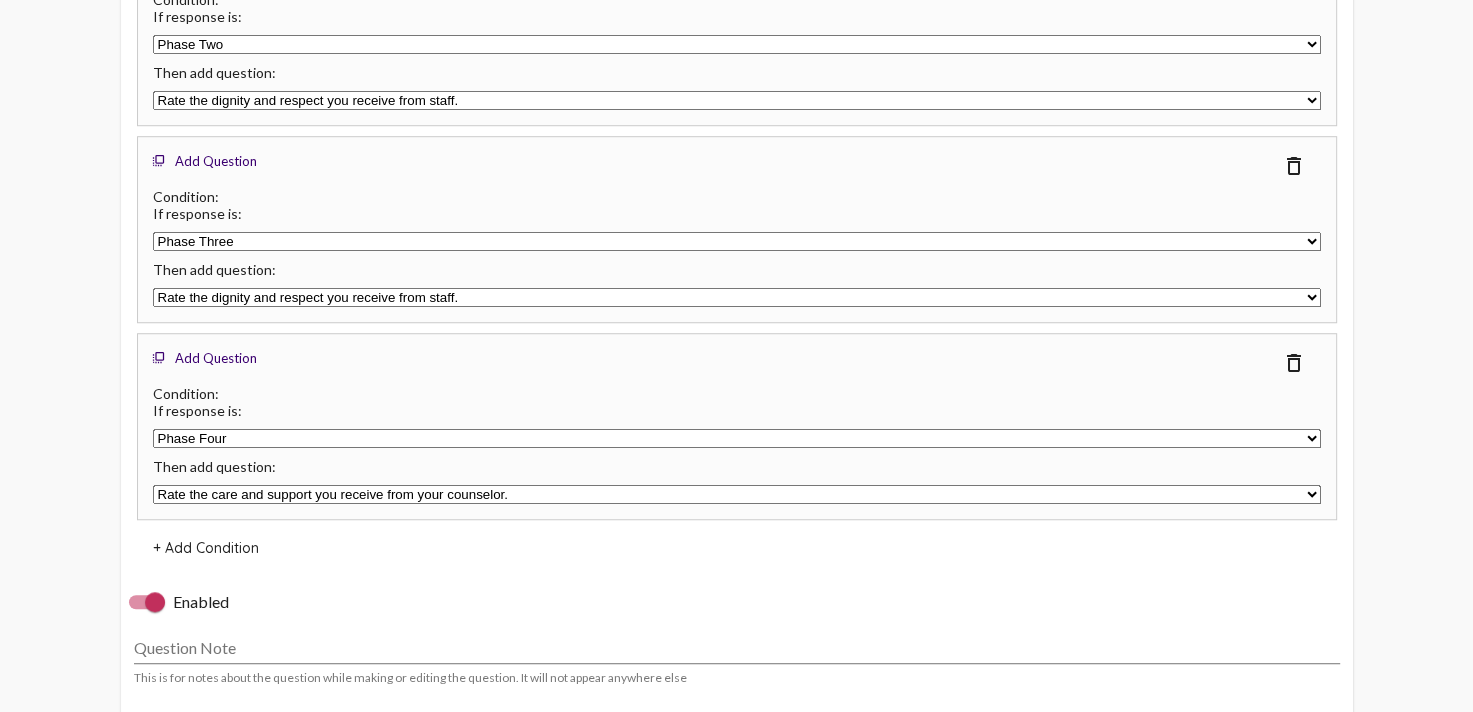 click on "Which phase are you currently in?   With the program information you've received so far, how do you feel about getting through your first month/phase?   Rate the dignity and respect you receive from staff.   Rate the care and support you receive from your counselor.   What else would you like to share?    What is your race?   How old are you?   What is your gender?   Thank You!   Rate the spiritual/clinical balance of the program." 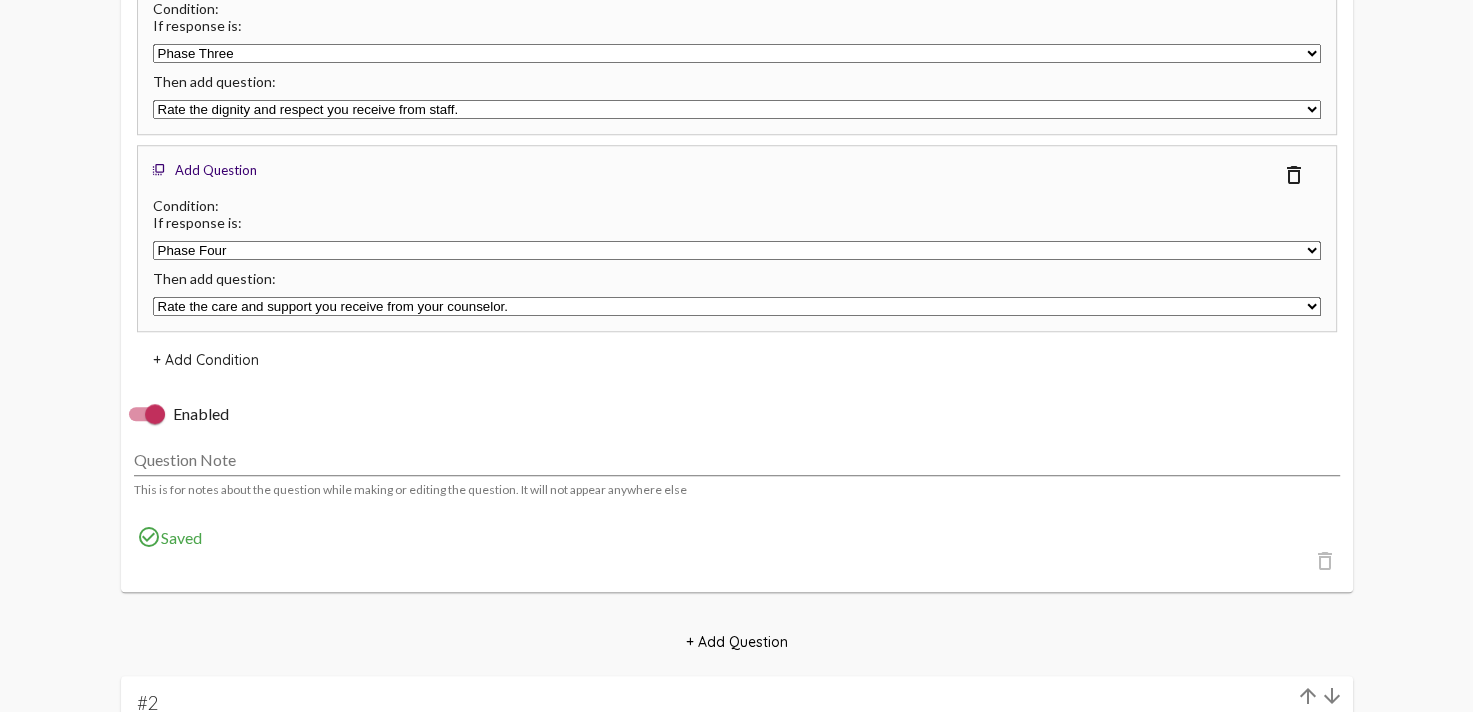 scroll, scrollTop: 1600, scrollLeft: 0, axis: vertical 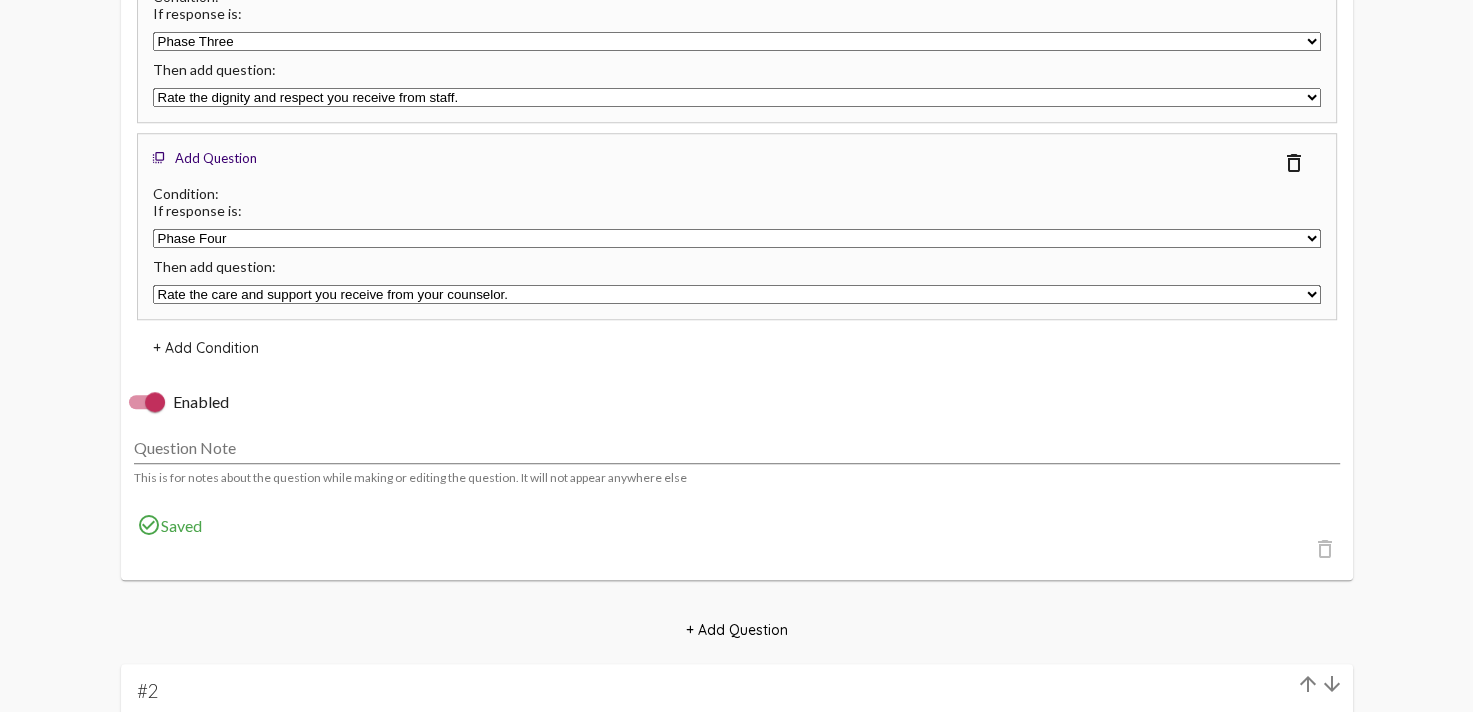 click on "Which phase are you currently in?   With the program information you've received so far, how do you feel about getting through your first month/phase?   Rate the dignity and respect you receive from staff.   Rate the care and support you receive from your counselor.   What else would you like to share?    What is your race?   How old are you?   What is your gender?   Thank You!   Rate the spiritual/clinical balance of the program." 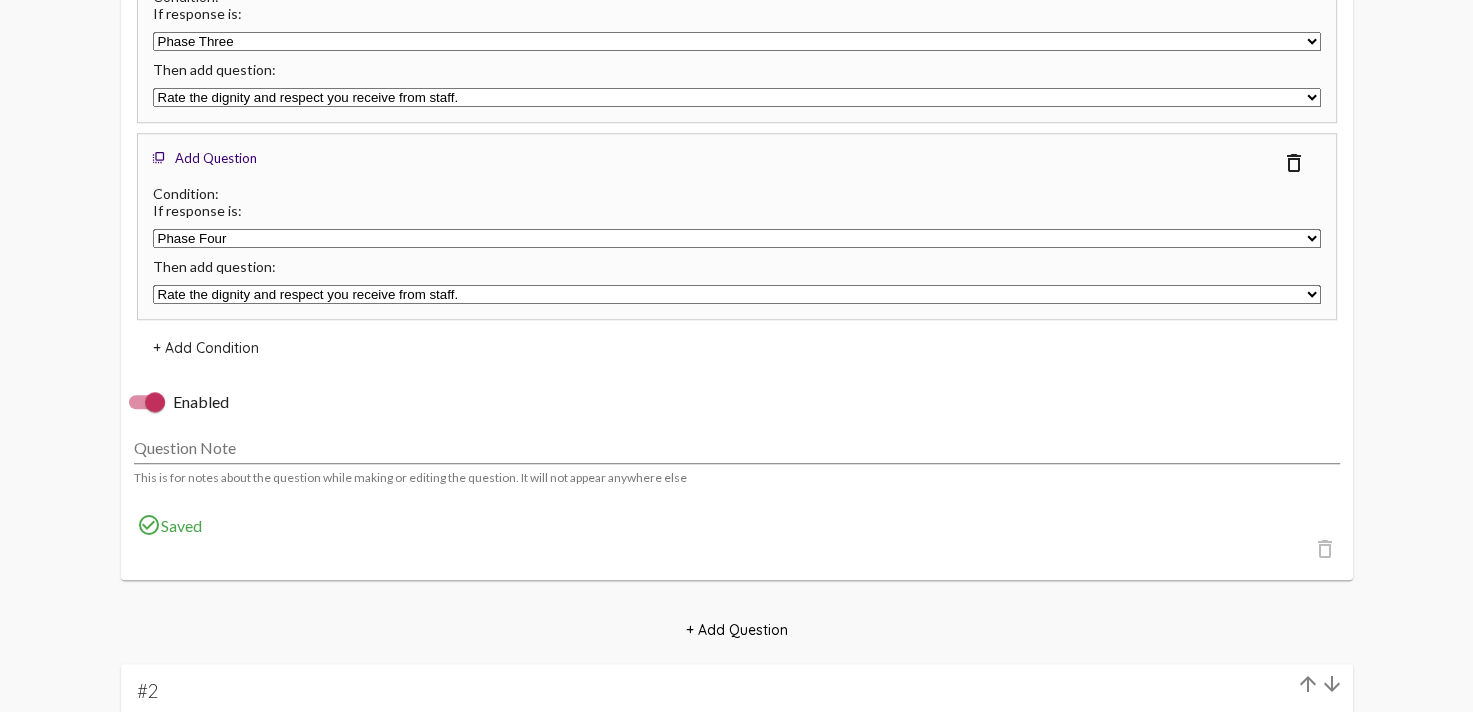 click on "Which phase are you currently in?   With the program information you've received so far, how do you feel about getting through your first month/phase?   Rate the dignity and respect you receive from staff.   Rate the care and support you receive from your counselor.   What else would you like to share?    What is your race?   How old are you?   What is your gender?   Thank You!   Rate the spiritual/clinical balance of the program." 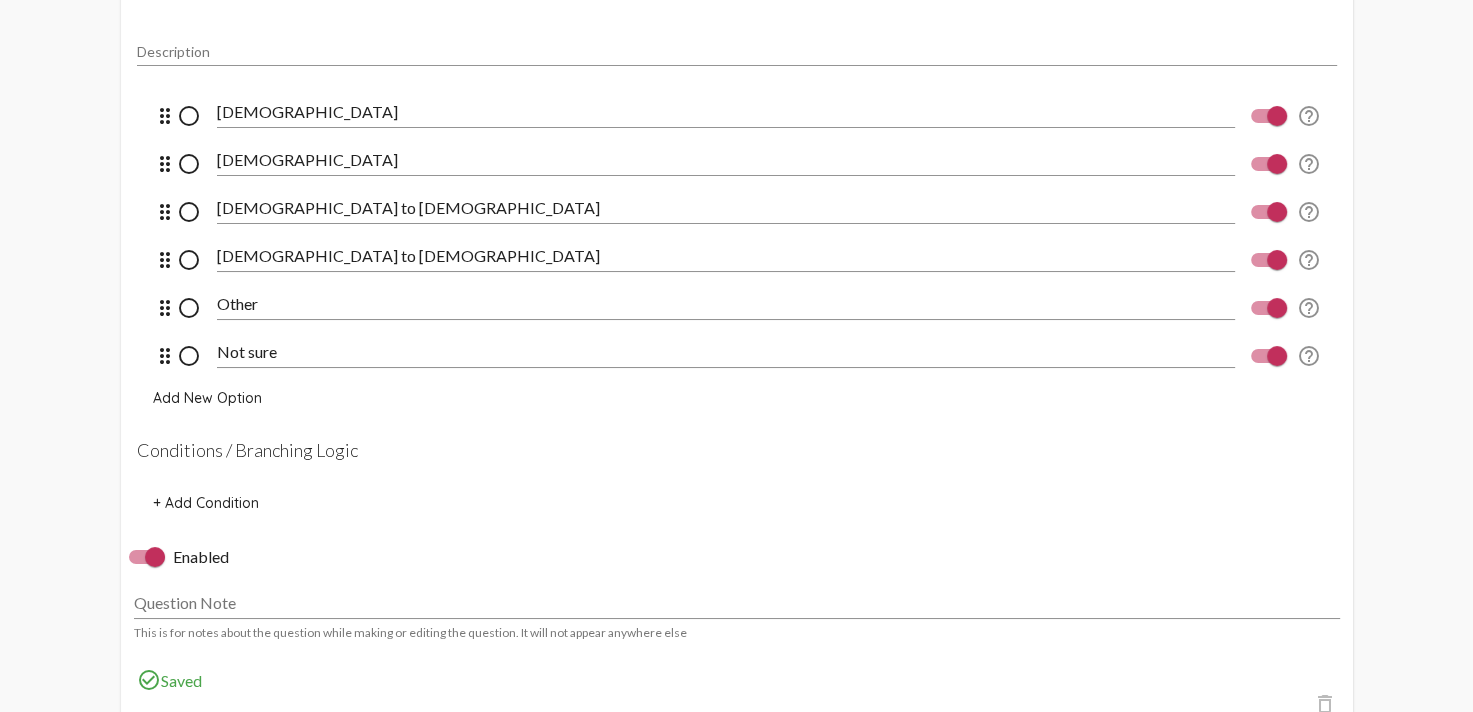 scroll, scrollTop: 7100, scrollLeft: 0, axis: vertical 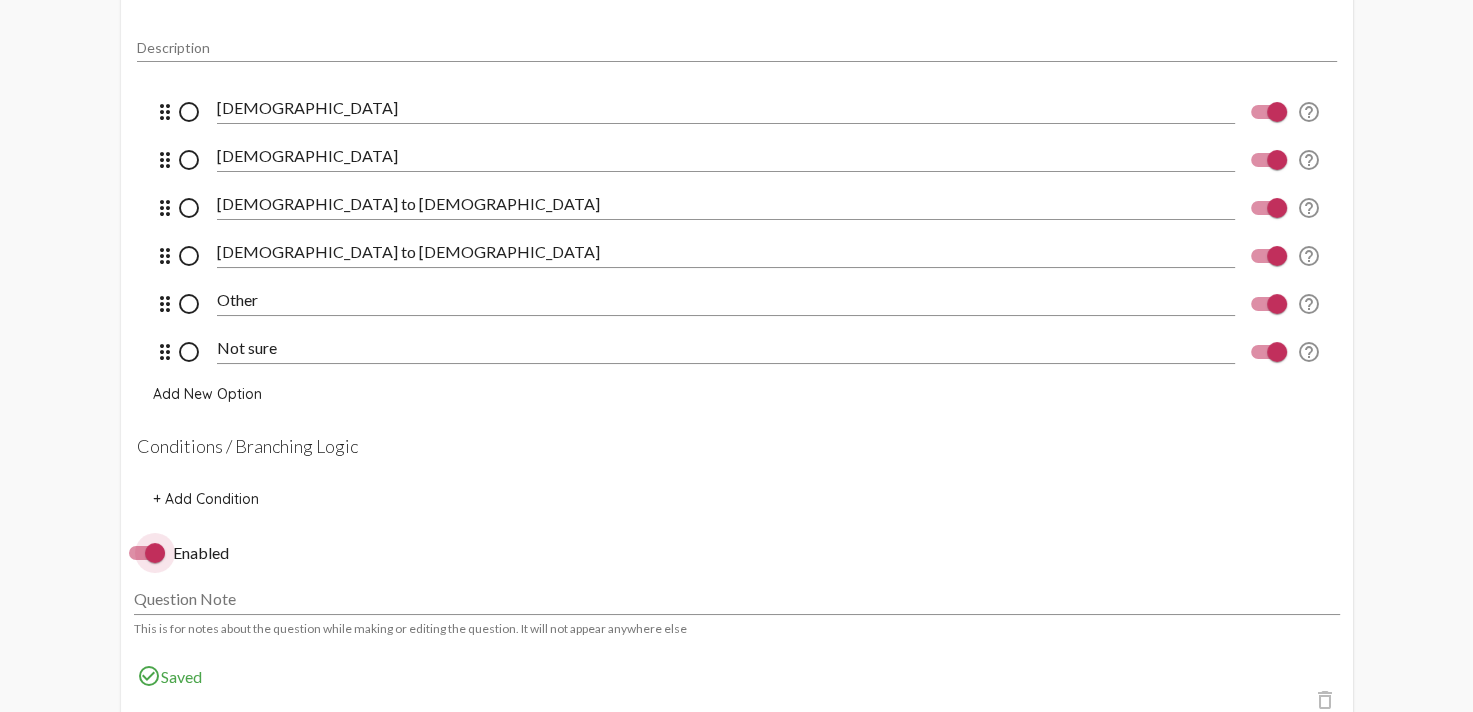 click at bounding box center [155, 553] 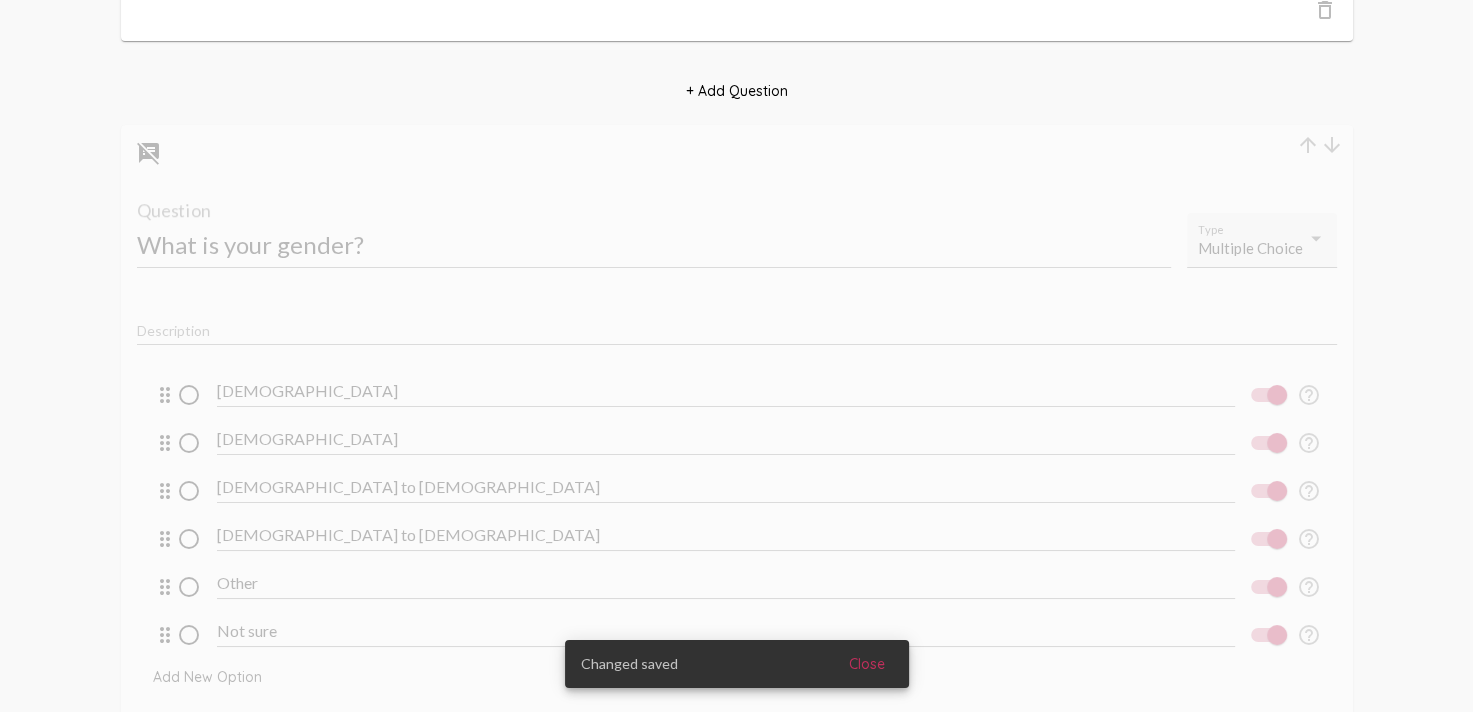 scroll, scrollTop: 6805, scrollLeft: 0, axis: vertical 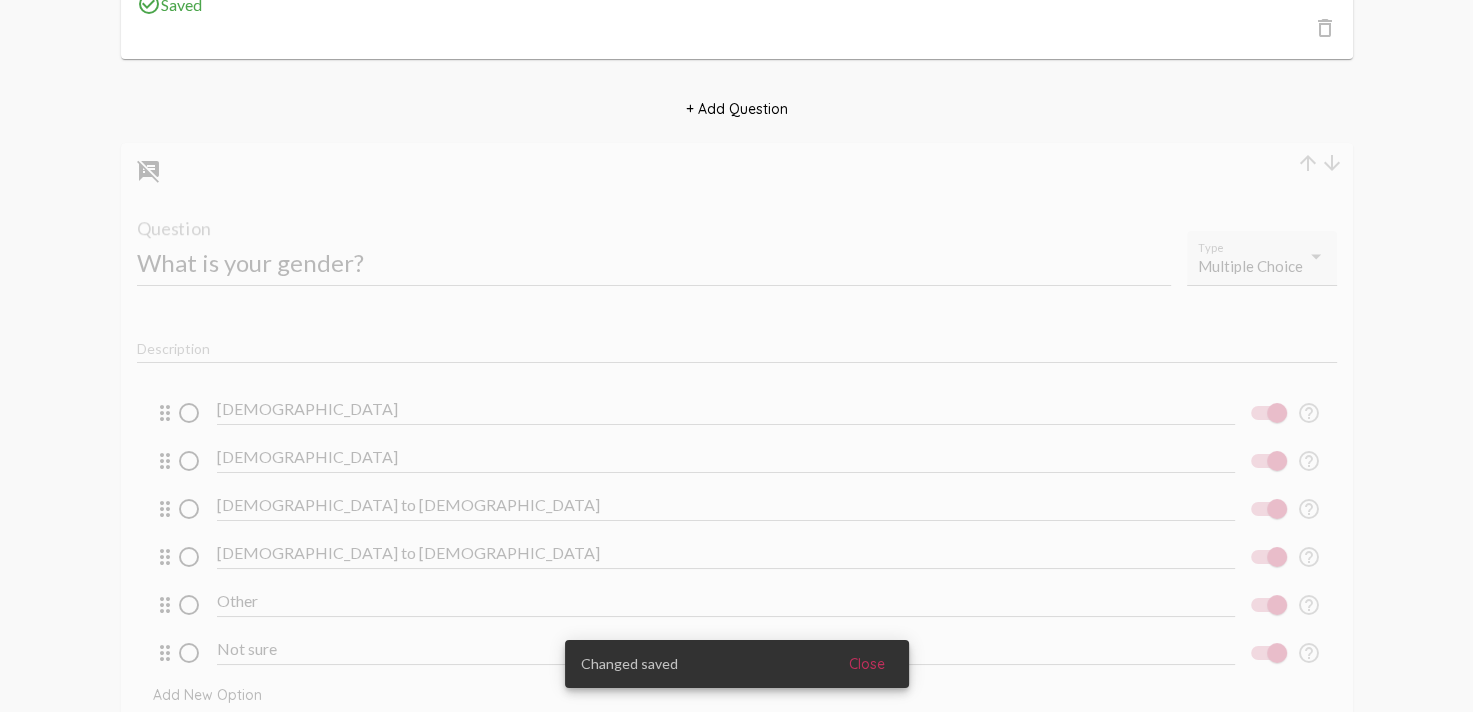 click on "arrow_downward" 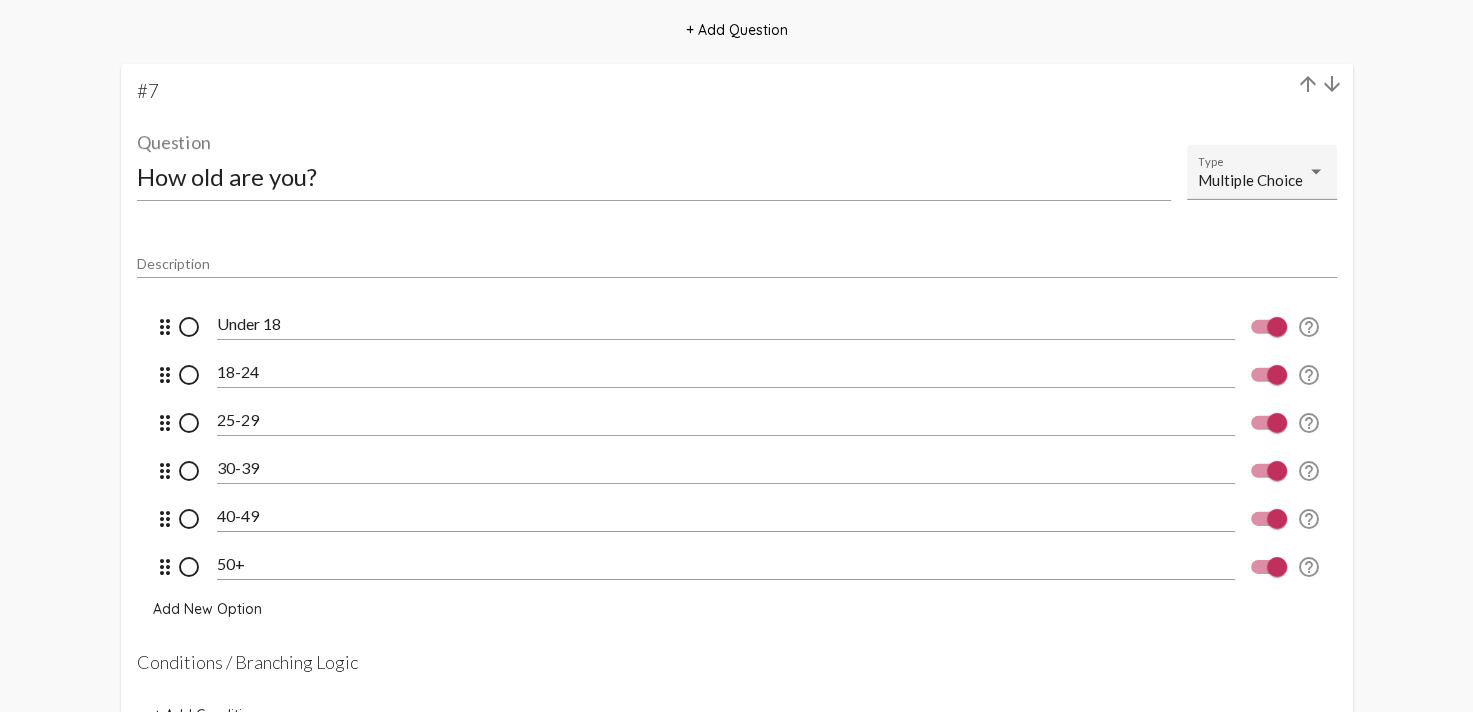 scroll, scrollTop: 5905, scrollLeft: 0, axis: vertical 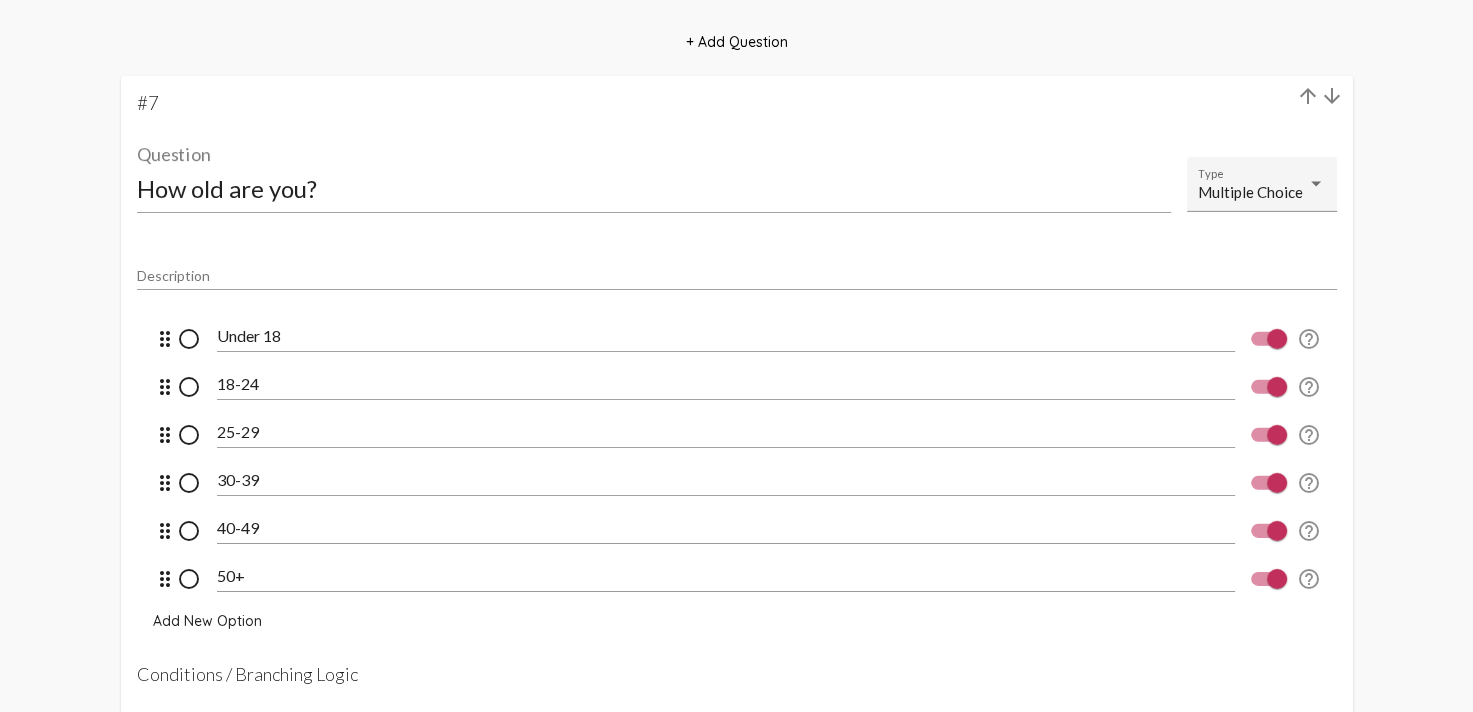 click on "arrow_downward" 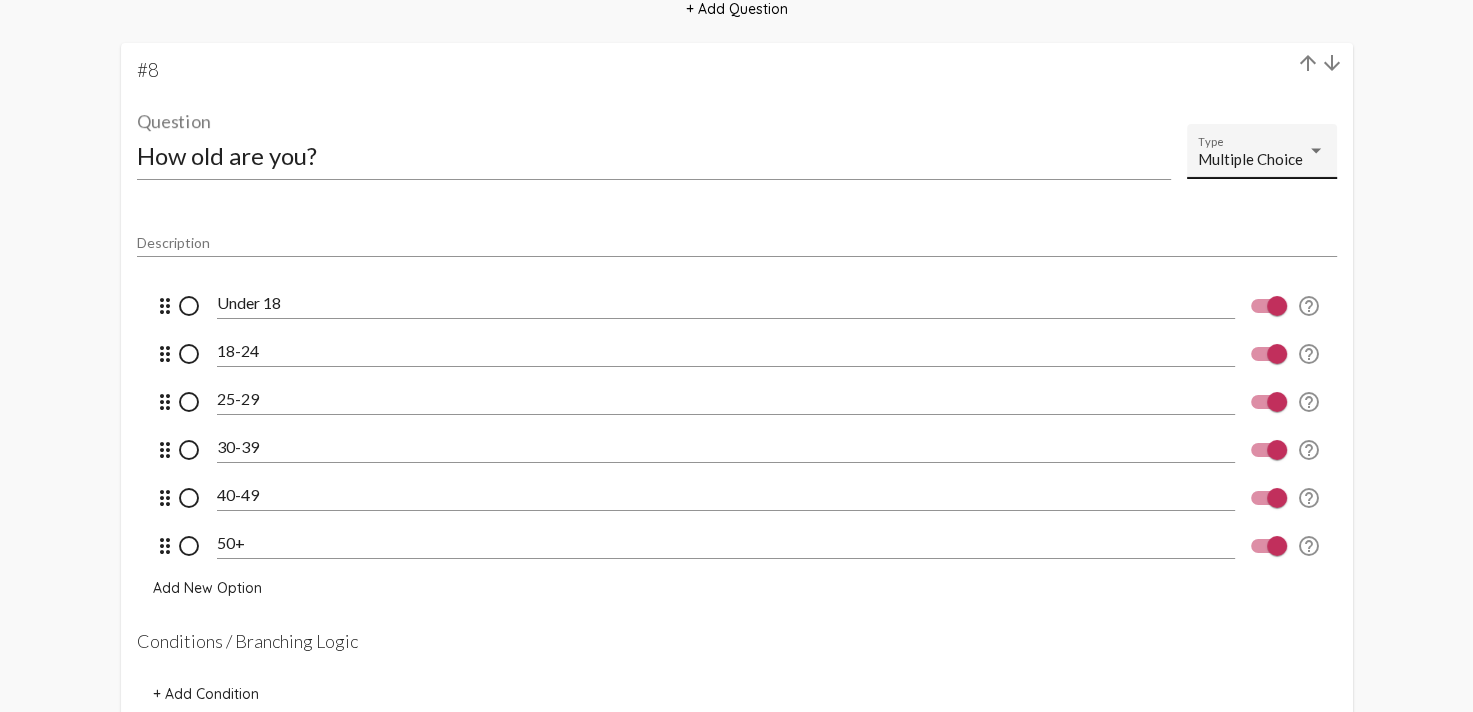 scroll, scrollTop: 6732, scrollLeft: 0, axis: vertical 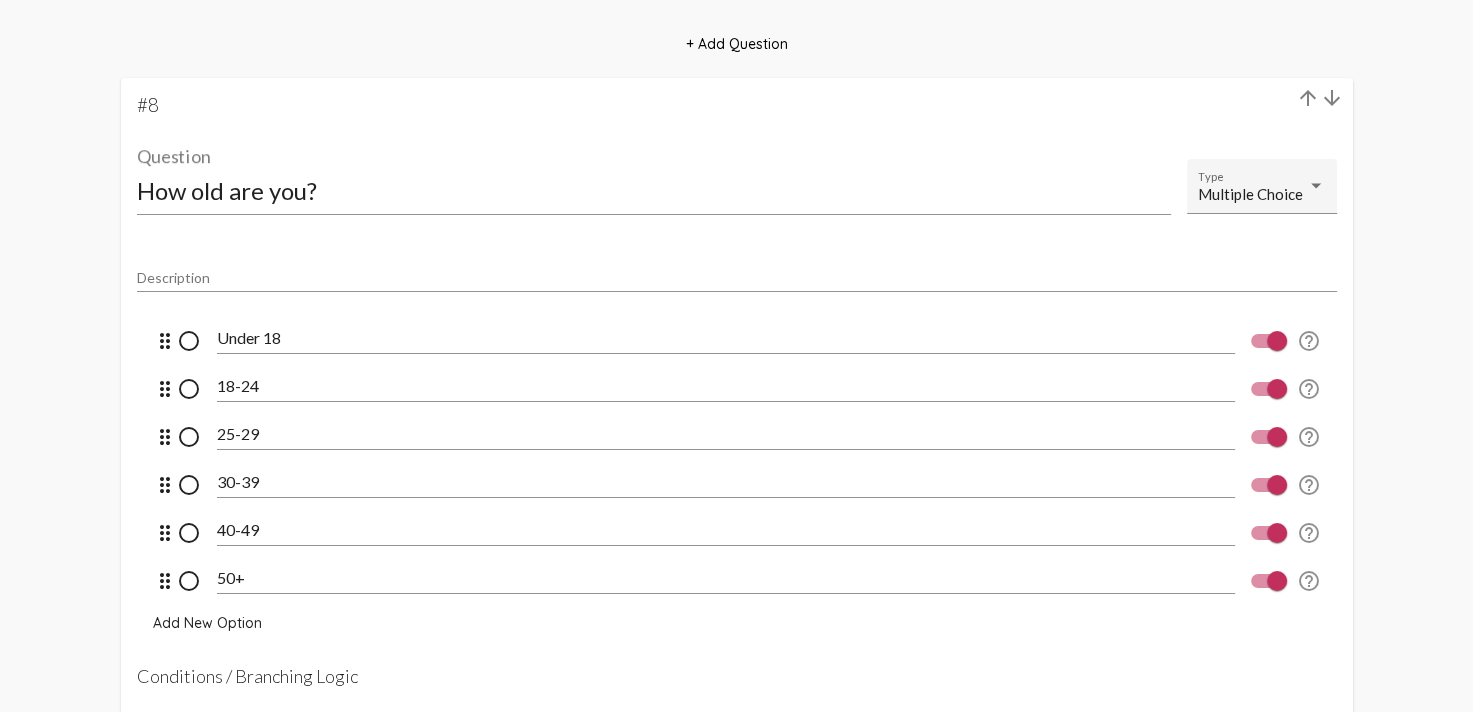 click on "arrow_downward" 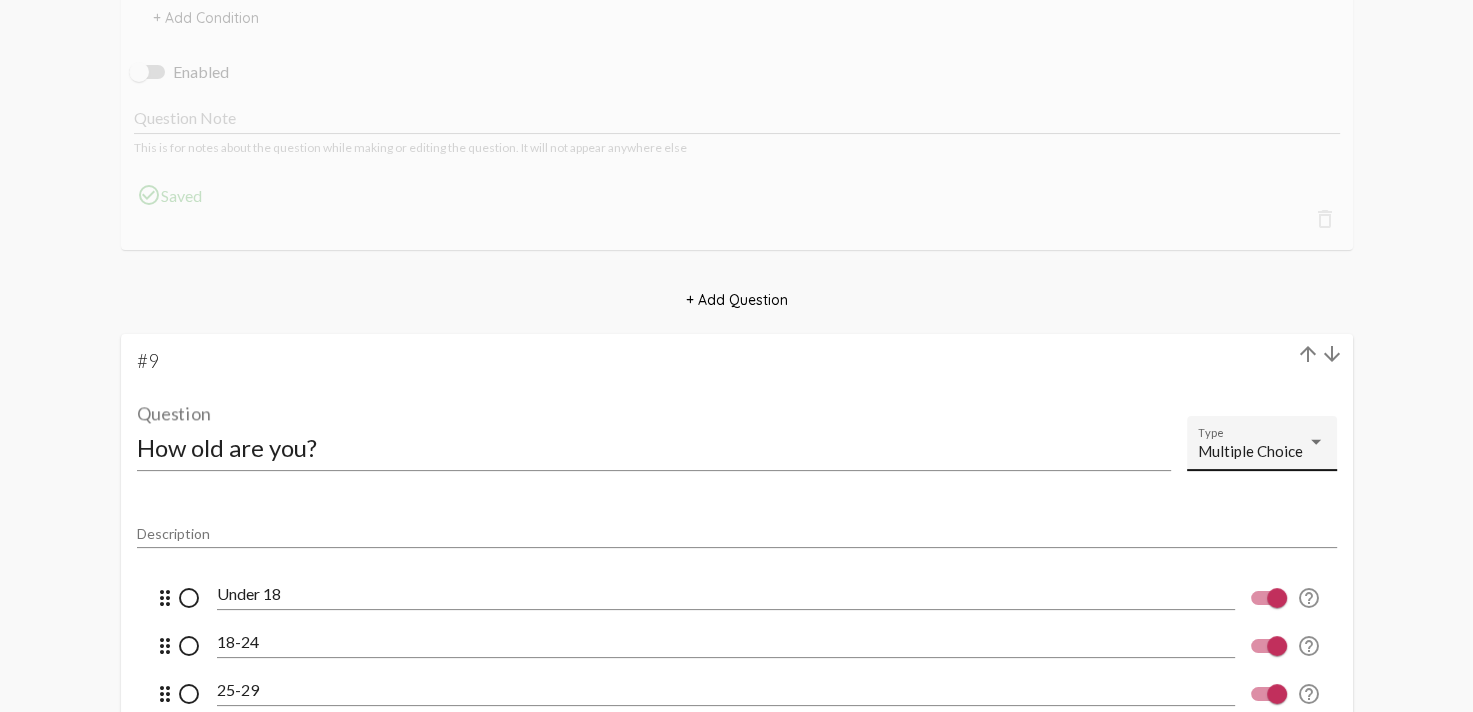 scroll, scrollTop: 7632, scrollLeft: 0, axis: vertical 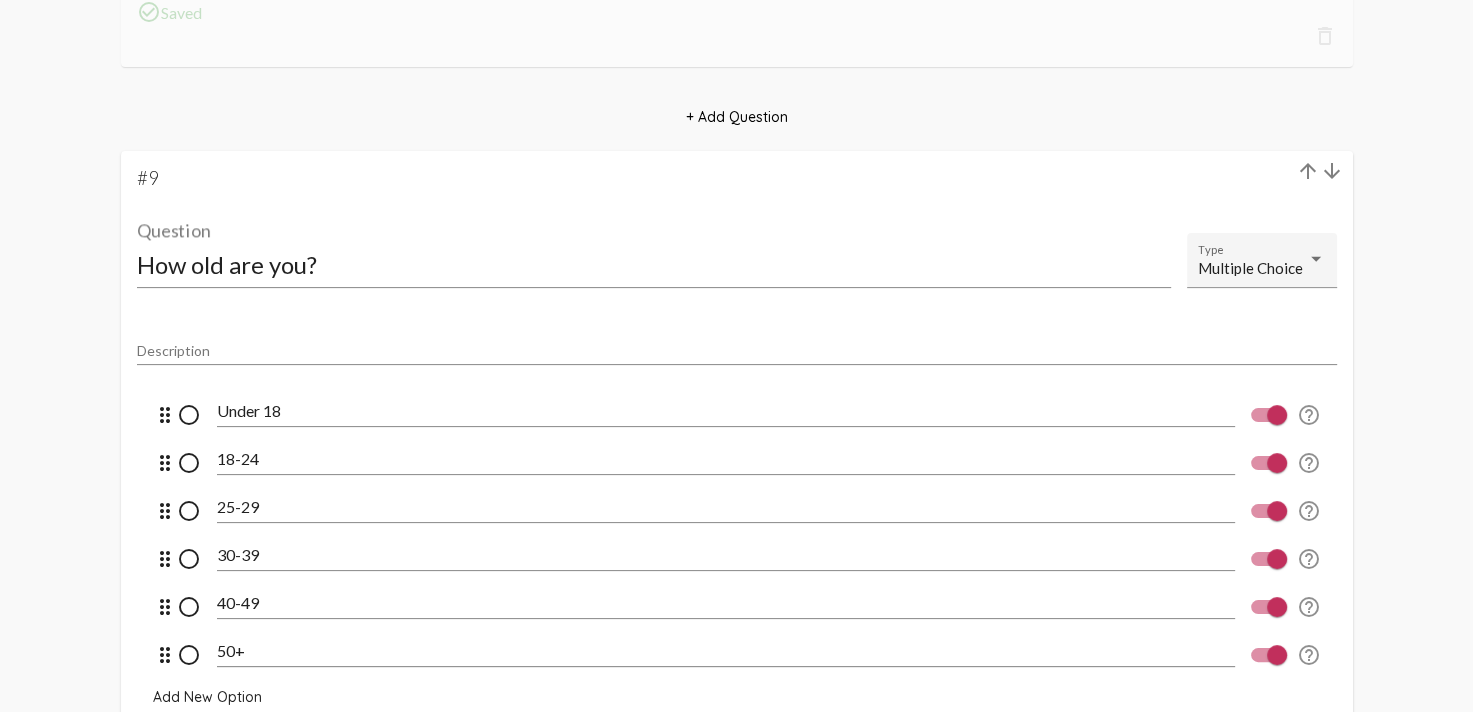 click on "arrow_upward" 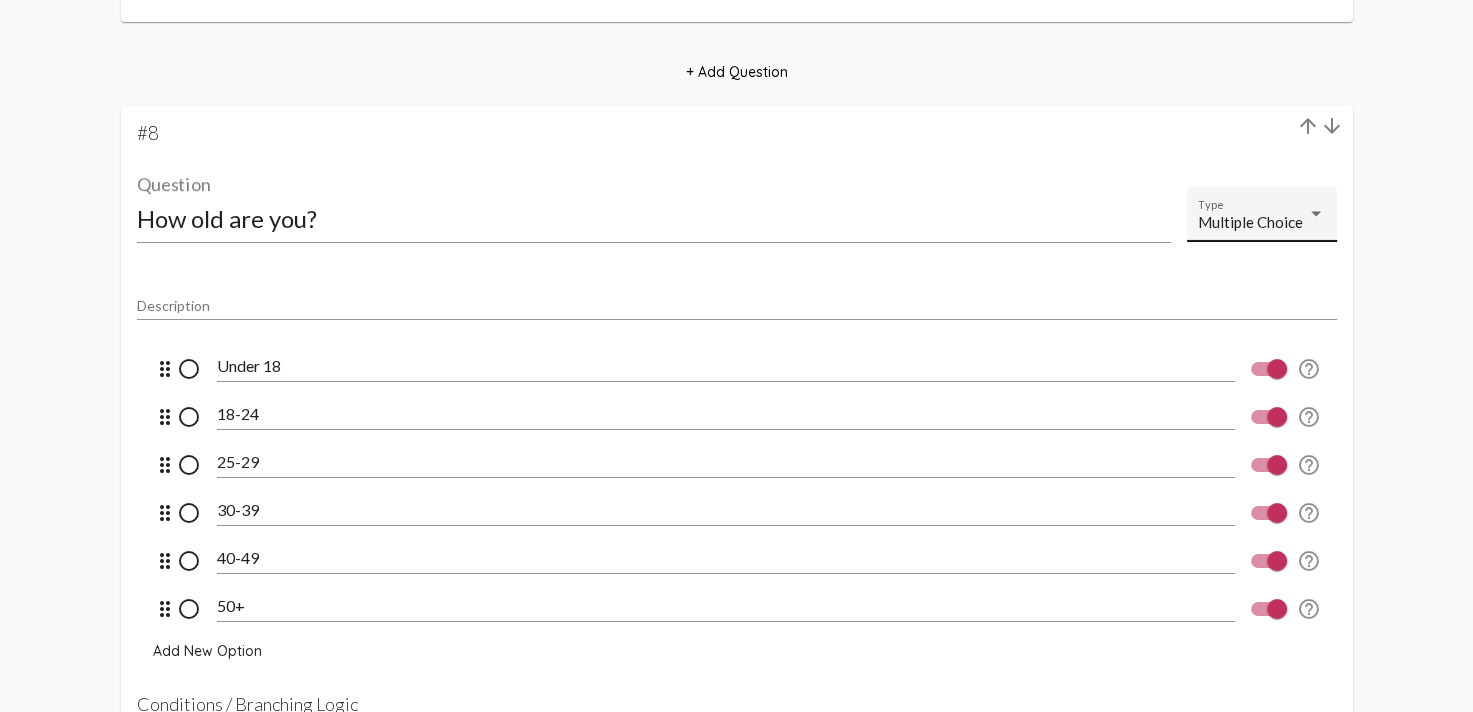 scroll, scrollTop: 6699, scrollLeft: 0, axis: vertical 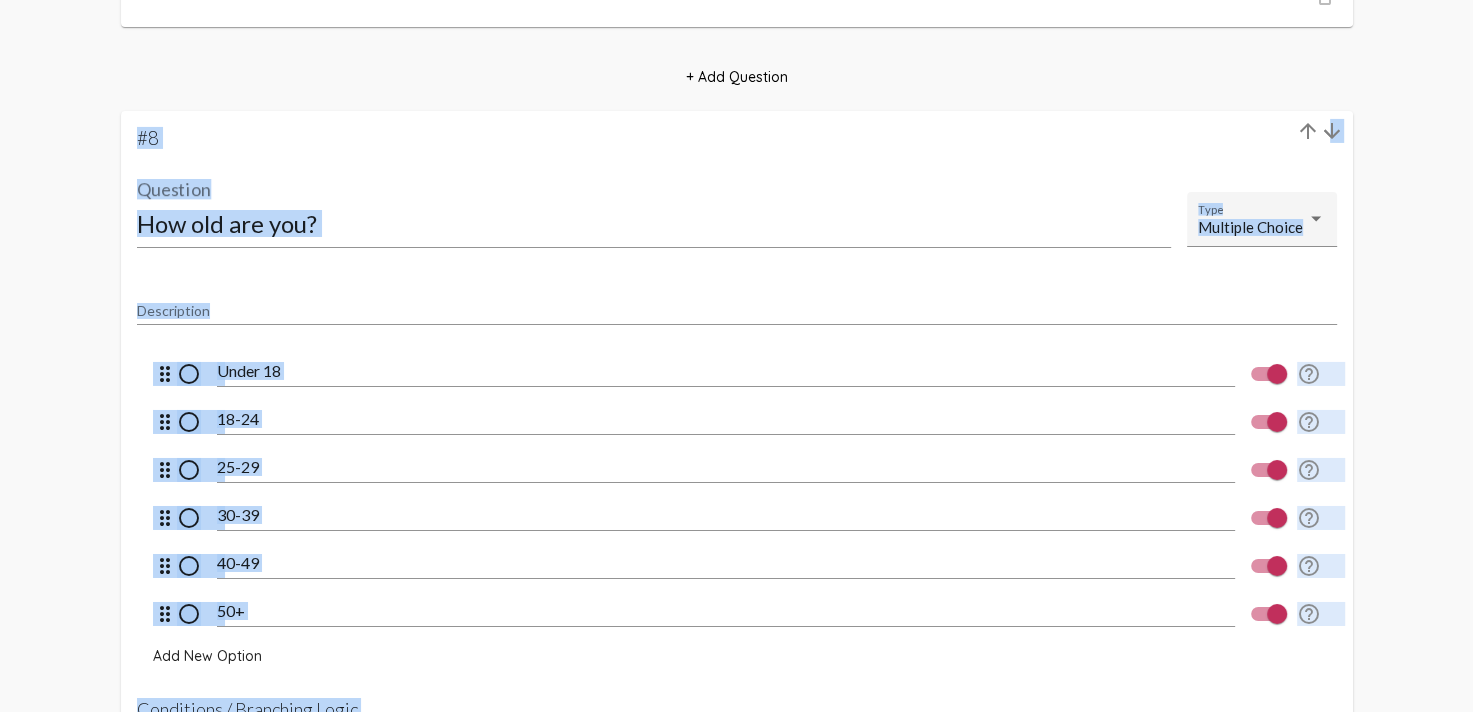 click on "arrow_downward" 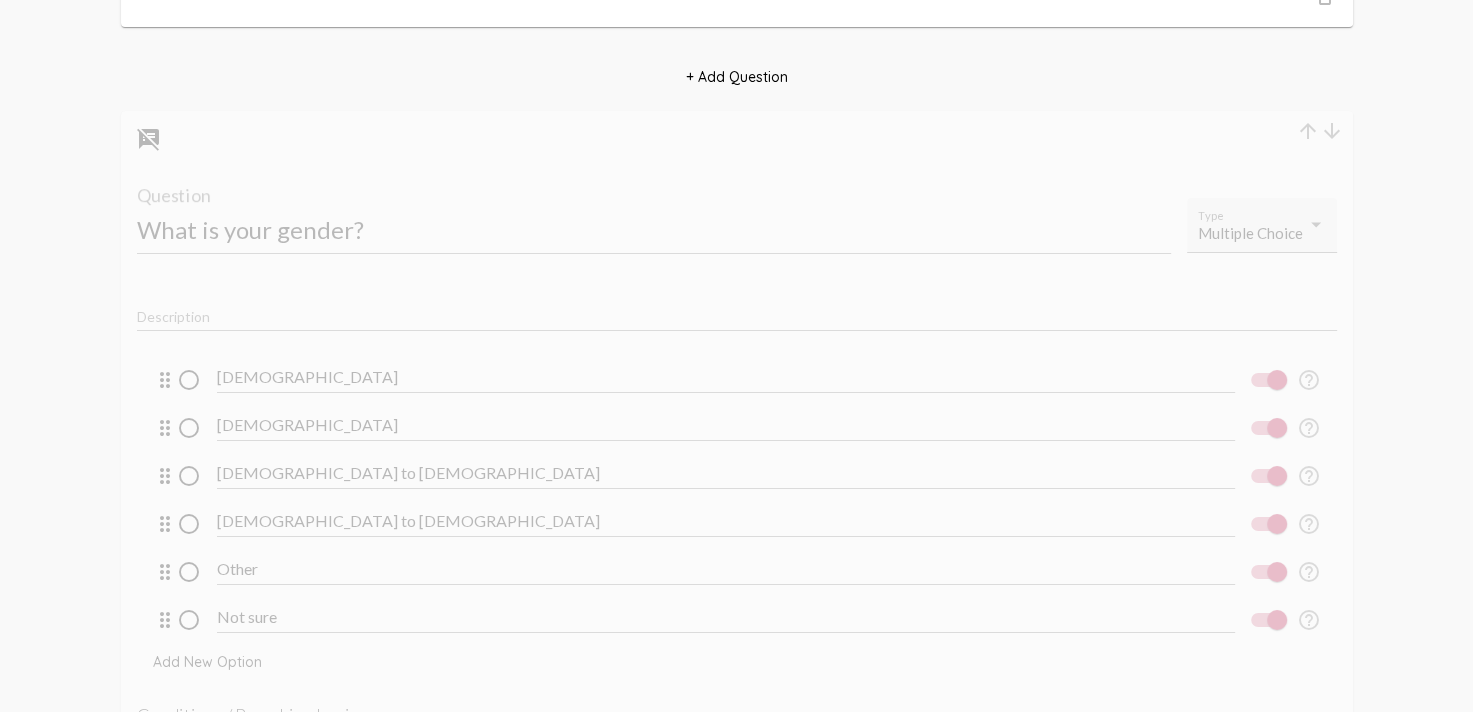 click on "What is your gender? Question Multiple Choice Type" 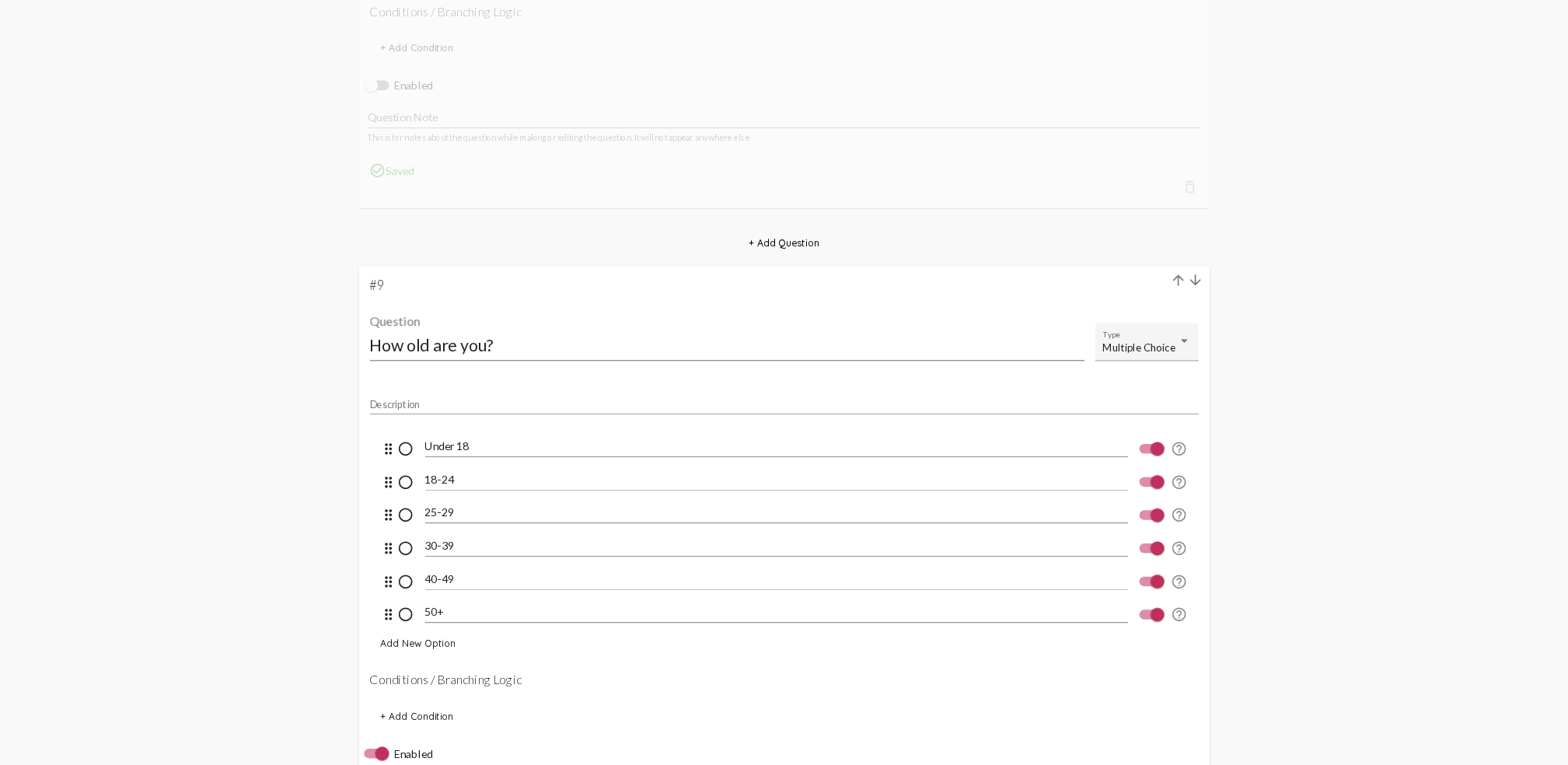 scroll, scrollTop: 5751, scrollLeft: 0, axis: vertical 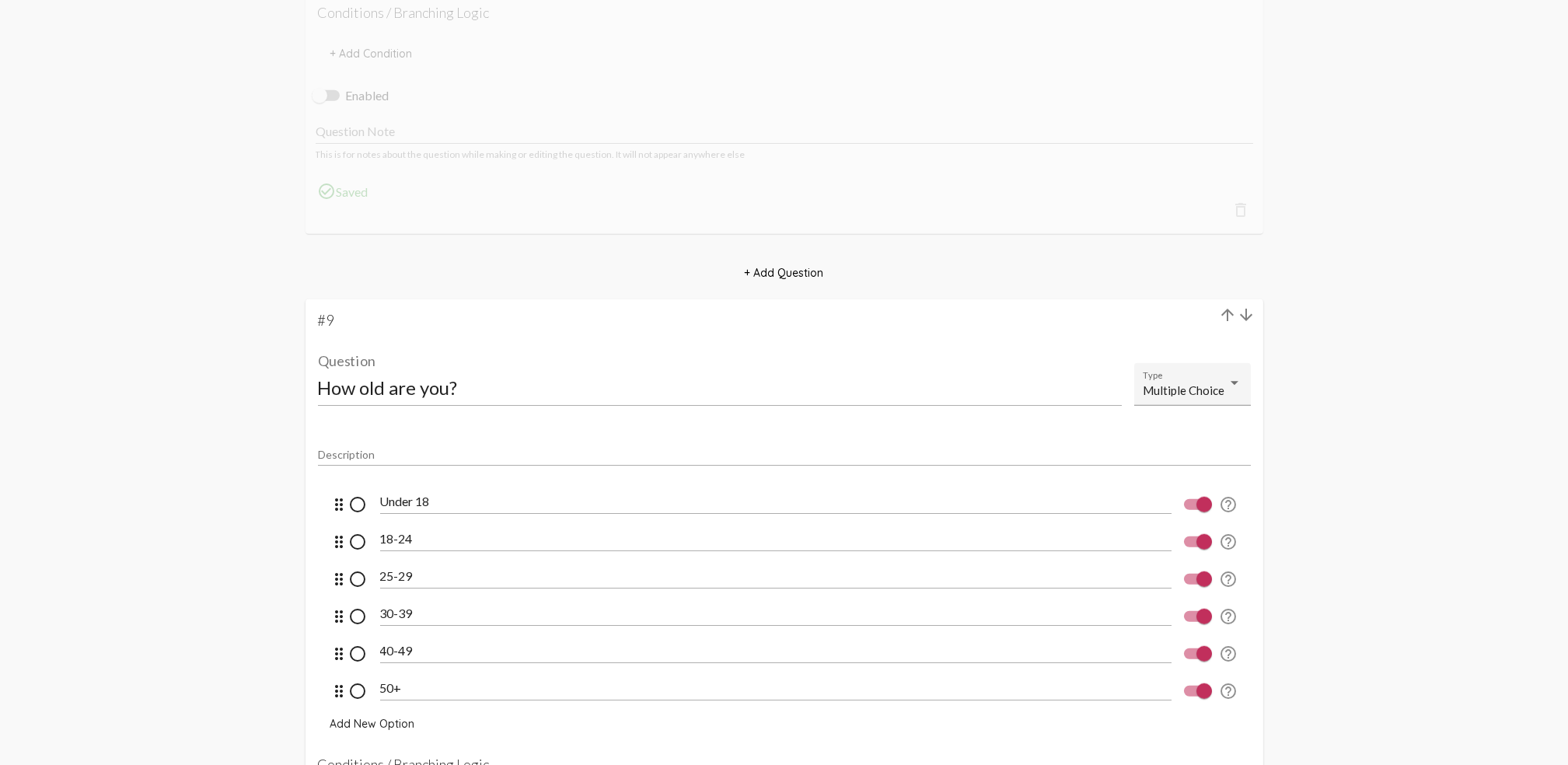click on "Edit Survey Resident - Dove's Nest Survey Name This survey is for This survey is for Charlotte Rescue Mission, we value your privacy, your identity will remain anonymous., we value your privacy, your identity will remain anonymous. Disclaimer Survey Note This is for notes about the survey while making or editing the survey. It will not appear anywhere else Survey Questions + Add Question arrow_downward #1 Which phase are you currently in? Question Multiple Choice Type Description drag_indicator radio_button_unchecked  Phase One   help_outline drag_indicator radio_button_unchecked  Phase Two   help_outline drag_indicator radio_button_unchecked  Phase Three   help_outline drag_indicator radio_button_unchecked  Phase Four   help_outline Add New Option Conditions / Branching Logic flip_to_front  Add Question delete_outline  Condition:   If response is:   Phase One   Phase Two   Phase Three   Phase Four   Then add question:   Which phase are you currently in?   What else would you like to share?    Thank You!" 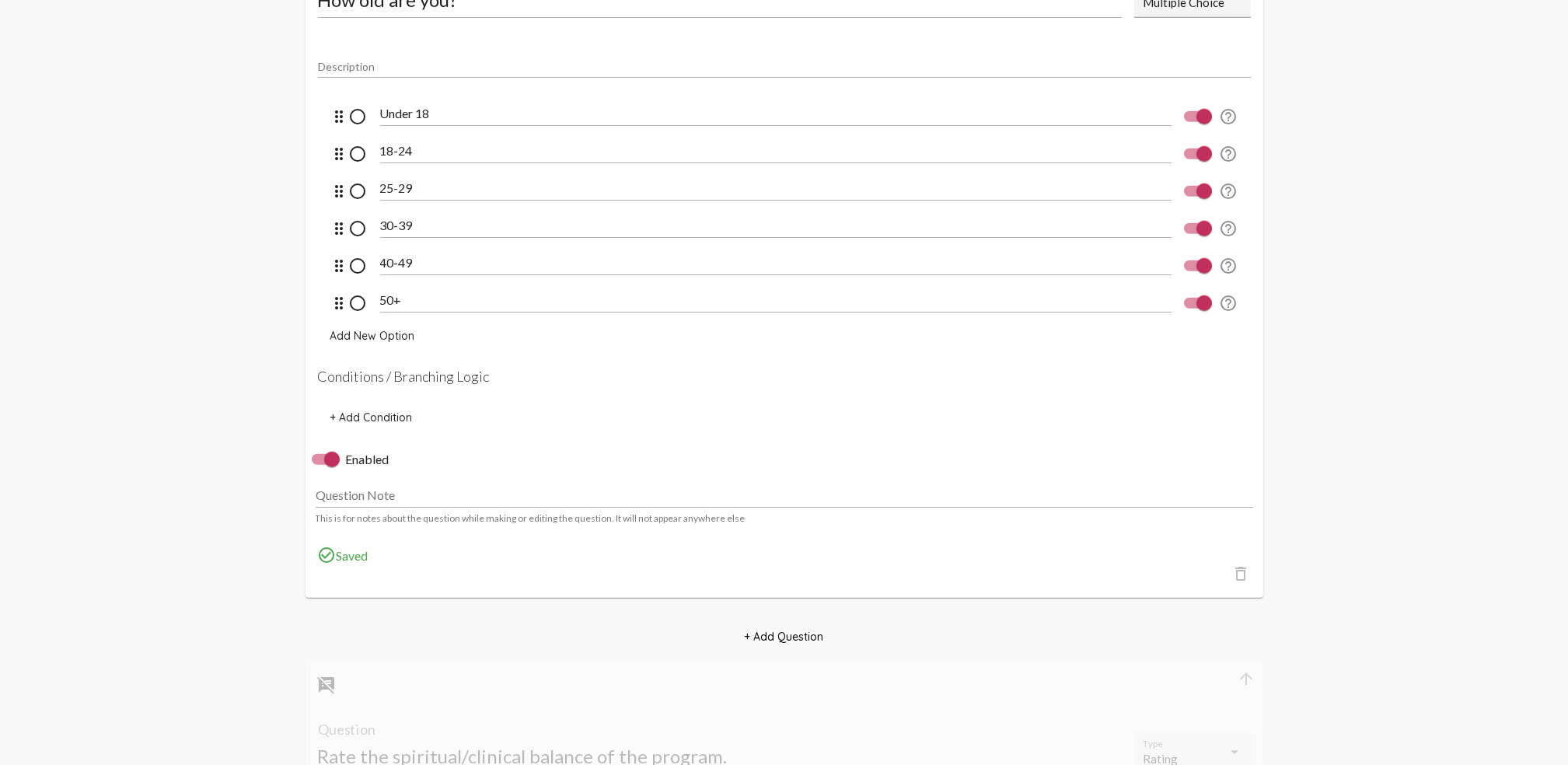 scroll, scrollTop: 6062, scrollLeft: 0, axis: vertical 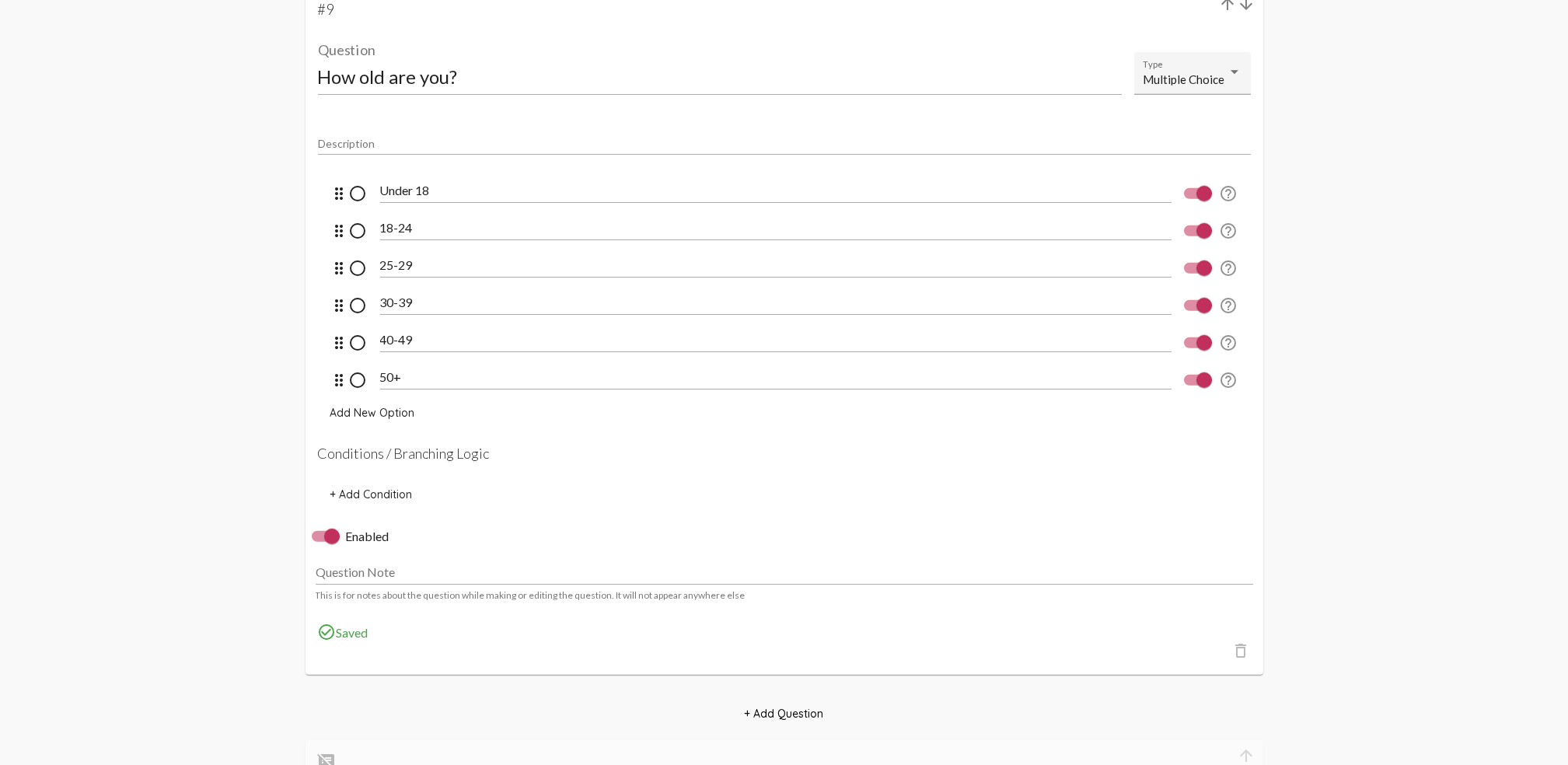click at bounding box center (332, 536) 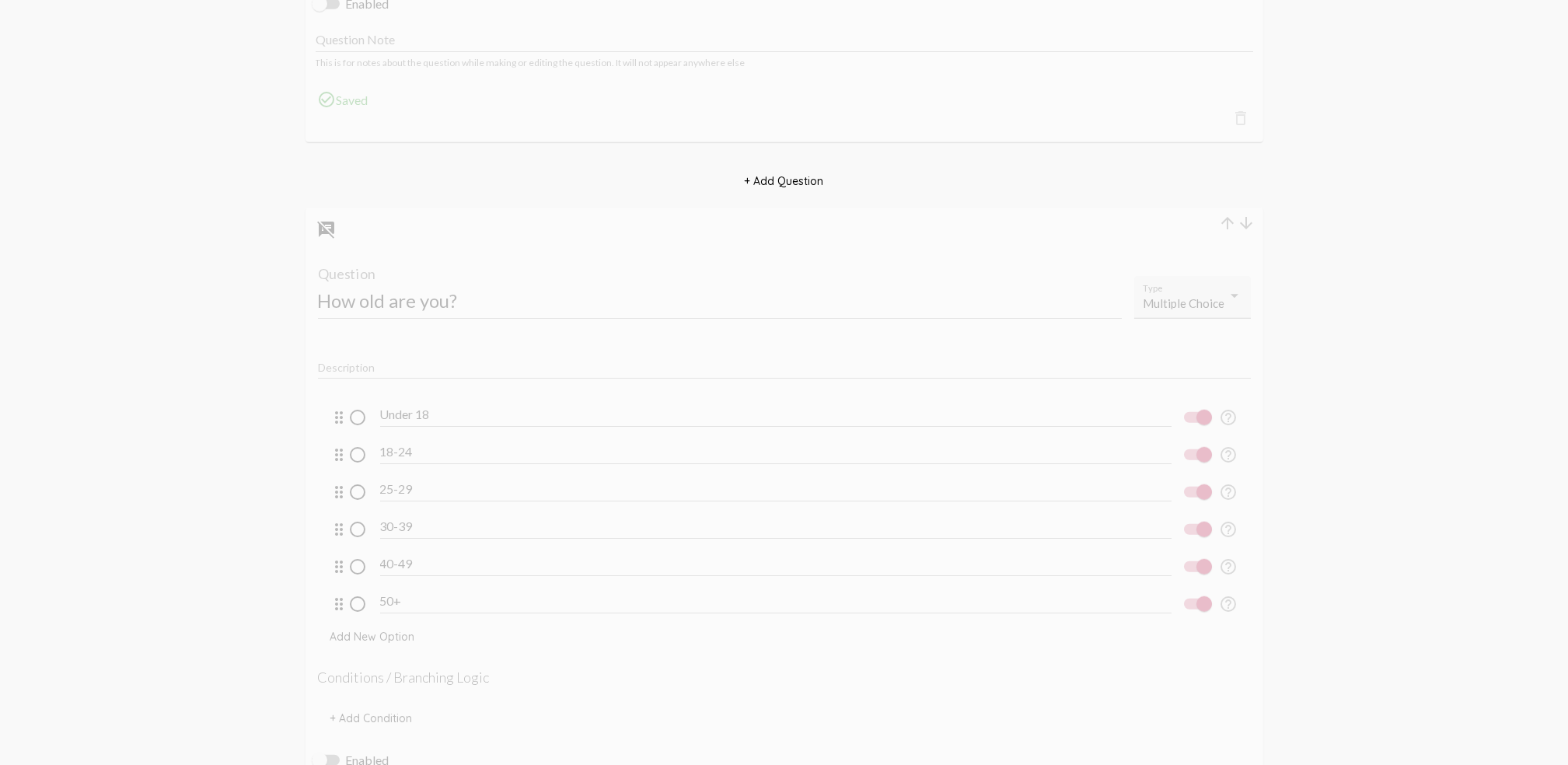 scroll, scrollTop: 5854, scrollLeft: 0, axis: vertical 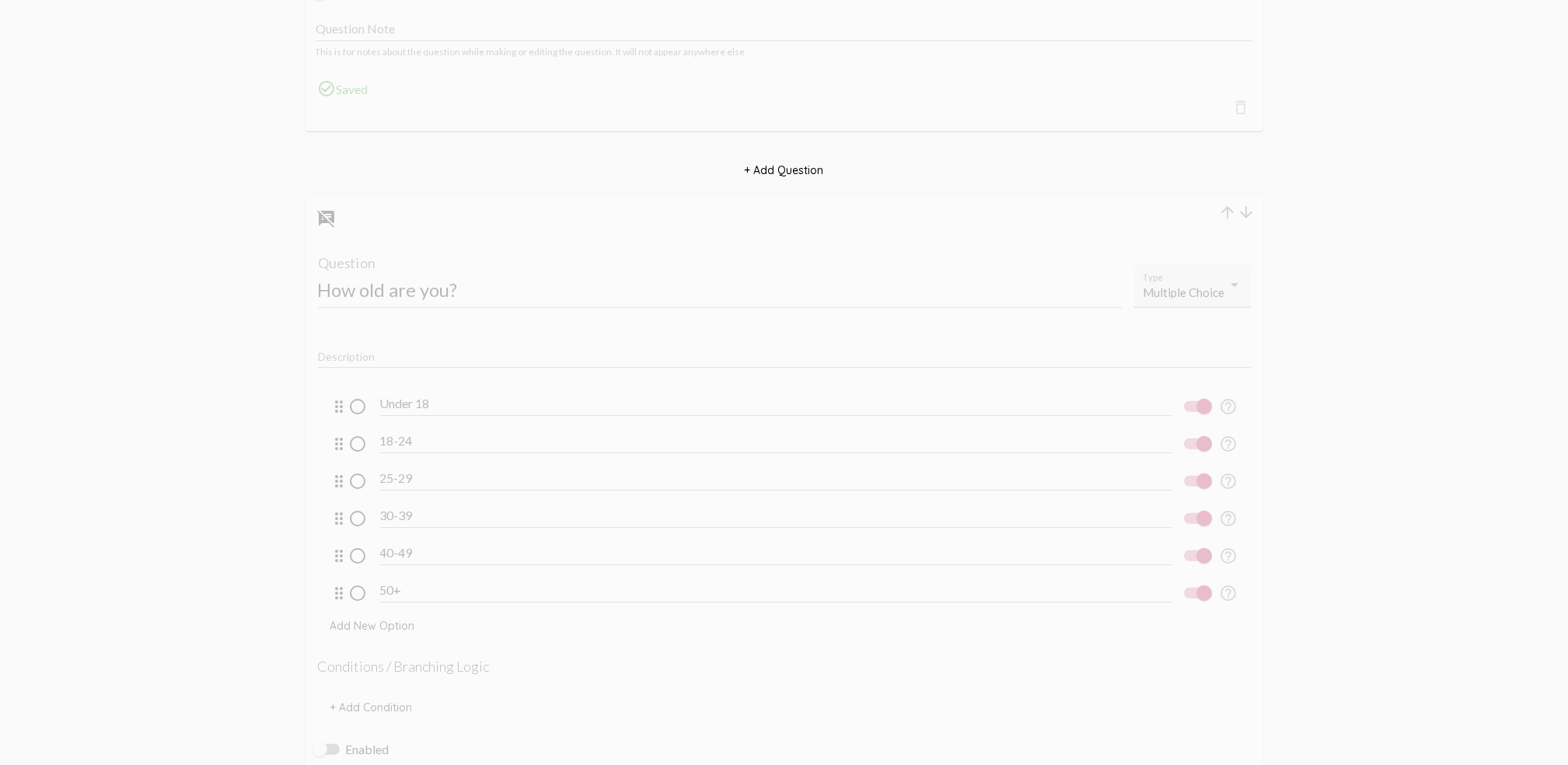 click on "arrow_upward" 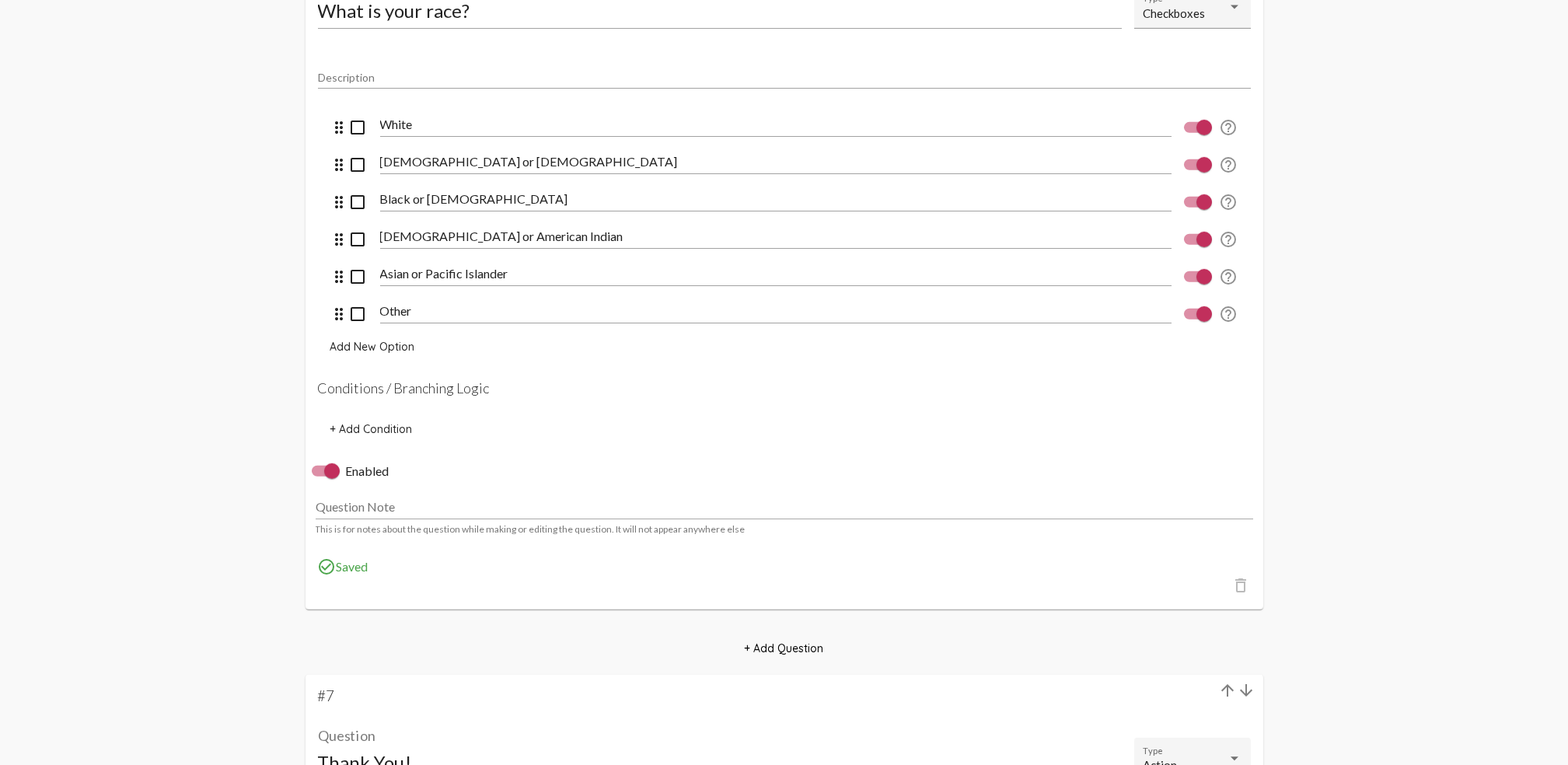 scroll, scrollTop: 3988, scrollLeft: 0, axis: vertical 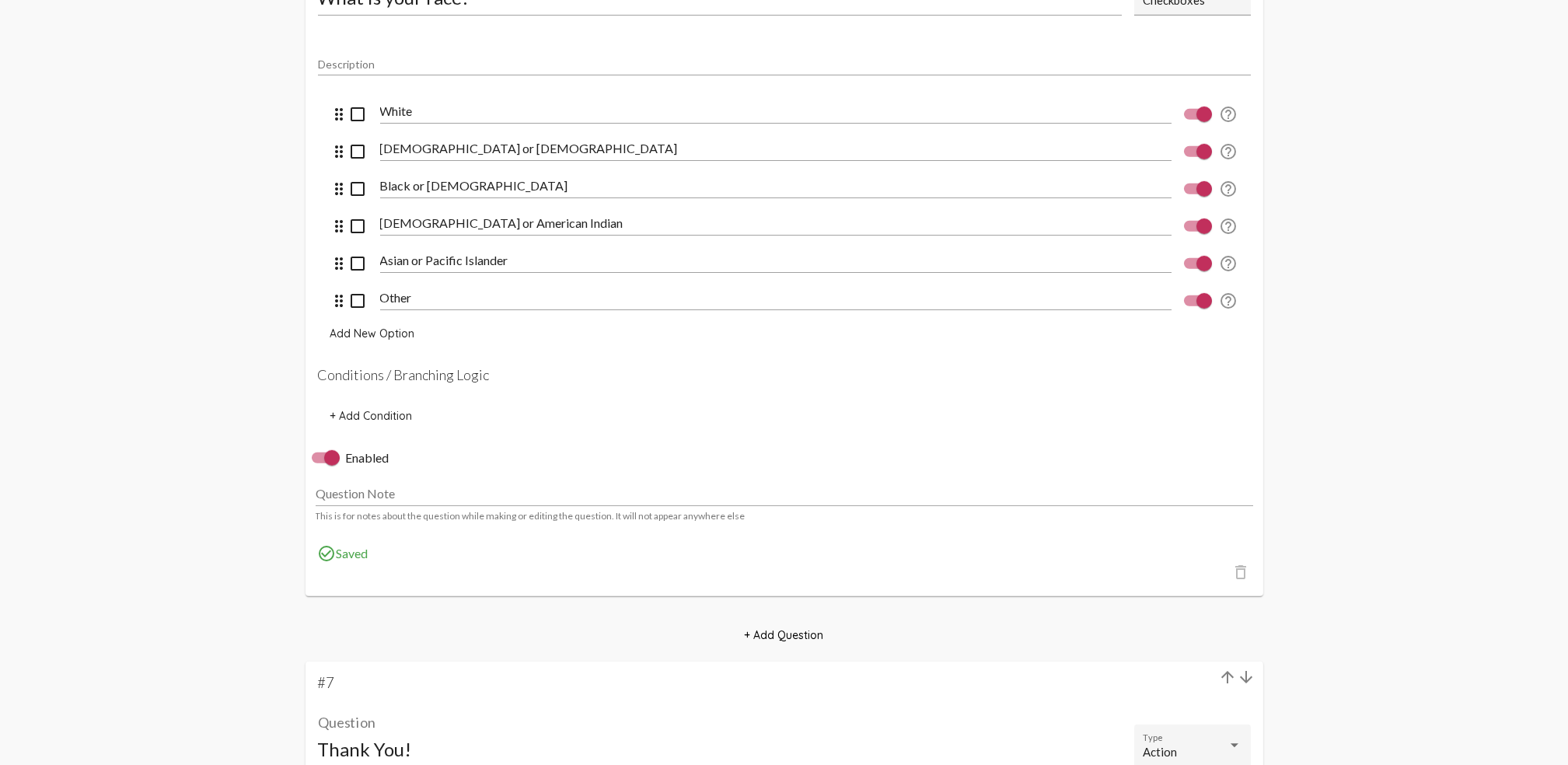 click at bounding box center (326, 458) 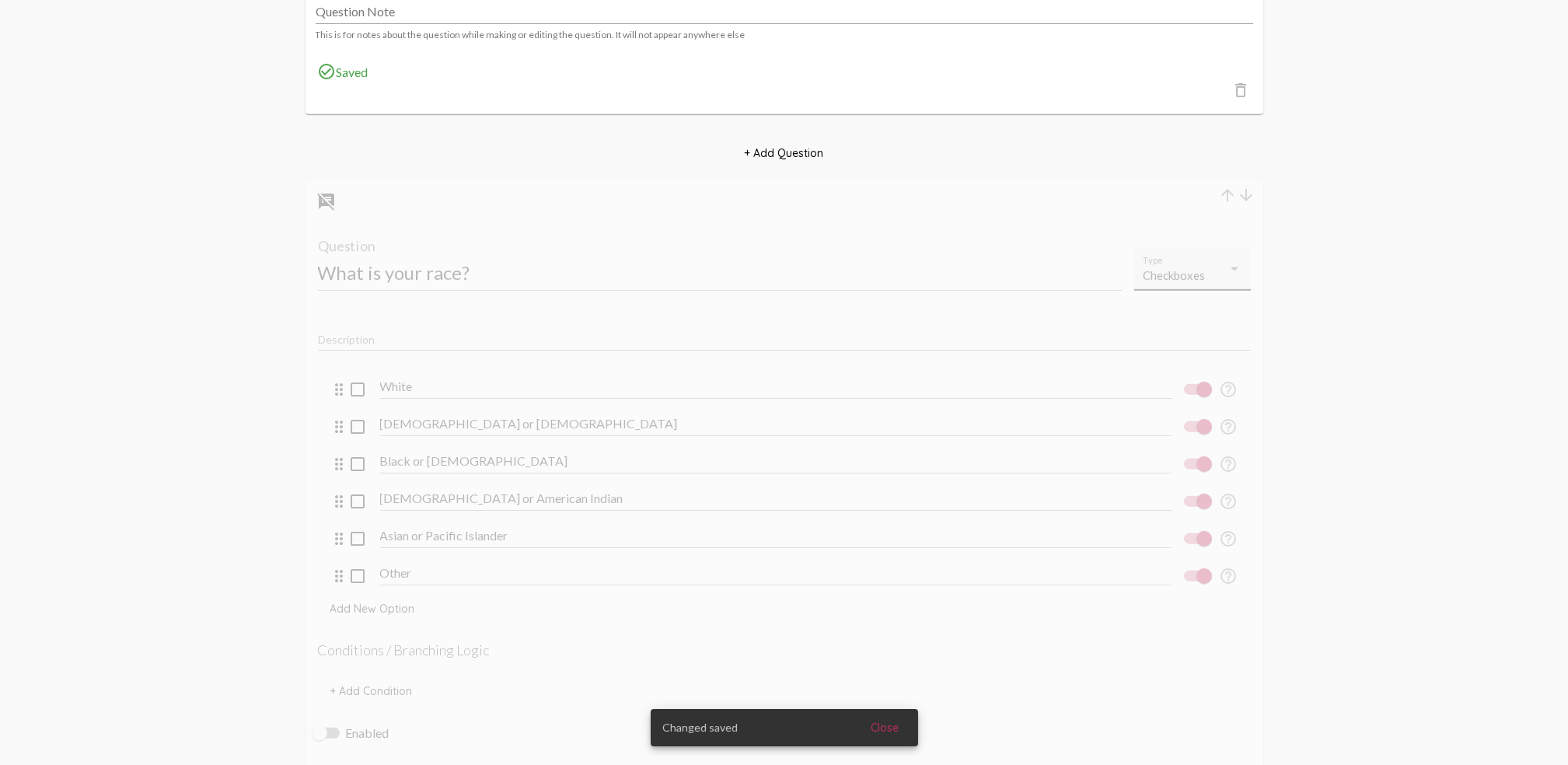 scroll, scrollTop: 3682, scrollLeft: 0, axis: vertical 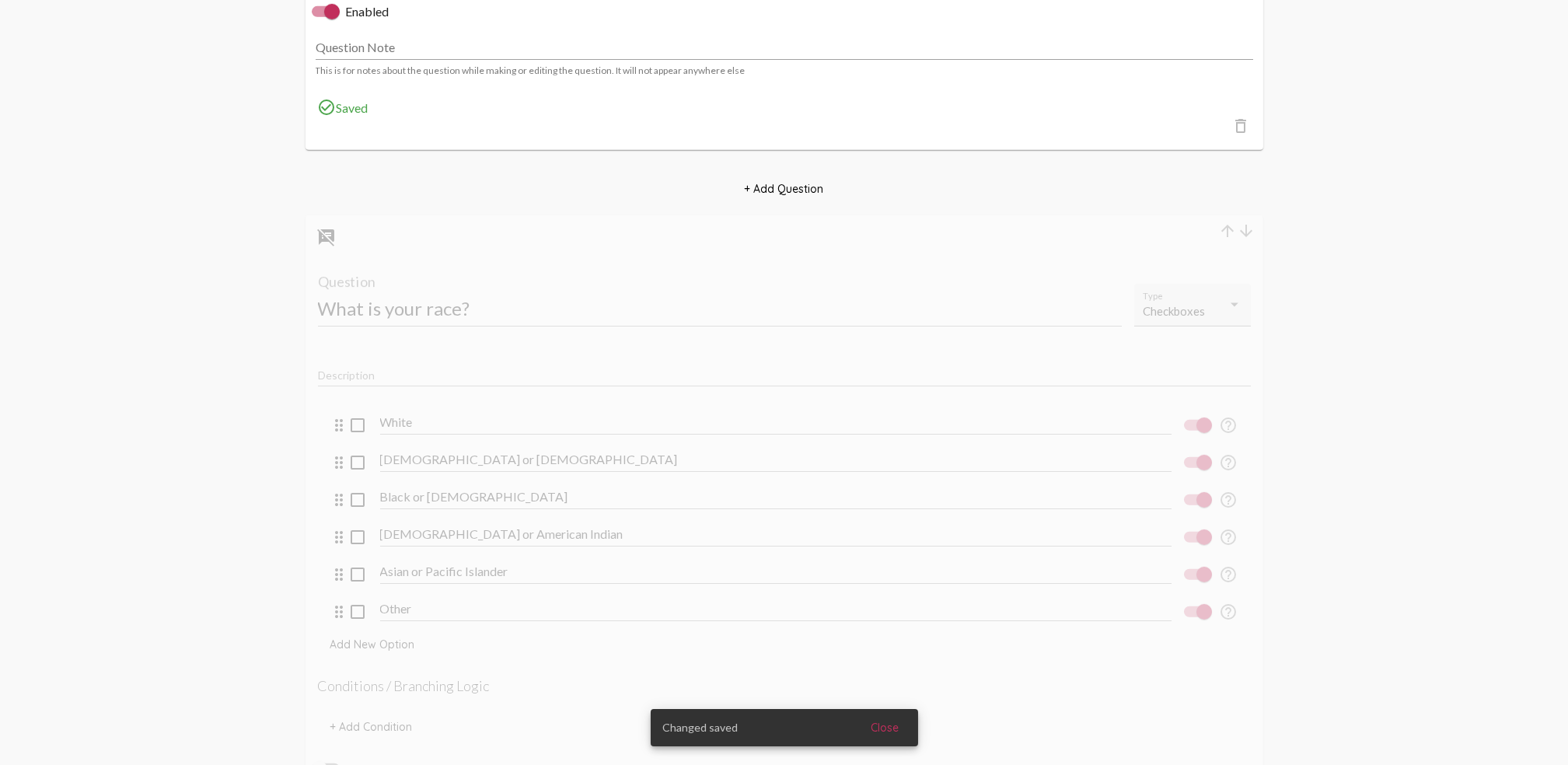 click on "arrow_downward" 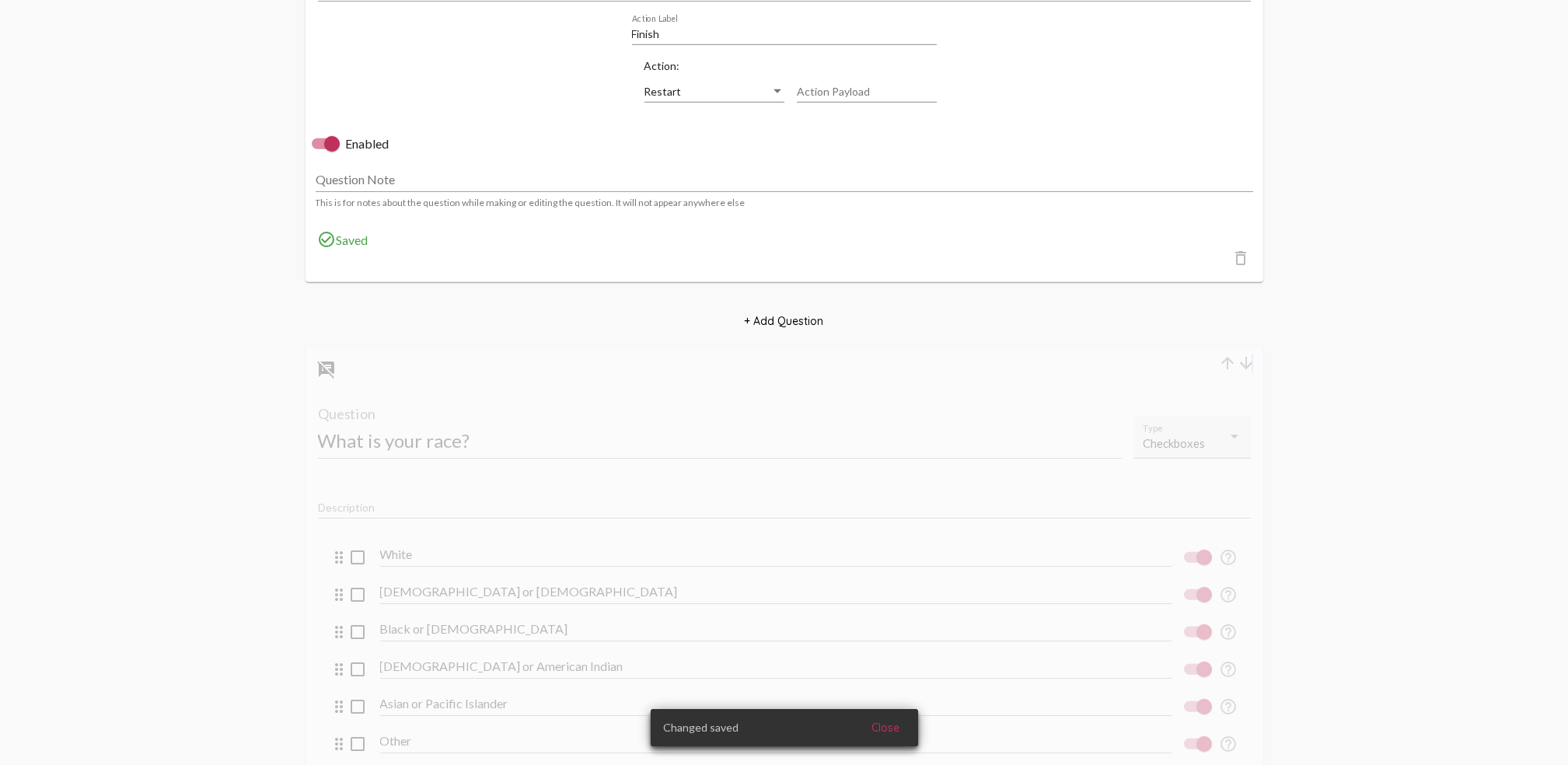 scroll, scrollTop: 4304, scrollLeft: 0, axis: vertical 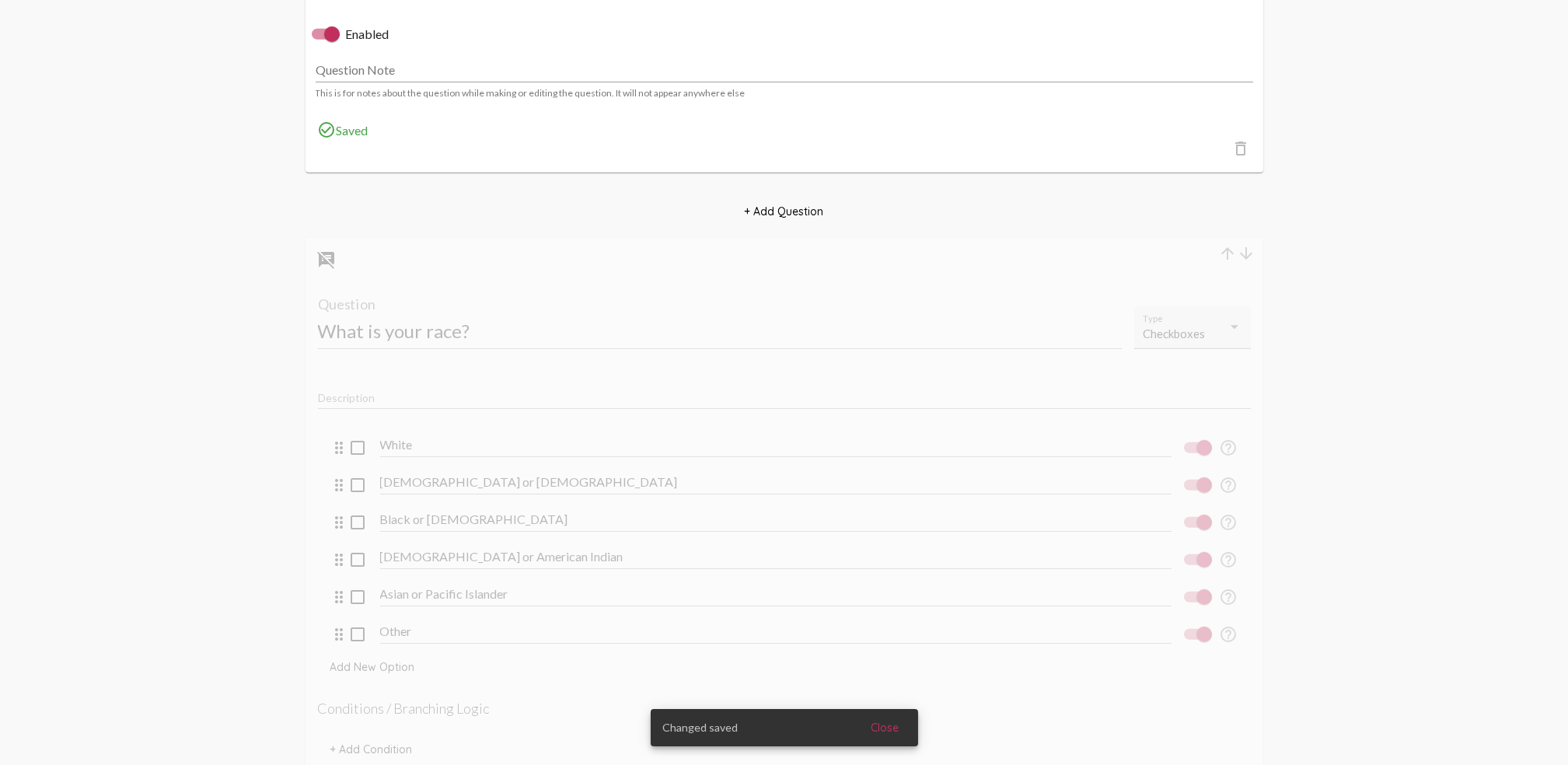 click on "arrow_downward" 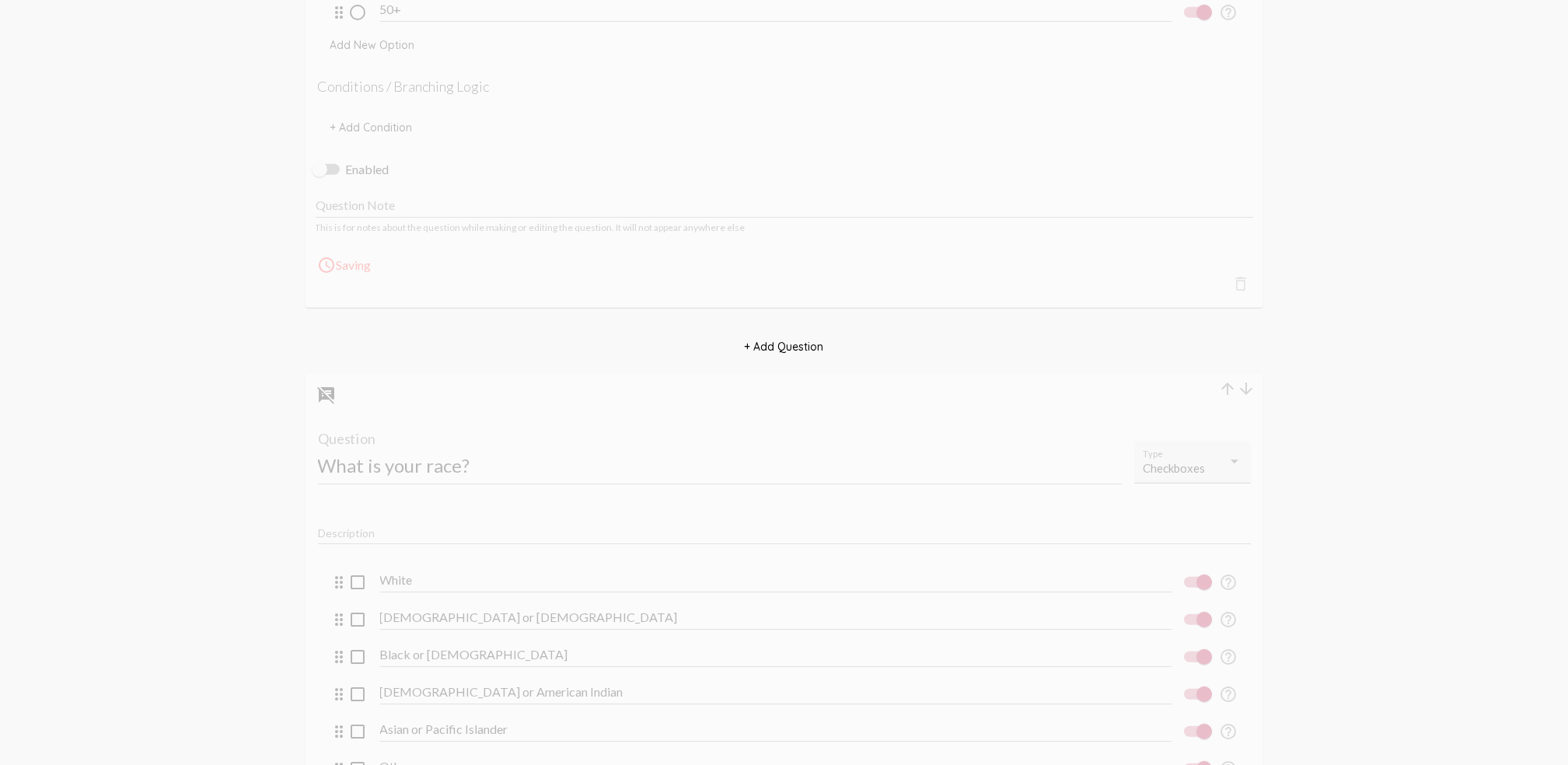 scroll, scrollTop: 5133, scrollLeft: 0, axis: vertical 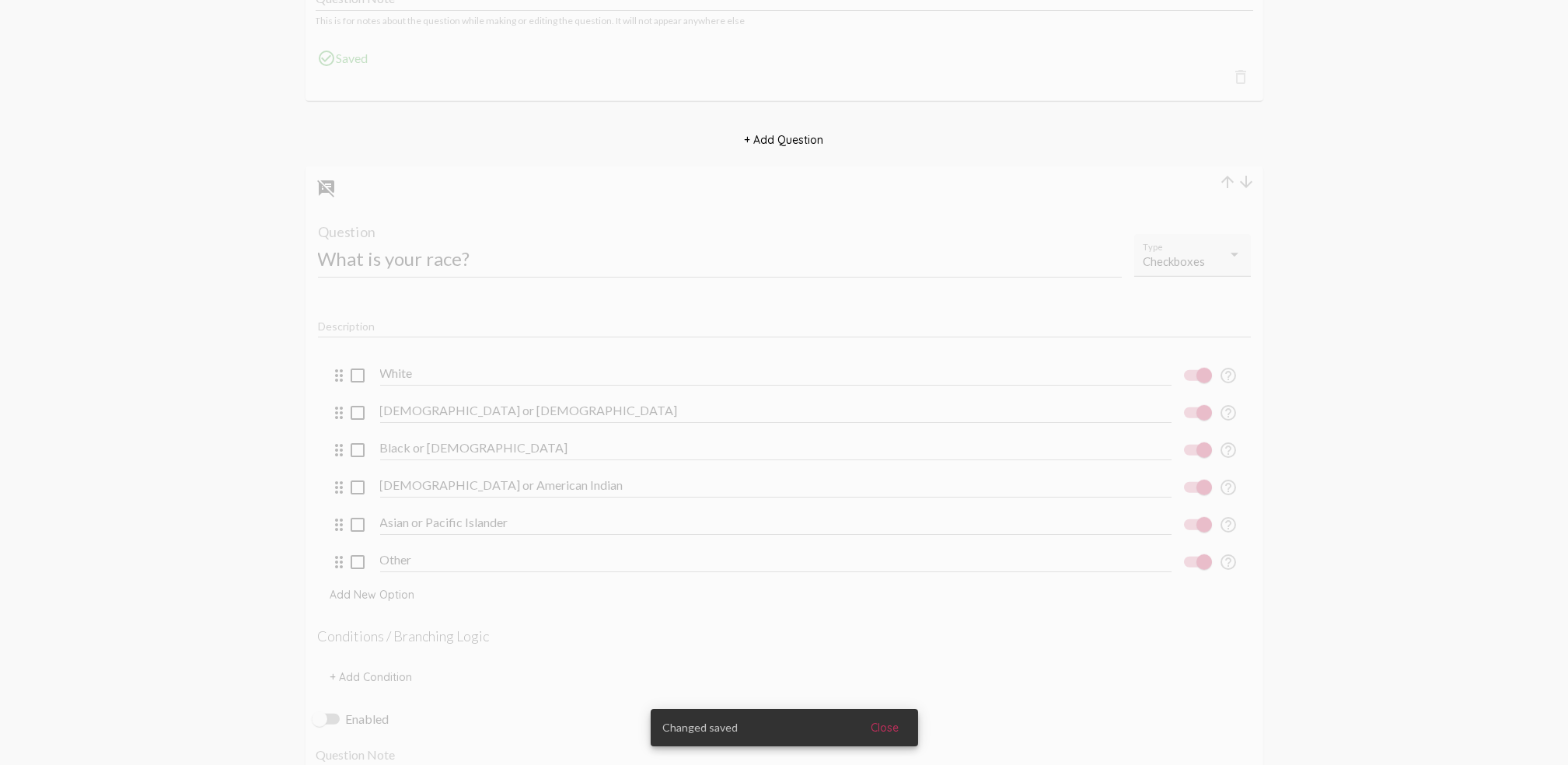 click on "arrow_downward" 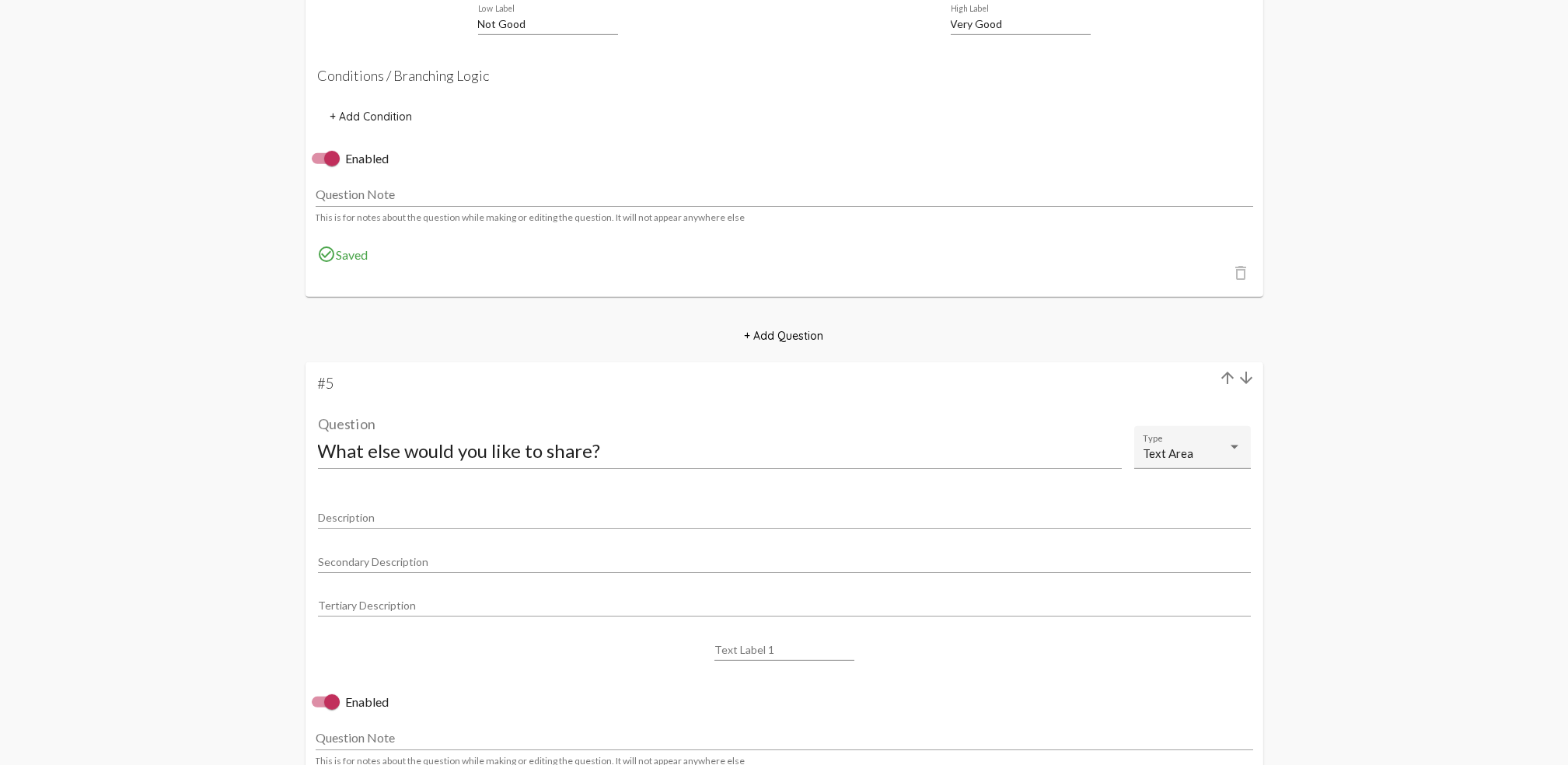 scroll, scrollTop: 2956, scrollLeft: 0, axis: vertical 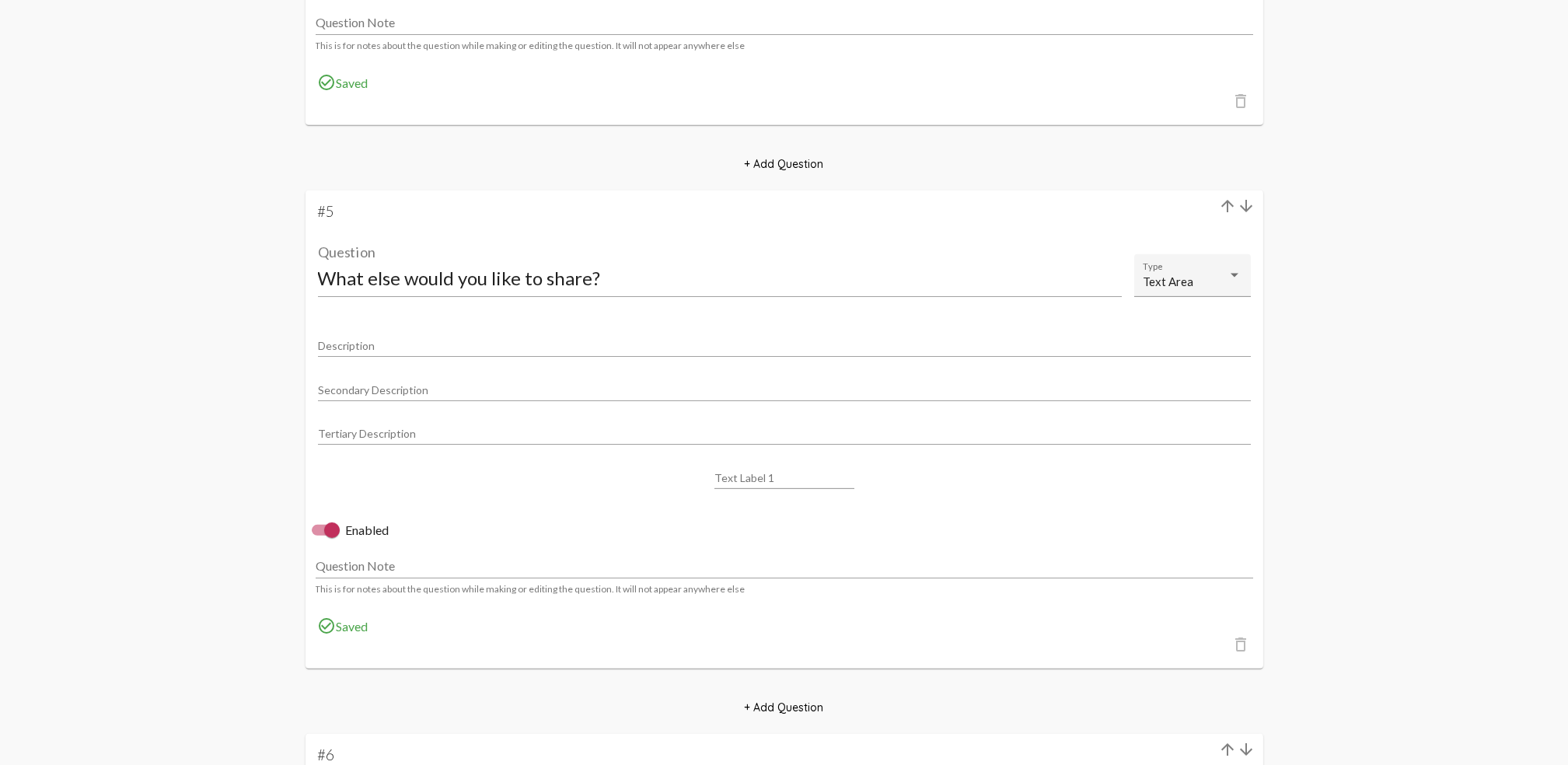 click on "What else would you like to share?" at bounding box center [720, 278] 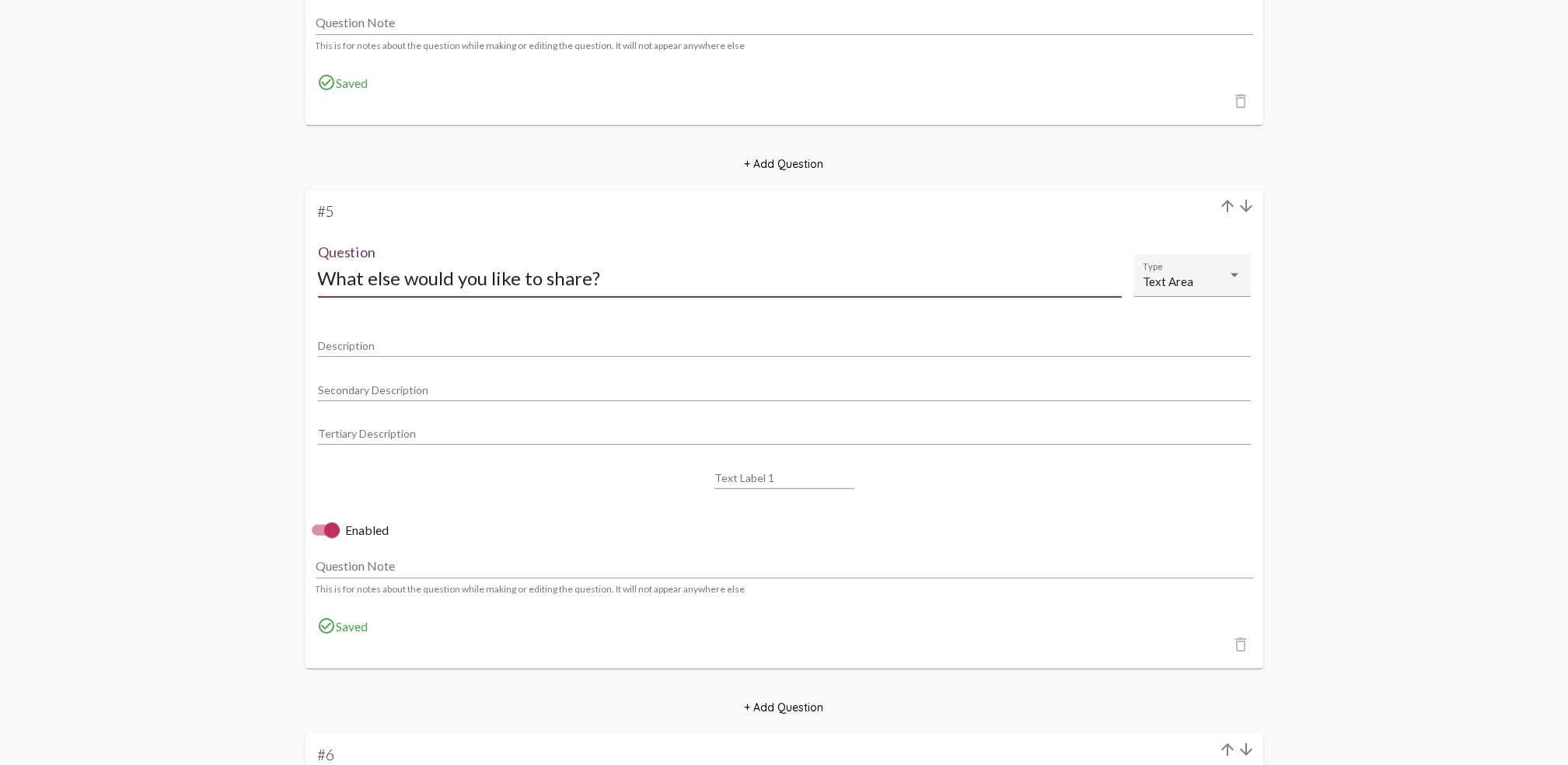click on "What else would you like to share?" at bounding box center (720, 278) 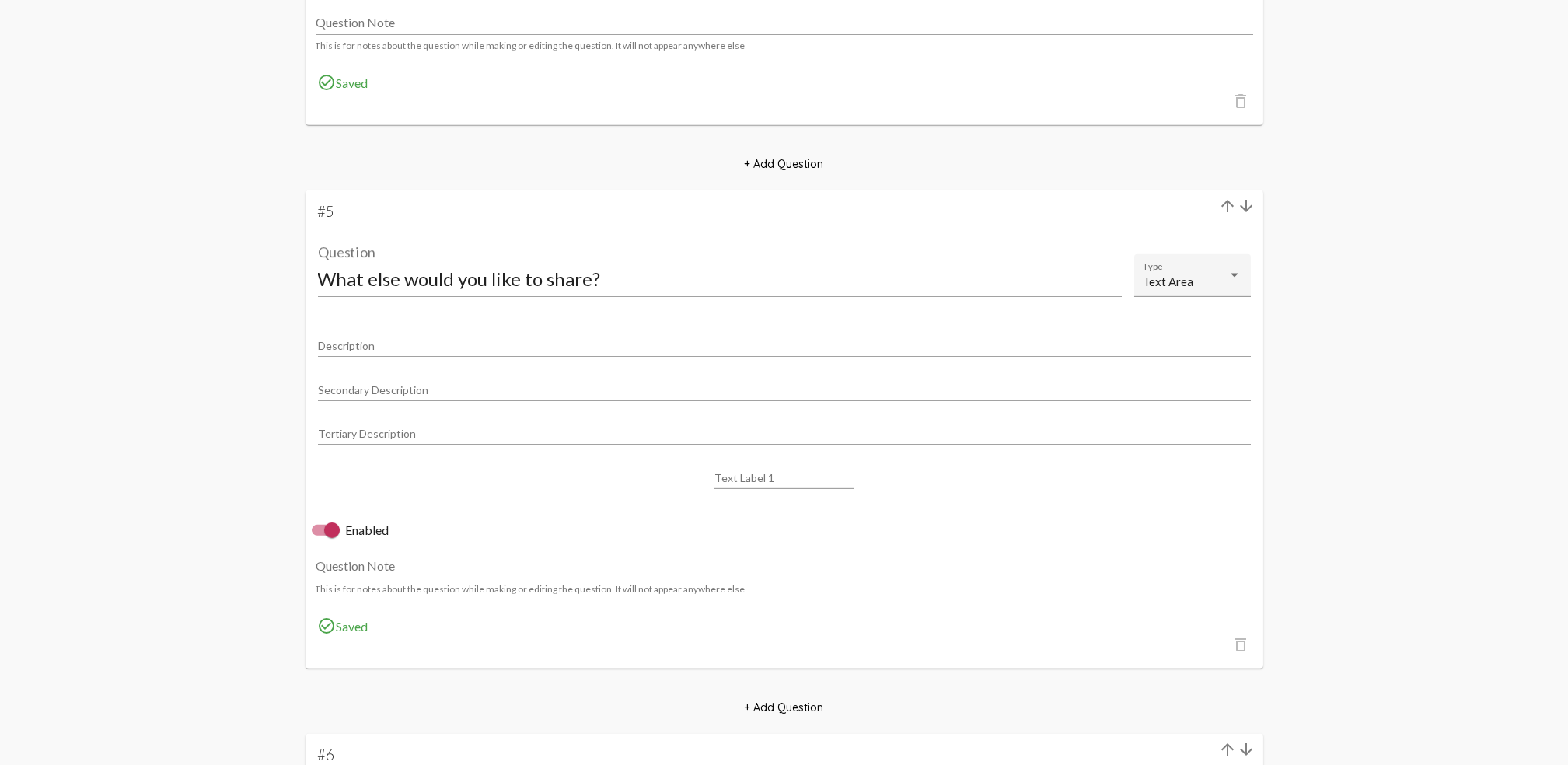 click at bounding box center (326, 530) 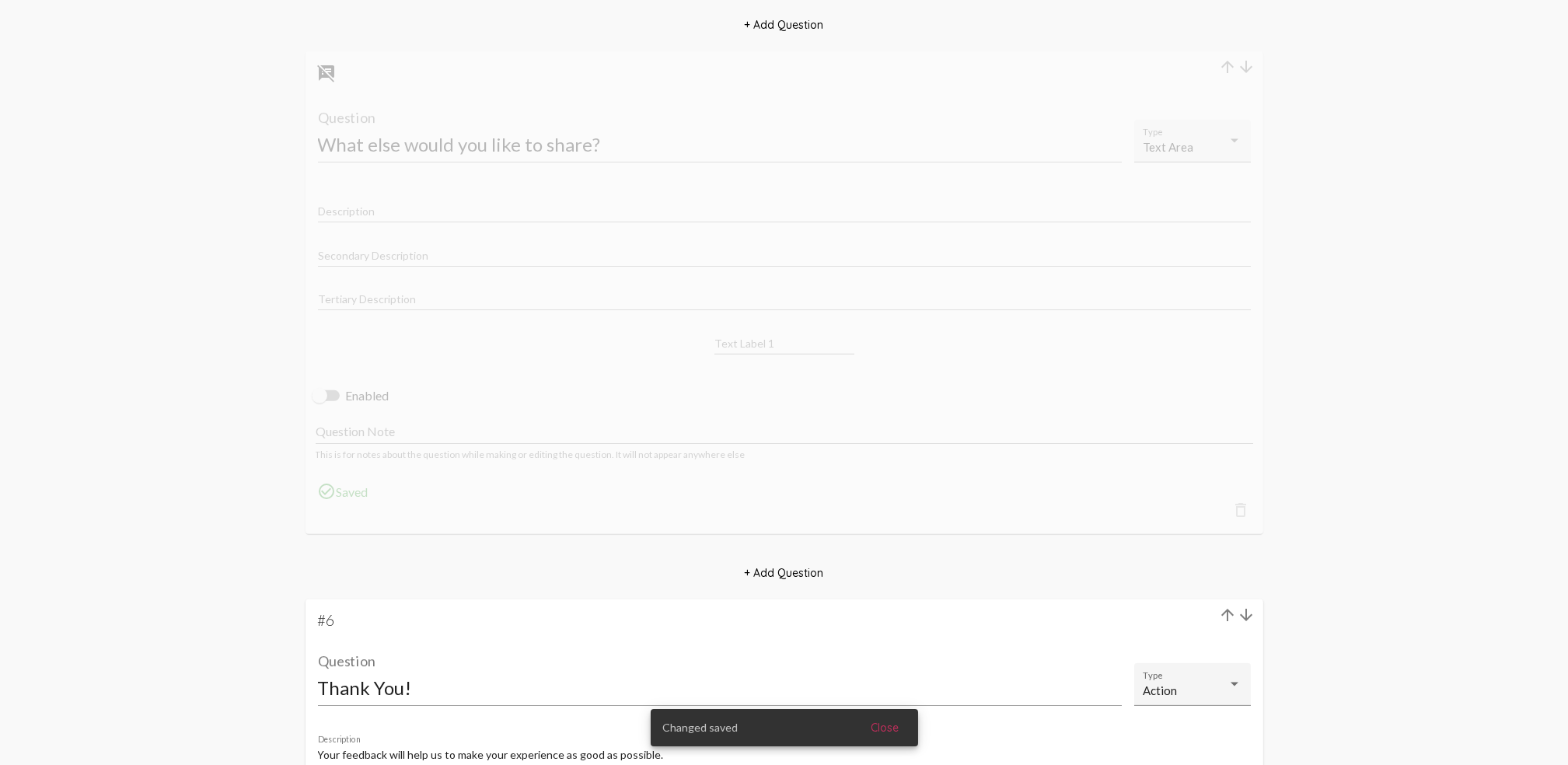 scroll, scrollTop: 3267, scrollLeft: 0, axis: vertical 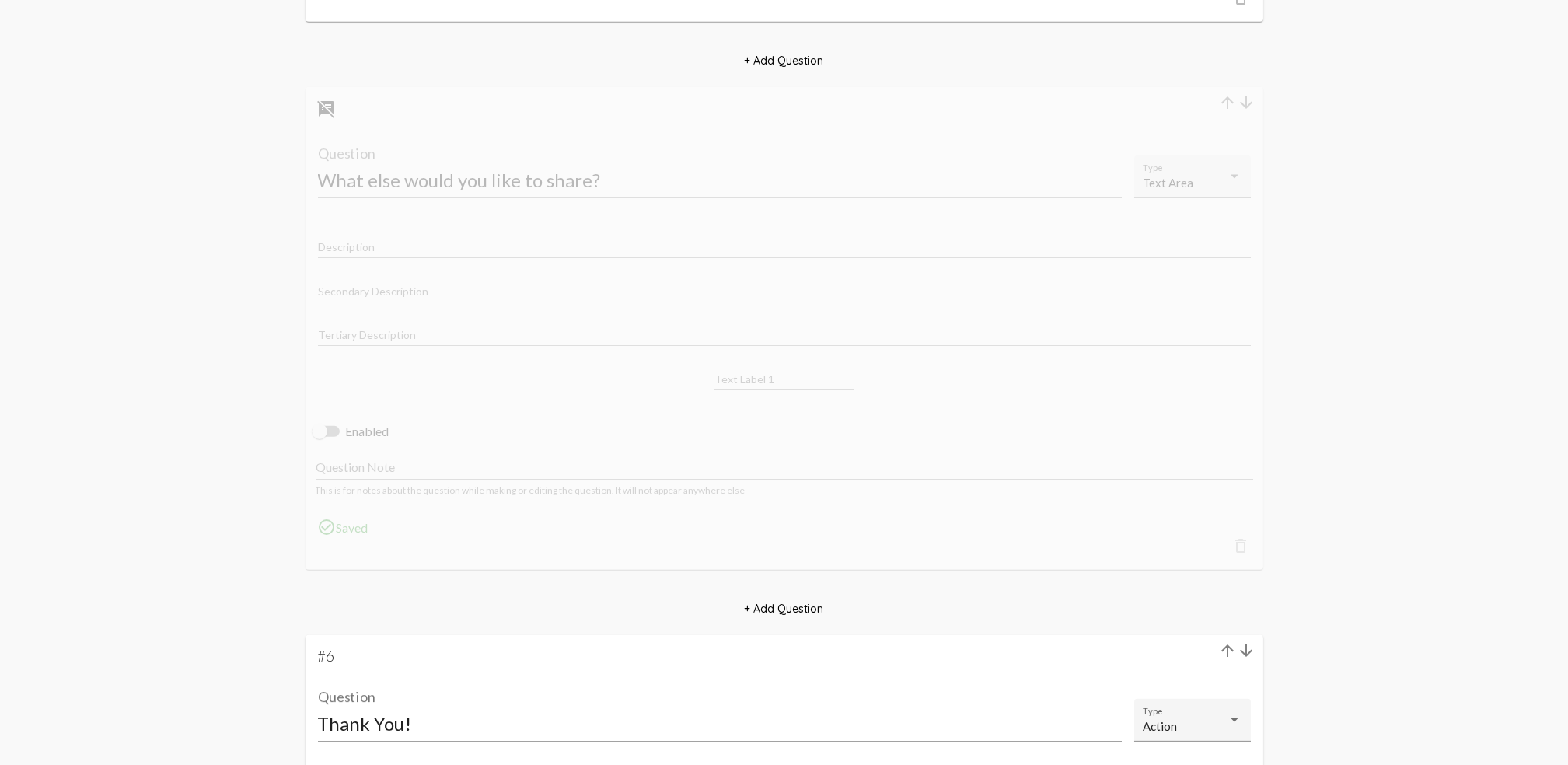 click on "arrow_downward" 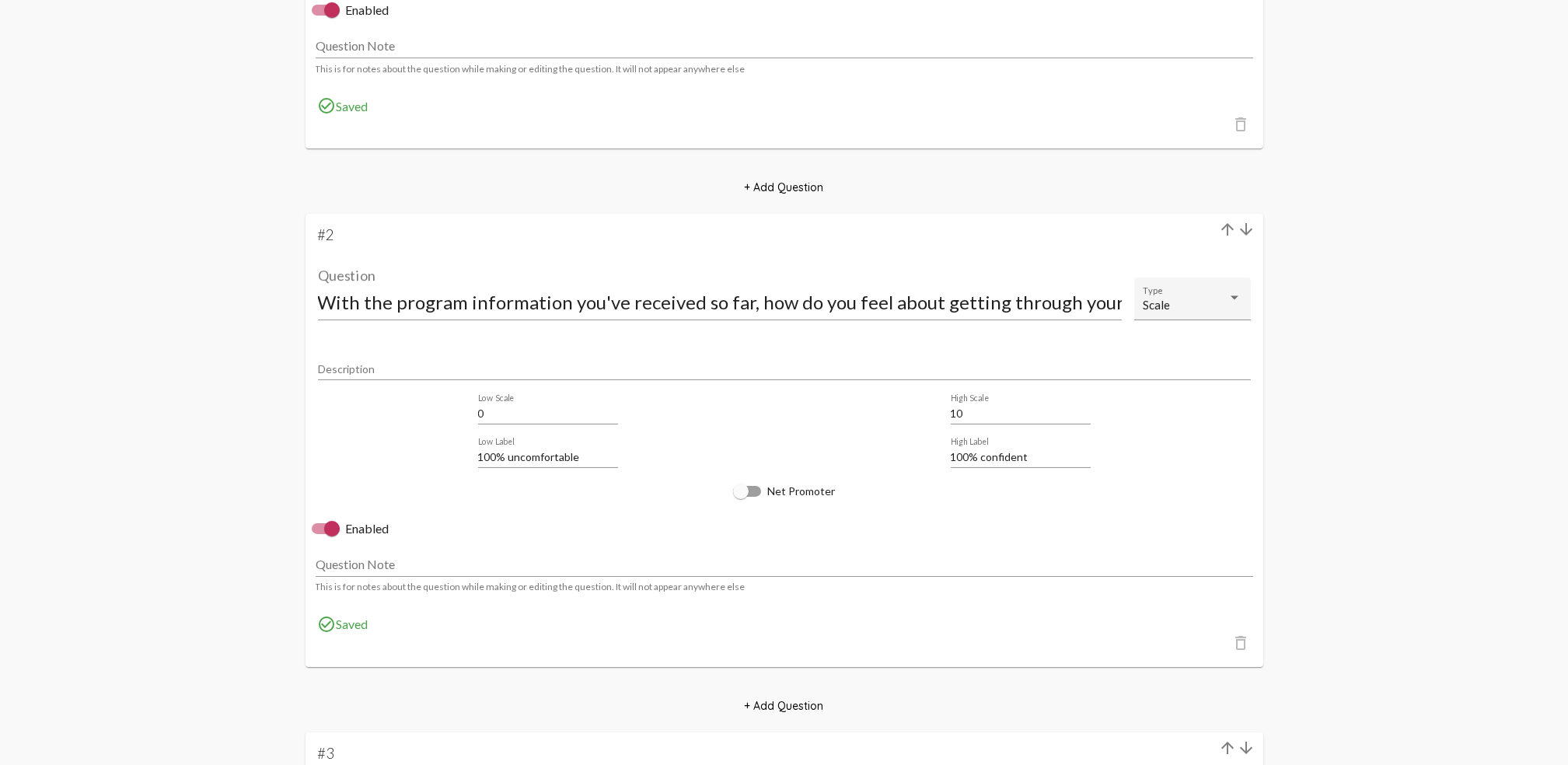 scroll, scrollTop: 1609, scrollLeft: 0, axis: vertical 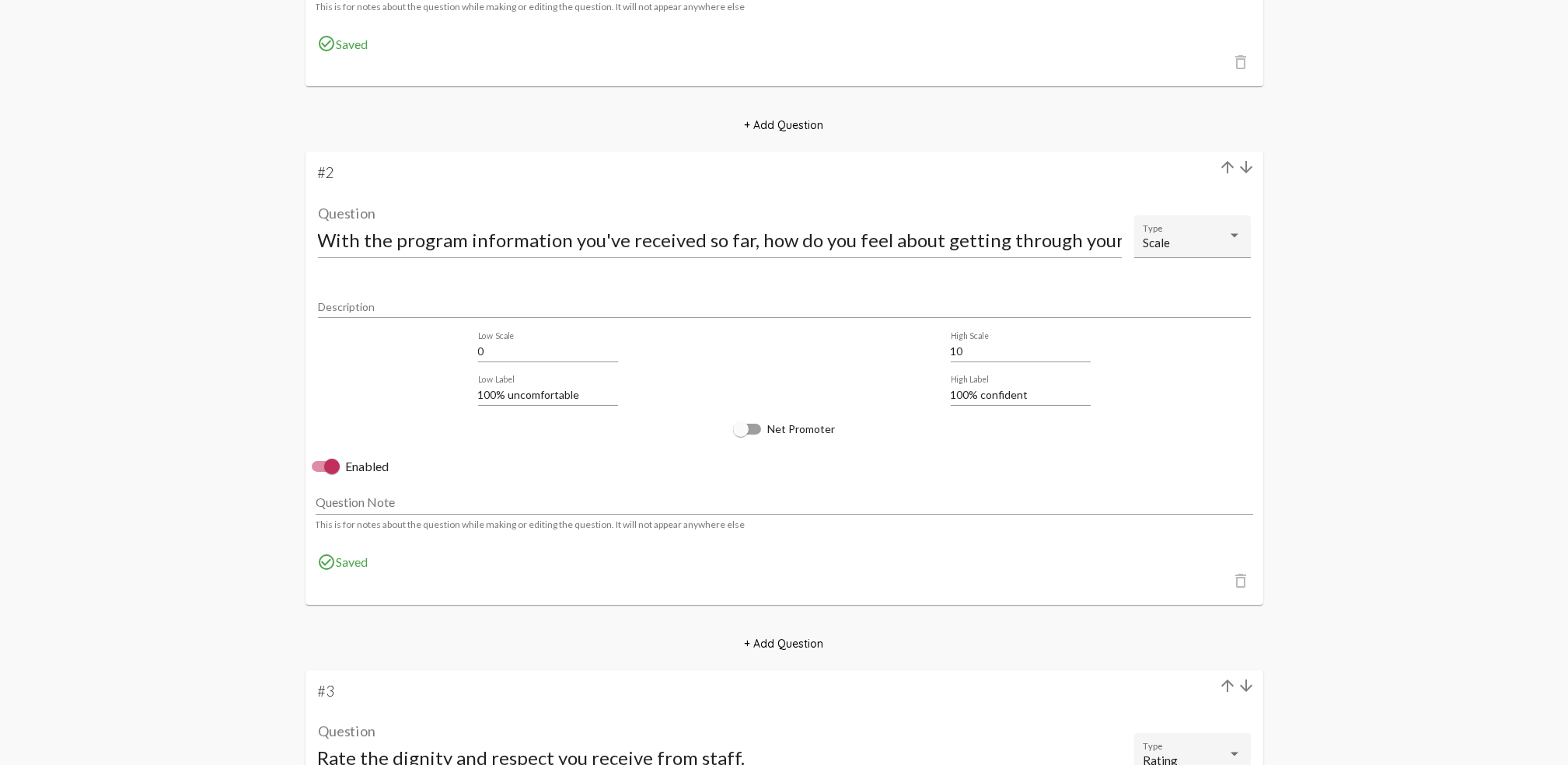 click on "With the program information you've received so far, how do you feel about getting through your first month/phase?" at bounding box center (720, 239) 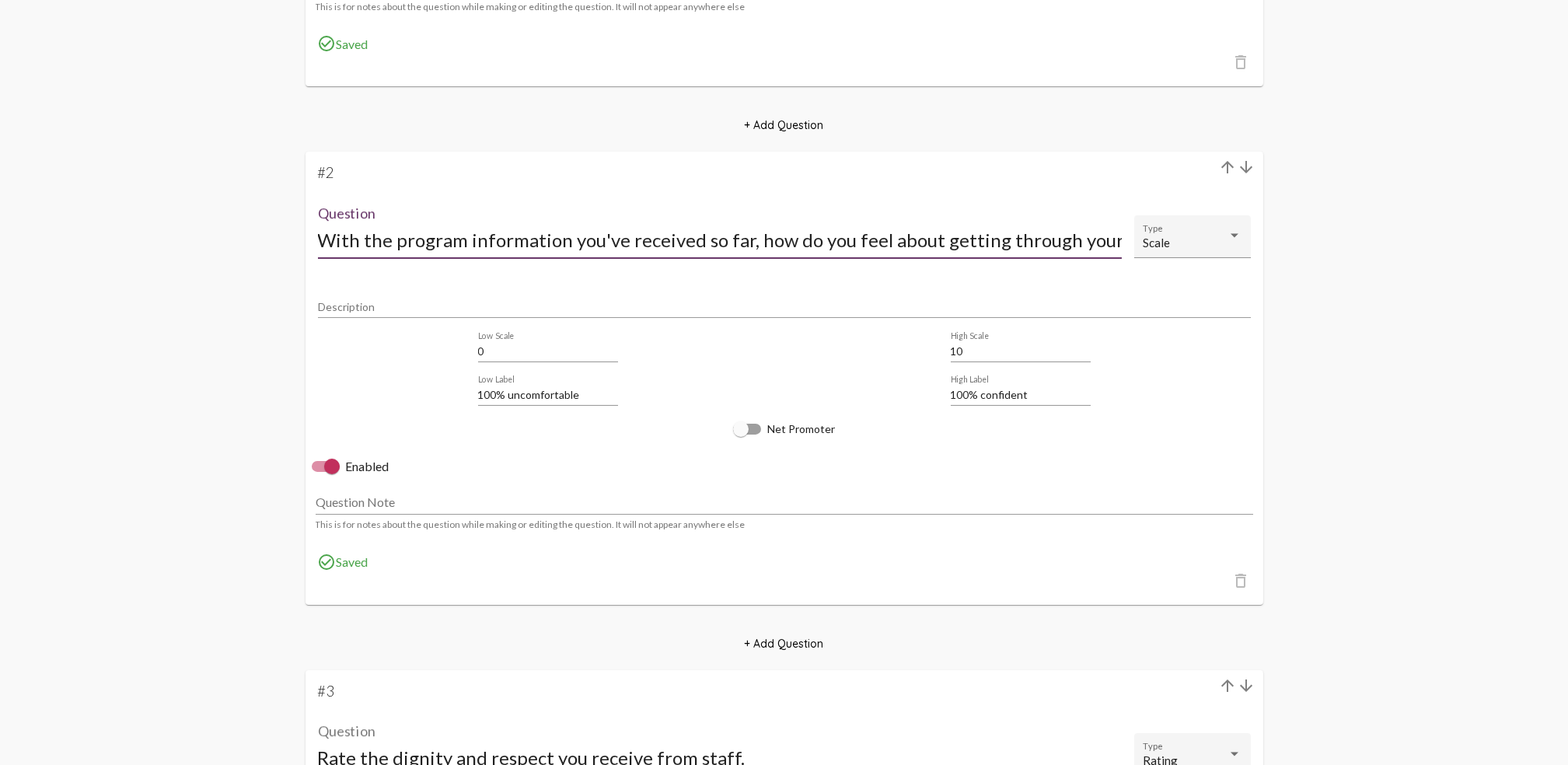 click on "With the program information you've received so far, how do you feel about getting through your first month/phase?" at bounding box center [720, 239] 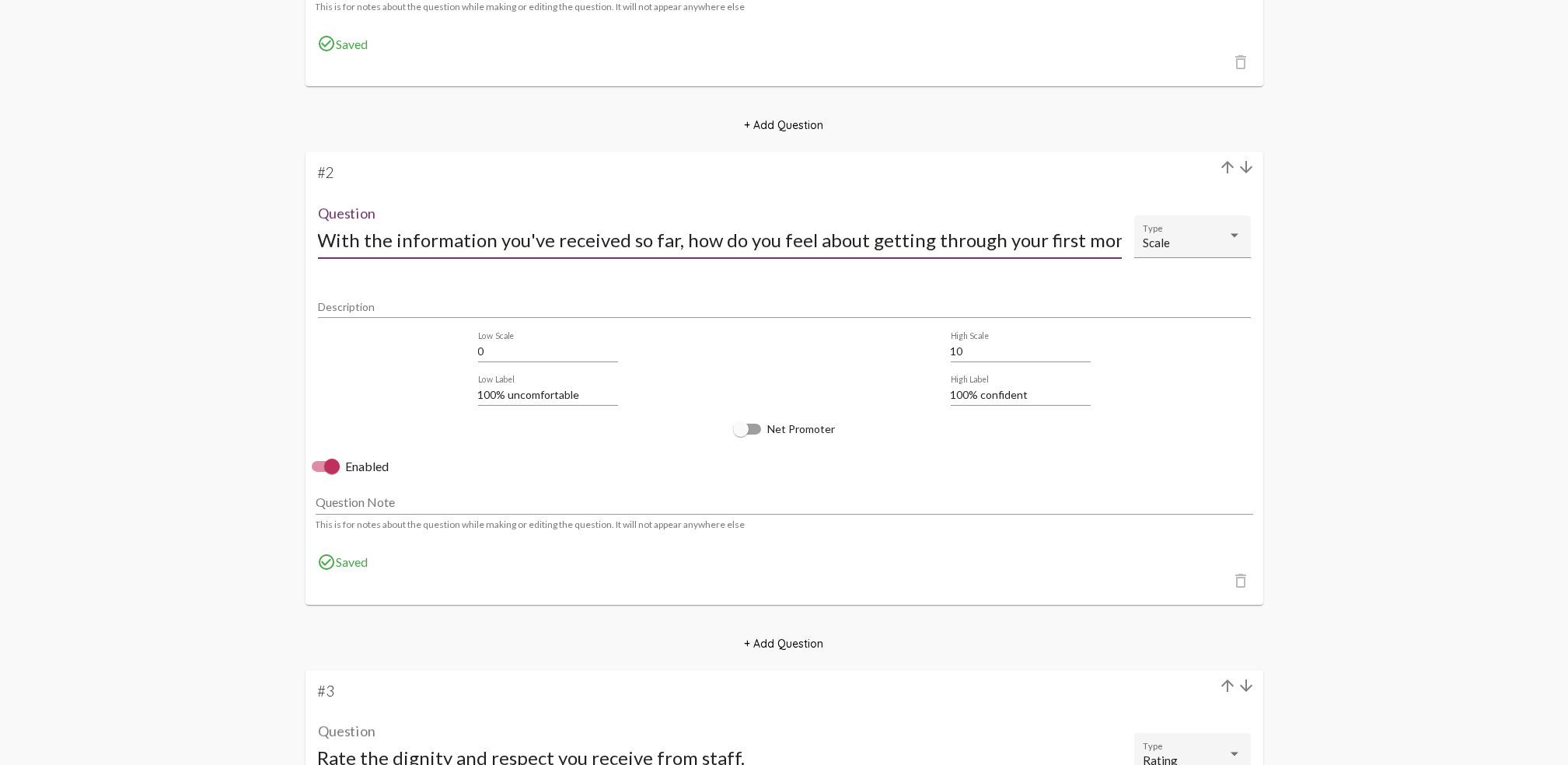 click on "With the information you've received so far, how do you feel about getting through your first month/phase?" at bounding box center [720, 239] 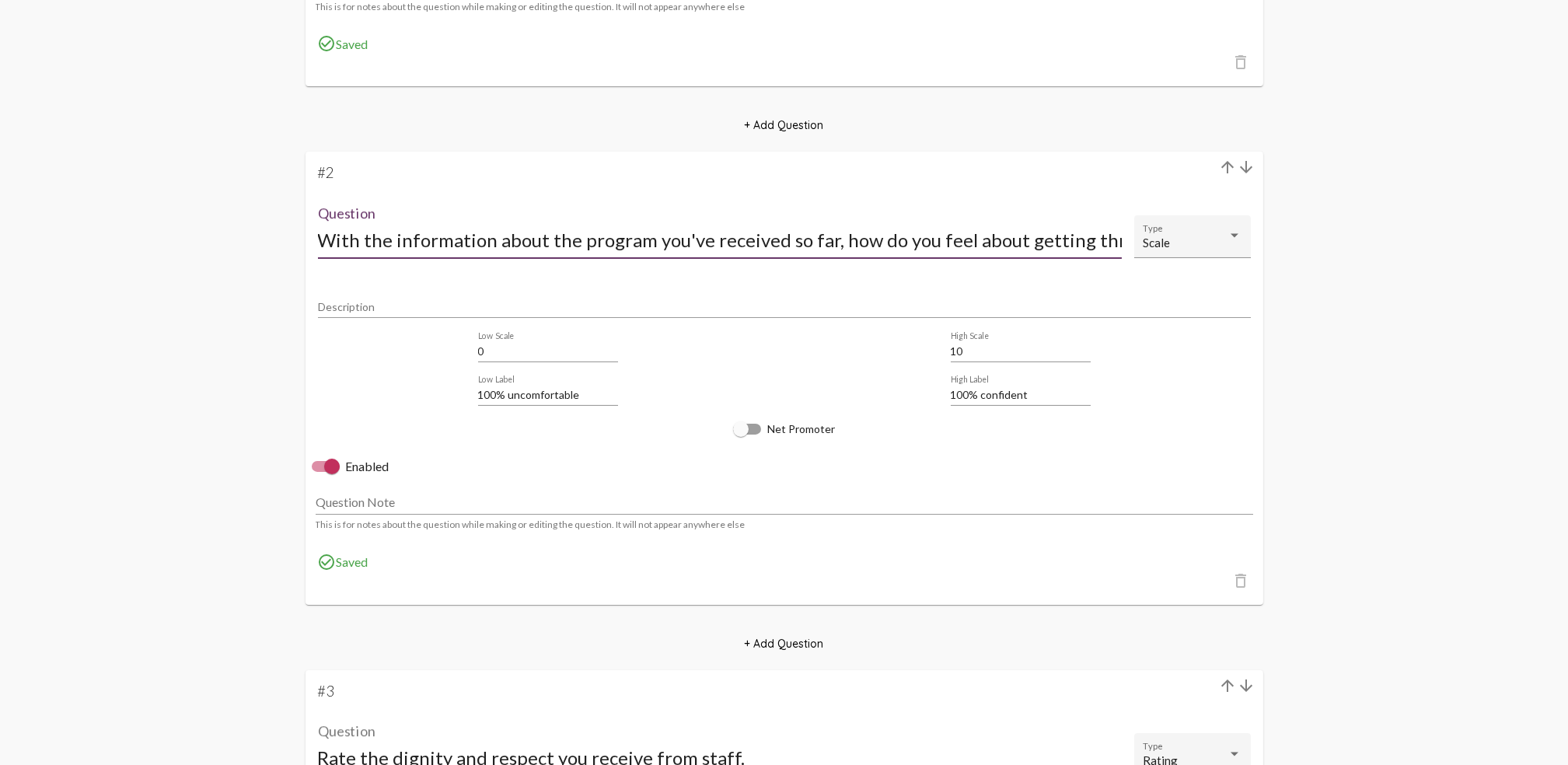 scroll, scrollTop: 1, scrollLeft: 0, axis: vertical 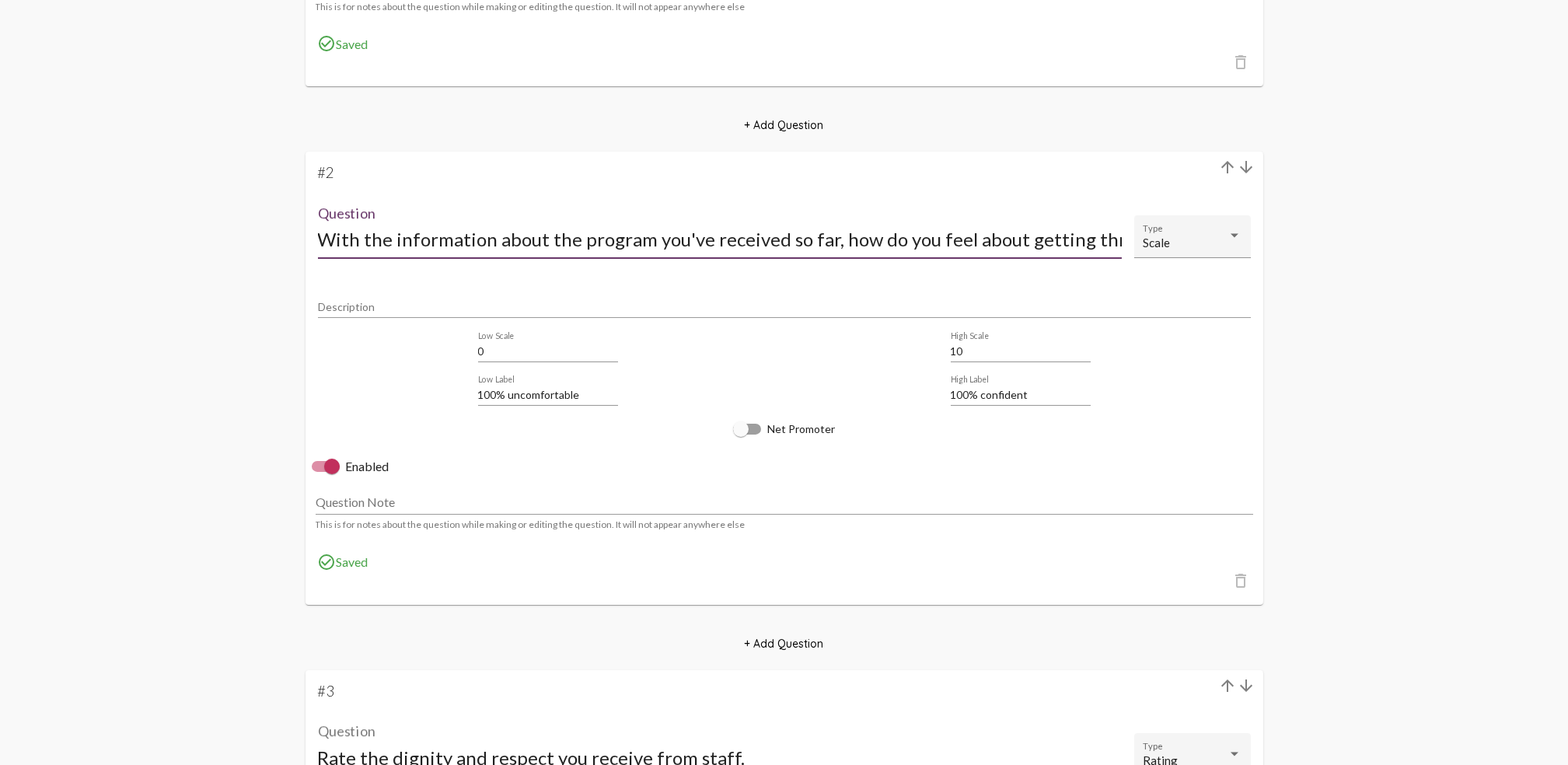 drag, startPoint x: 649, startPoint y: 232, endPoint x: 494, endPoint y: 234, distance: 155.01 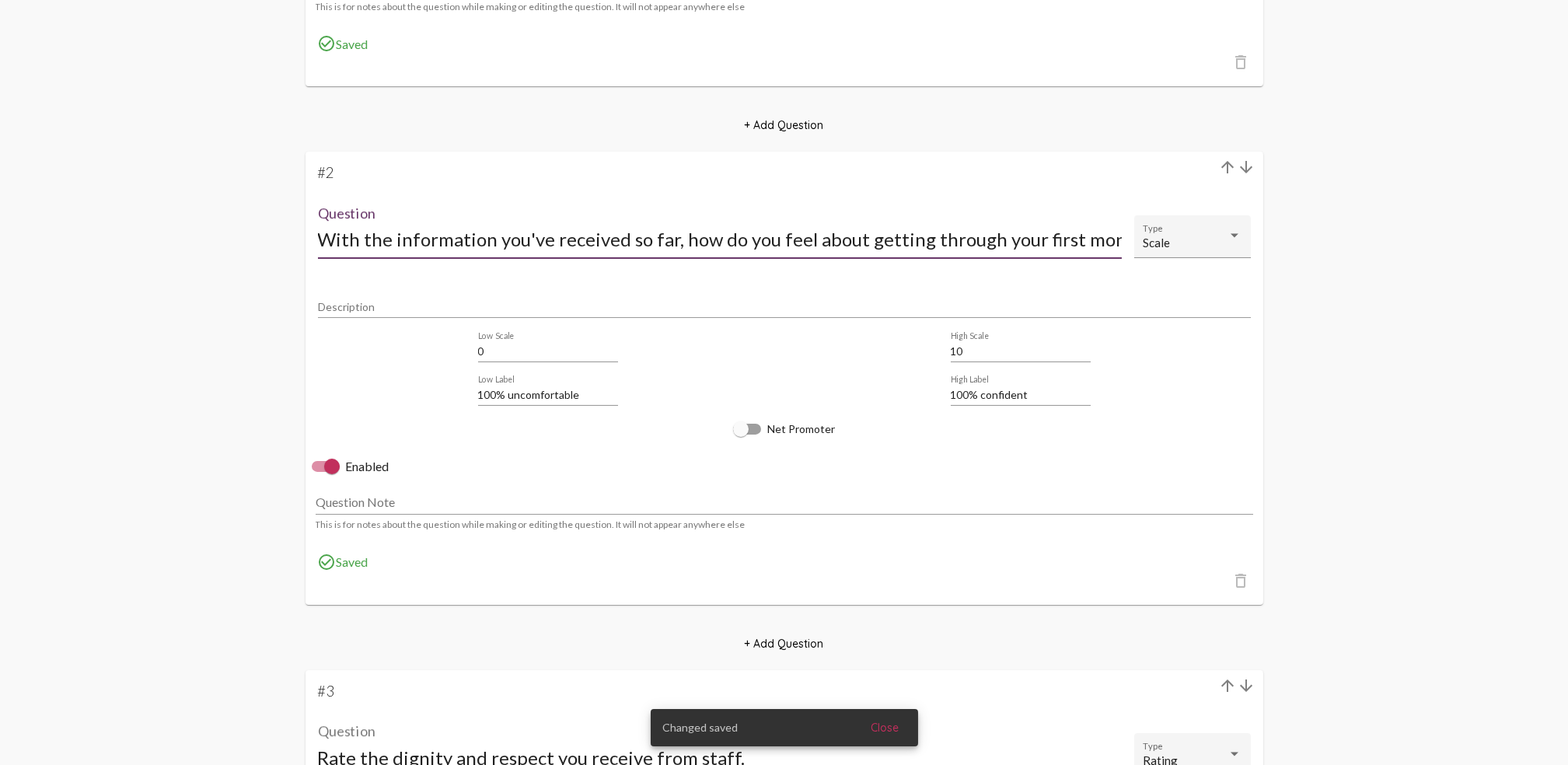 click on "With the information you've received so far, how do you feel about getting through your first month/phase?" at bounding box center [720, 239] 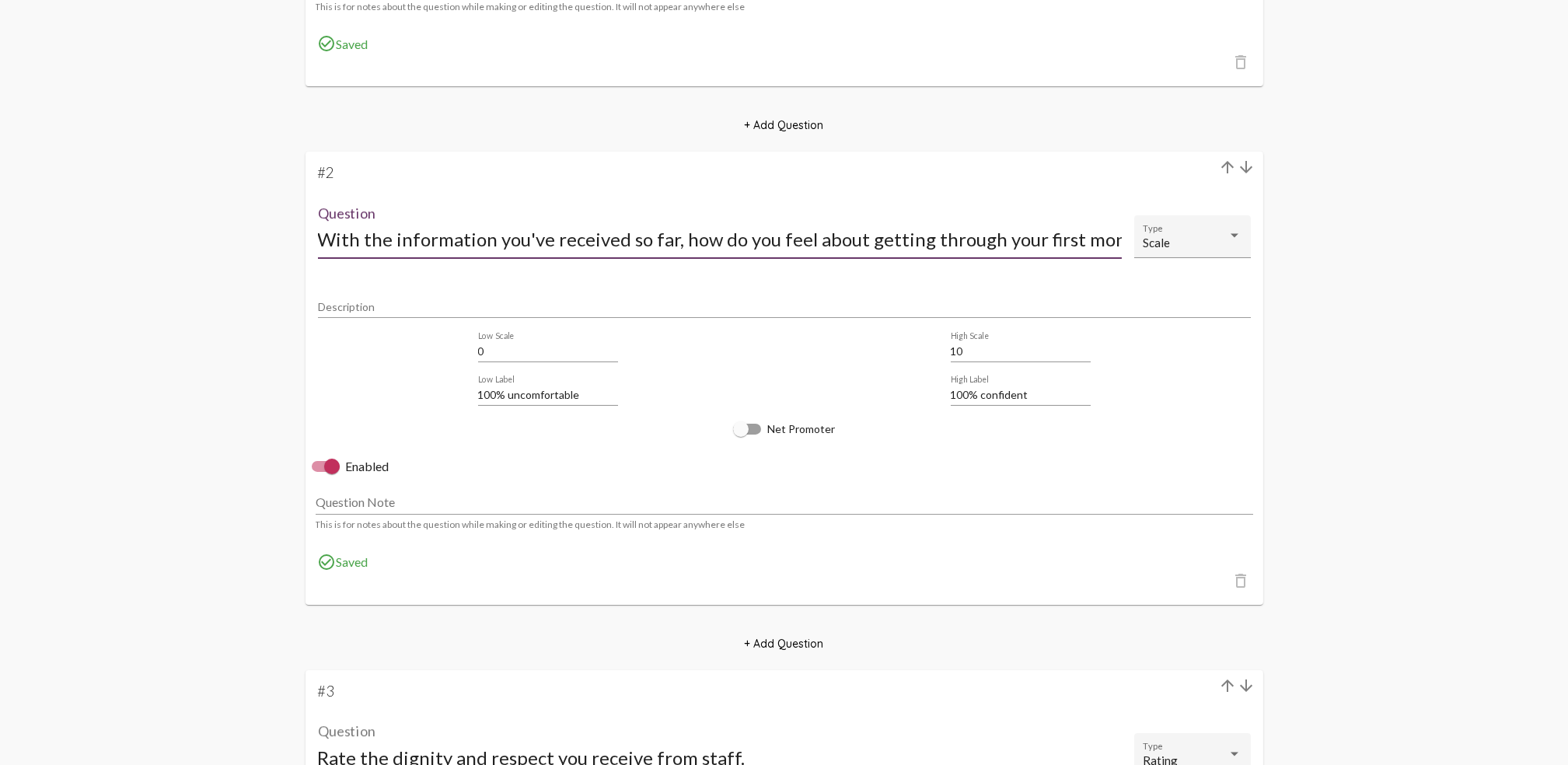click on "With the information you've received so far, how do you feel about getting through your first month/phase?" at bounding box center [720, 239] 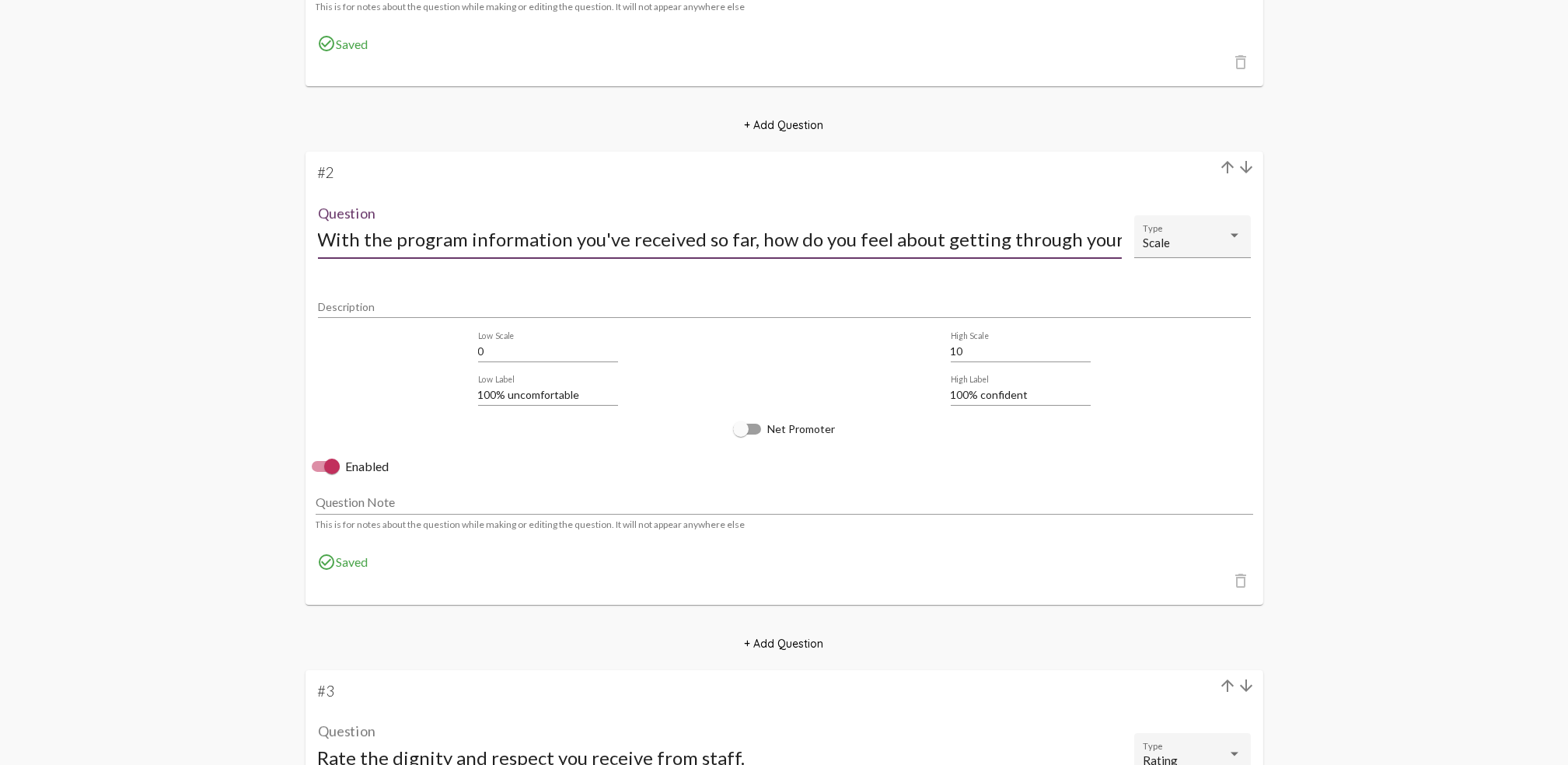 click on "With the program information you've received so far, how do you feel about getting through your first month/phase?" at bounding box center [720, 239] 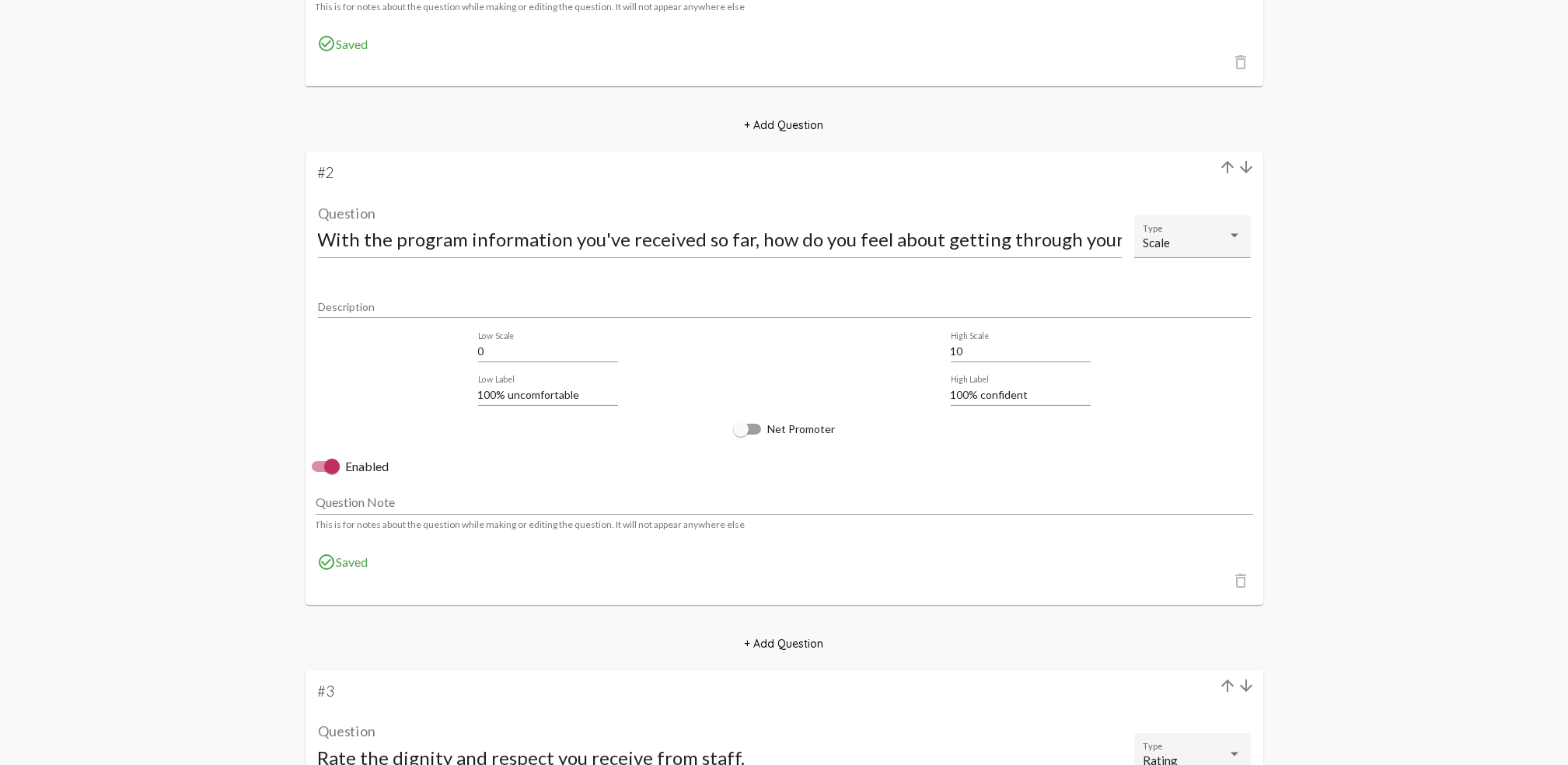 scroll, scrollTop: 0, scrollLeft: 0, axis: both 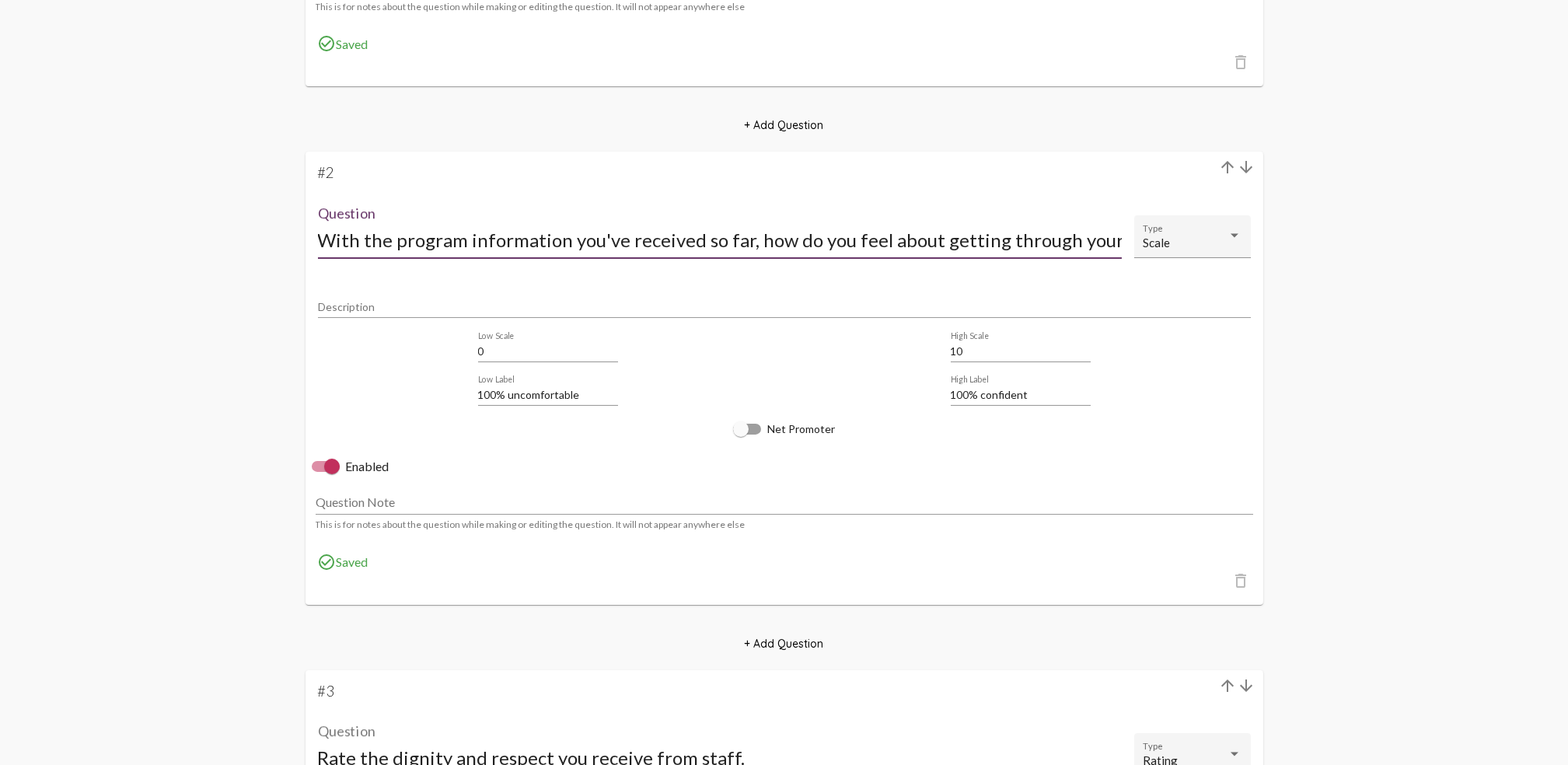 click on "With the program information you've received so far, how do you feel about getting through your first month/phase?" at bounding box center (720, 239) 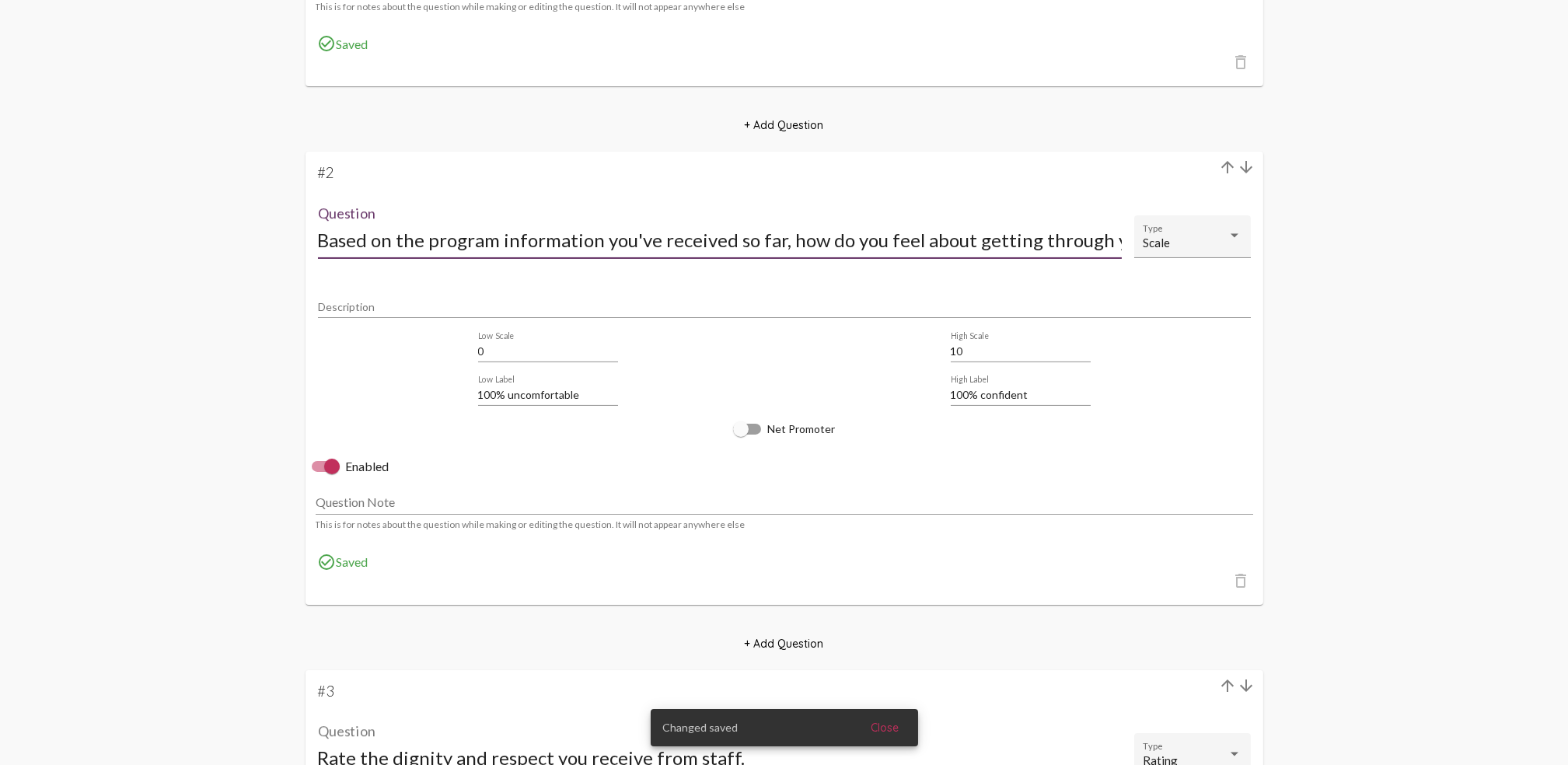 type on "Based on the program information you've received so far, how do you feel about getting through your first month/phase?" 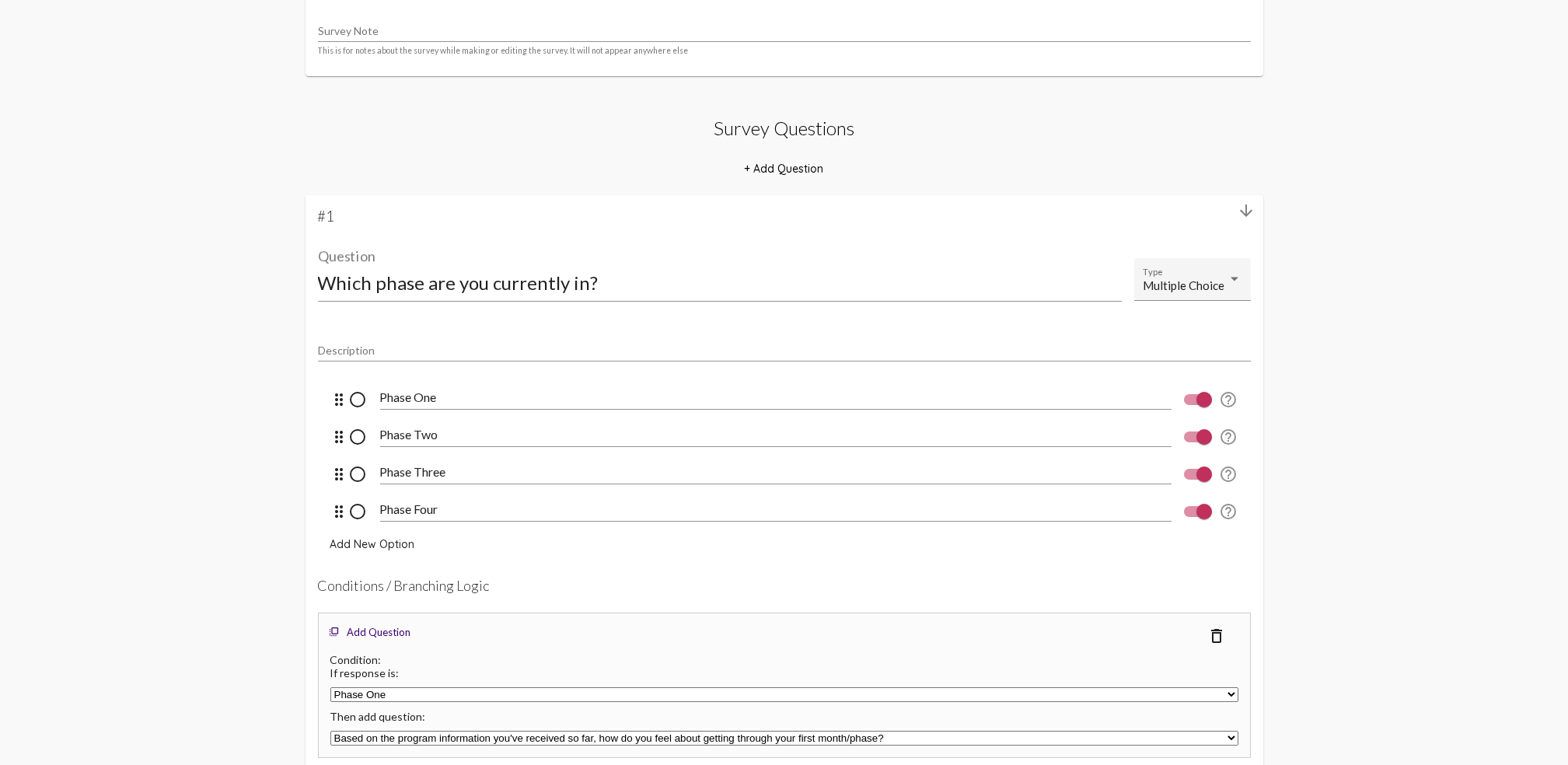 scroll, scrollTop: 261, scrollLeft: 0, axis: vertical 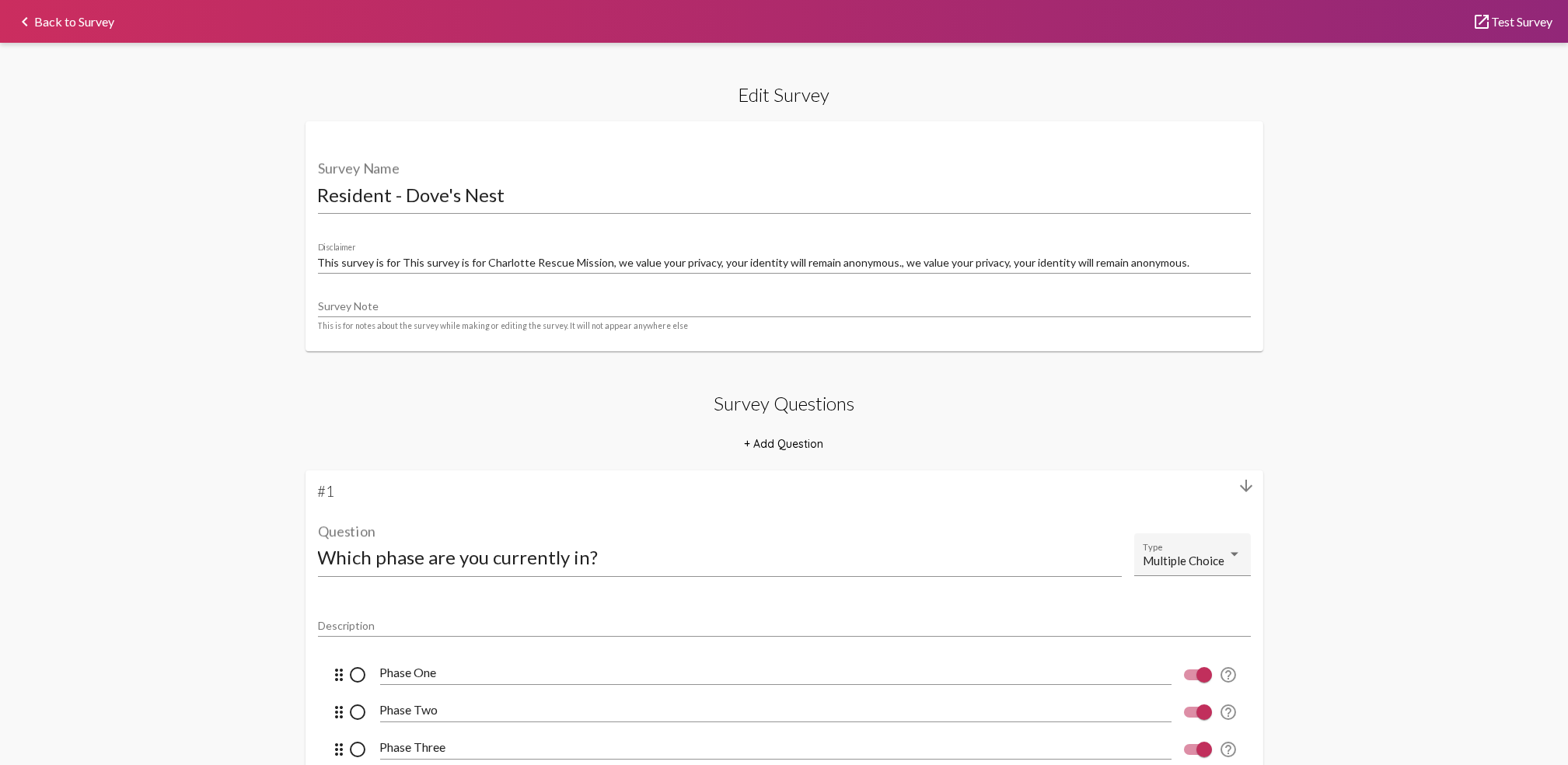 click on "keyboard_arrow_left  Back to Survey  launch  Test Survey" 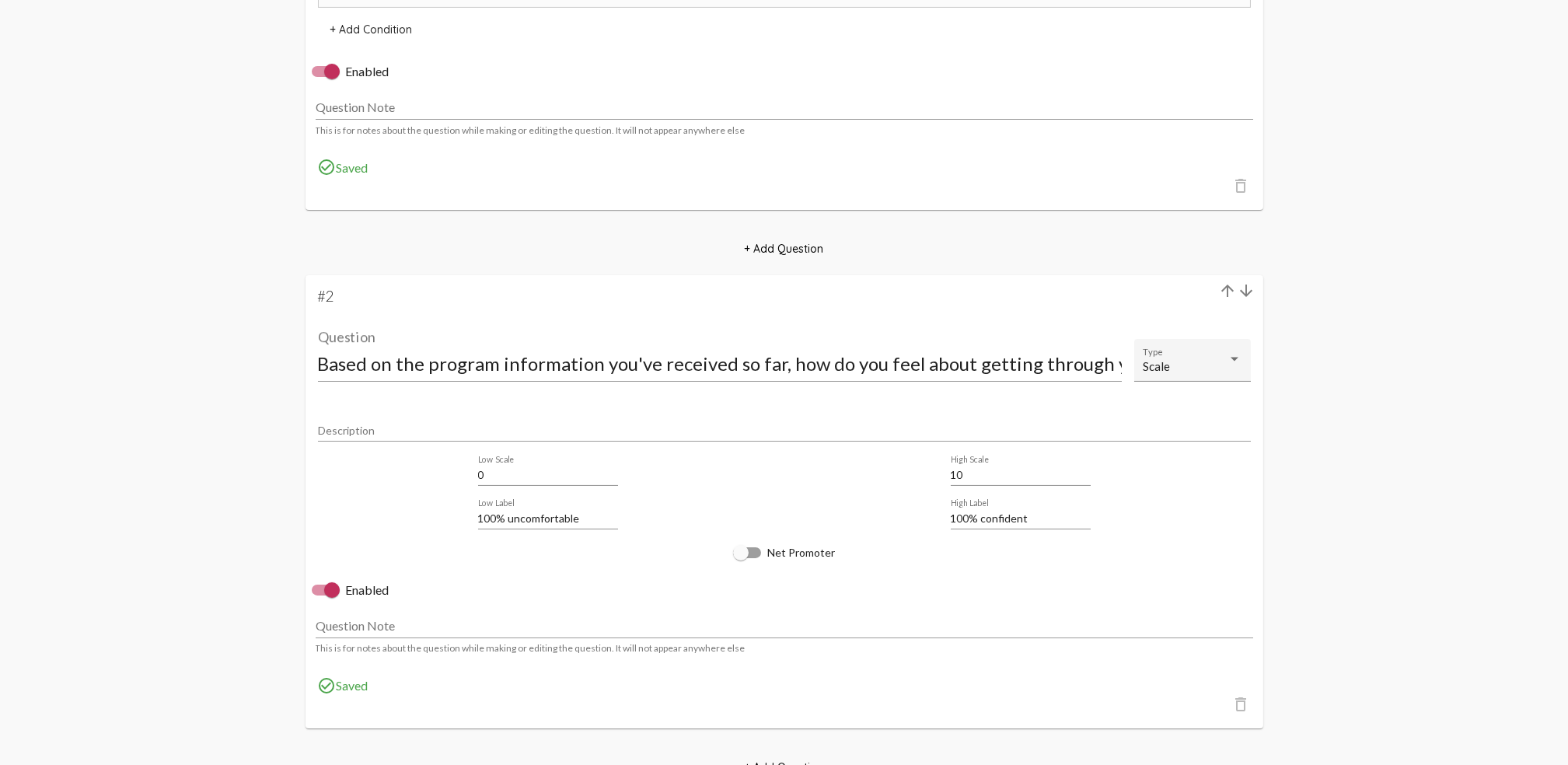 scroll, scrollTop: 1451, scrollLeft: 0, axis: vertical 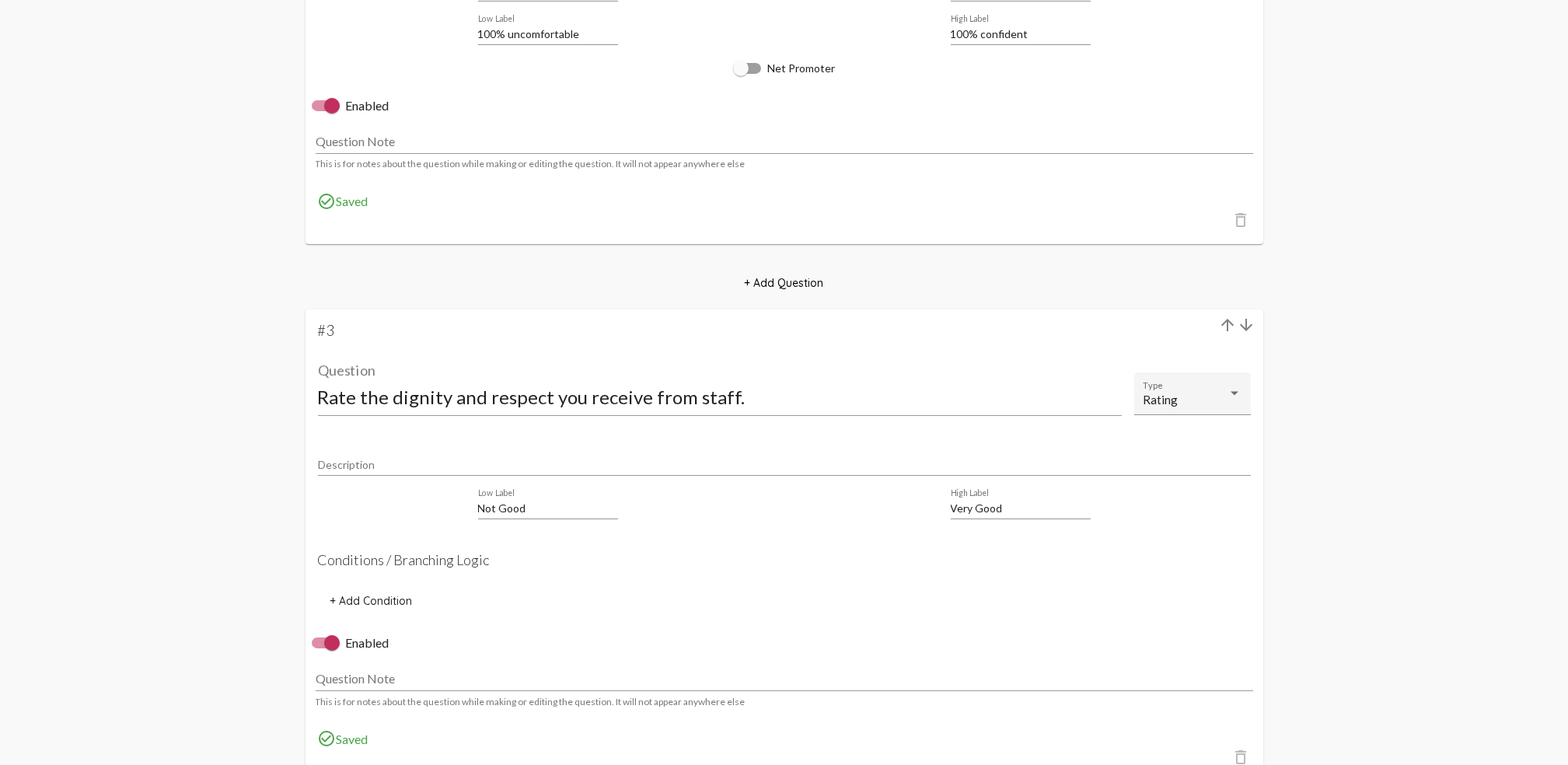 click on "arrow_upward" 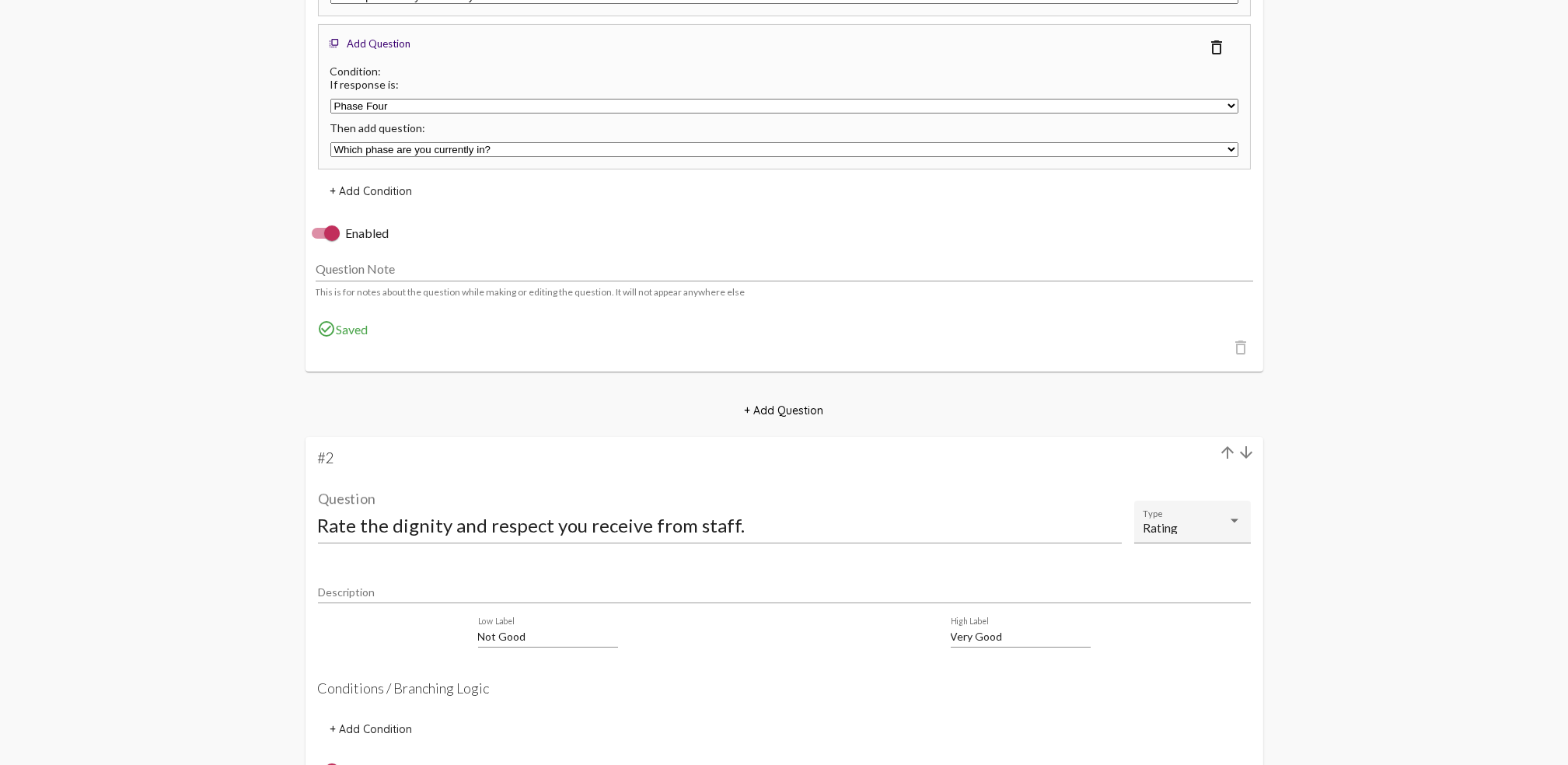 scroll, scrollTop: 1263, scrollLeft: 0, axis: vertical 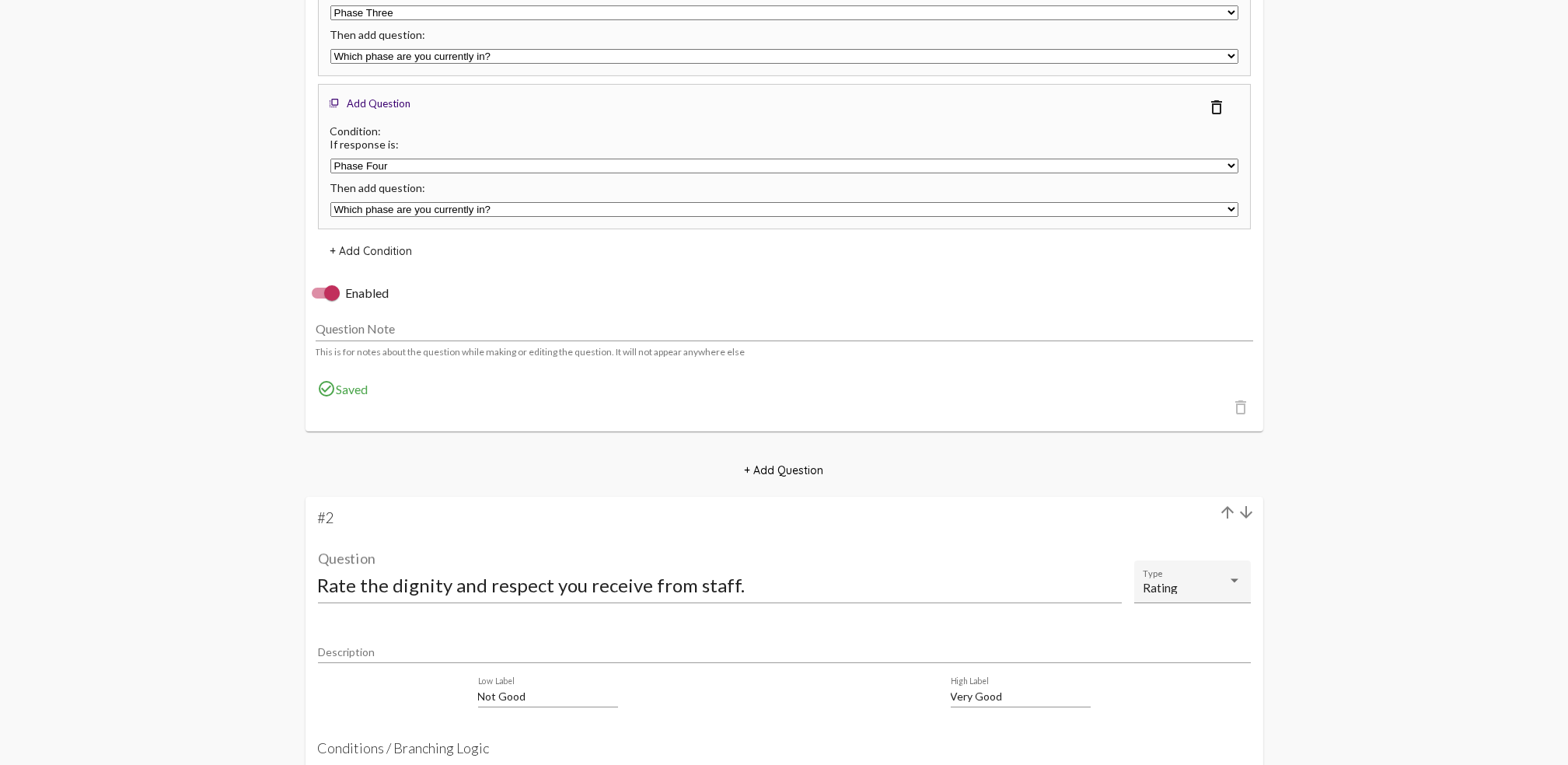 click on "arrow_upward" 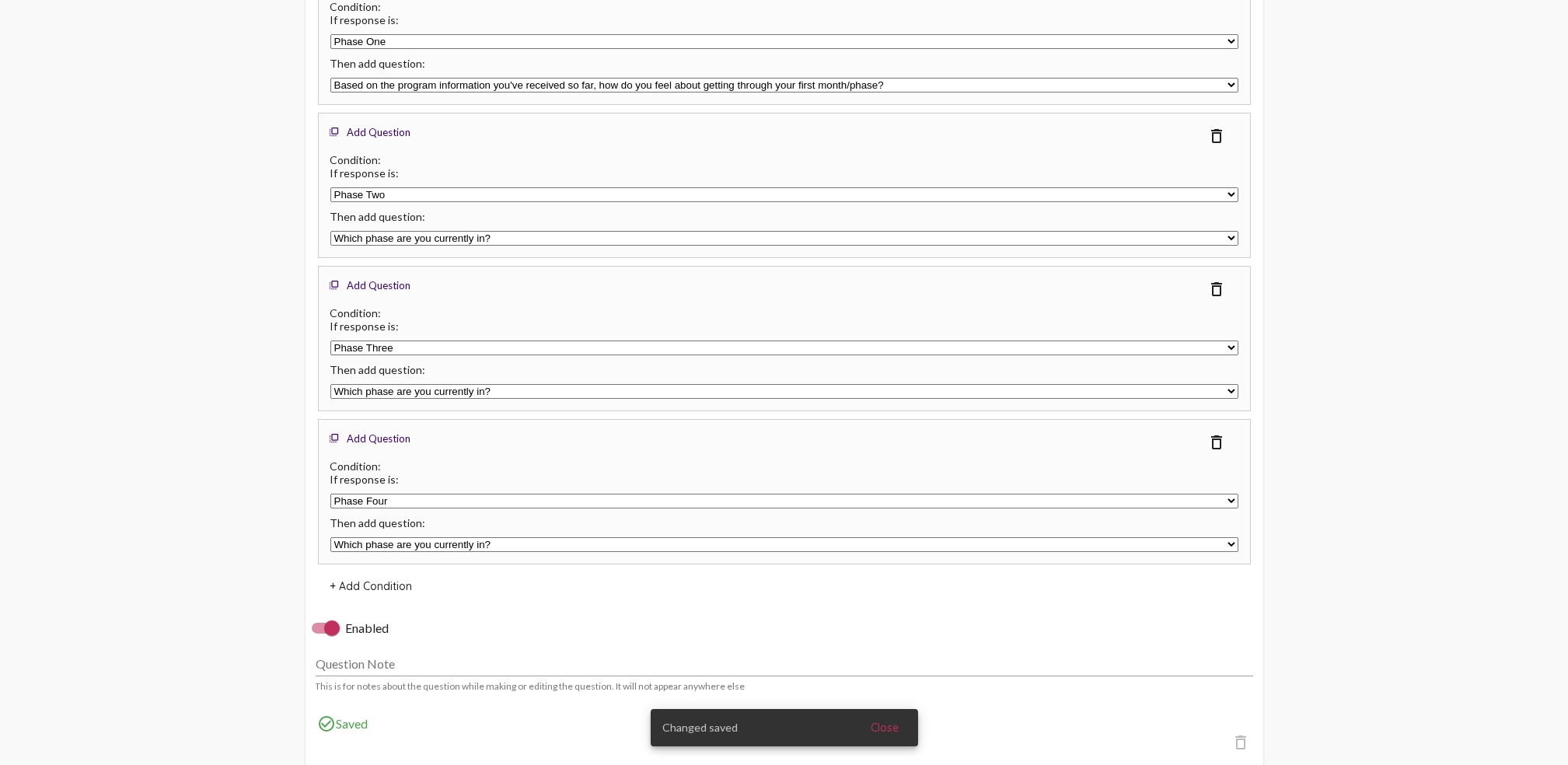 scroll, scrollTop: 1388, scrollLeft: 0, axis: vertical 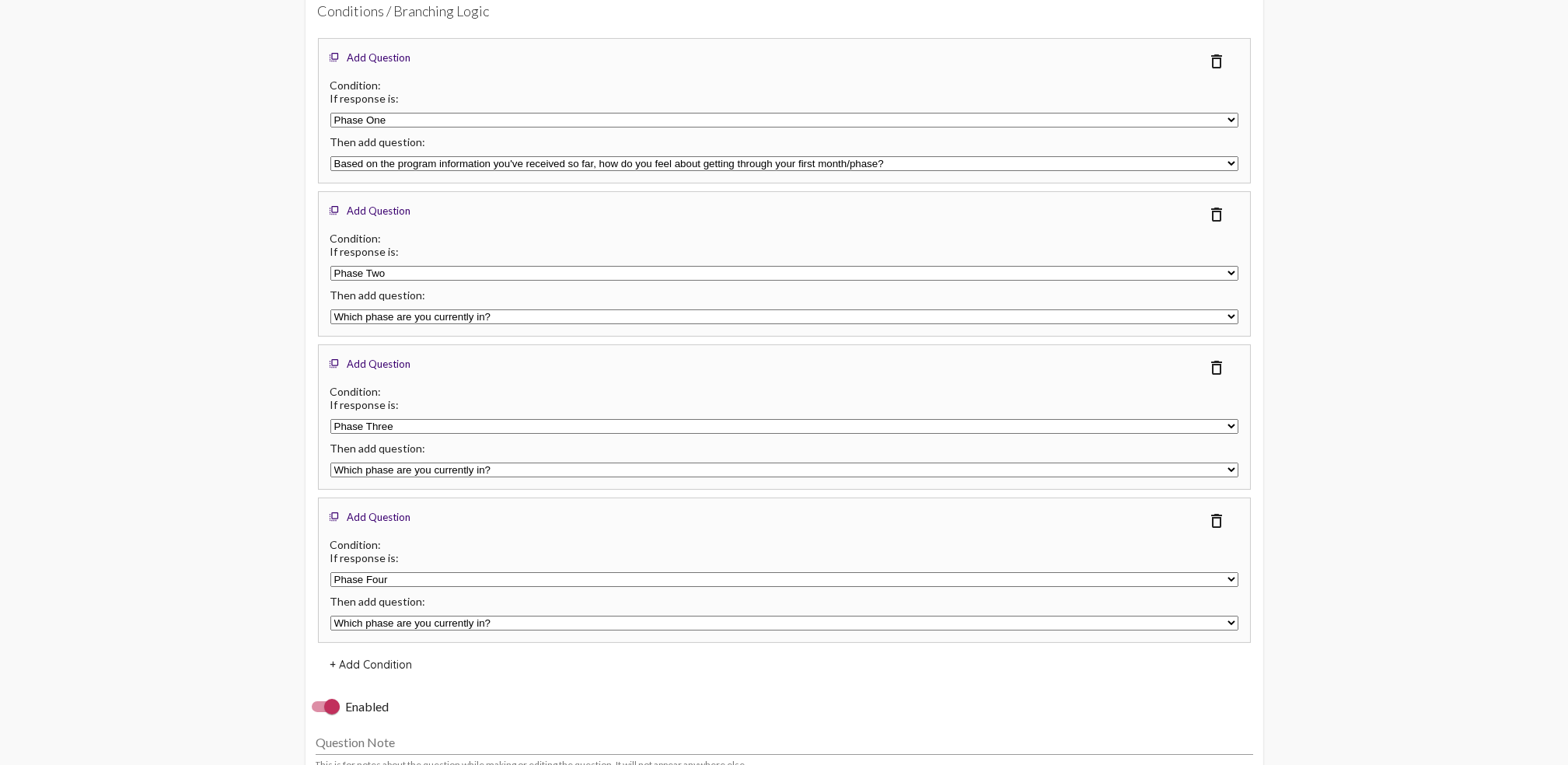 click on "Rate the dignity and respect you receive from staff.   Which phase are you currently in?   Based on the program information you've received so far, how do you feel about getting through your first month/phase?   Rate the care and support you receive from your counselor.   Thank You!   What else would you like to share?    How old are you?   What is your gender?   What is your race?   Rate the spiritual/clinical balance of the program." 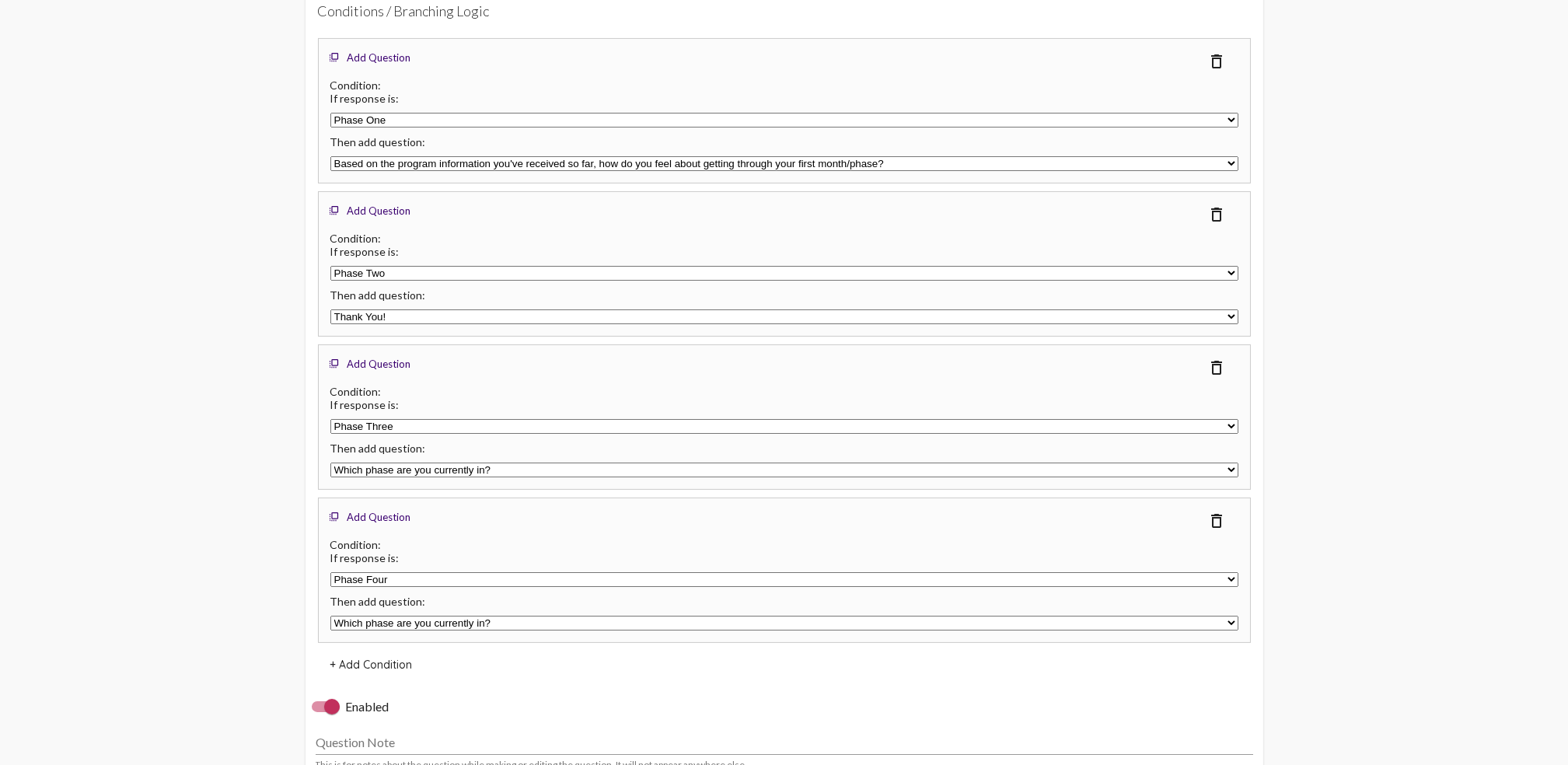 click on "Rate the dignity and respect you receive from staff.   Which phase are you currently in?   Based on the program information you've received so far, how do you feel about getting through your first month/phase?   Rate the care and support you receive from your counselor.   Thank You!   What else would you like to share?    How old are you?   What is your gender?   What is your race?   Rate the spiritual/clinical balance of the program." 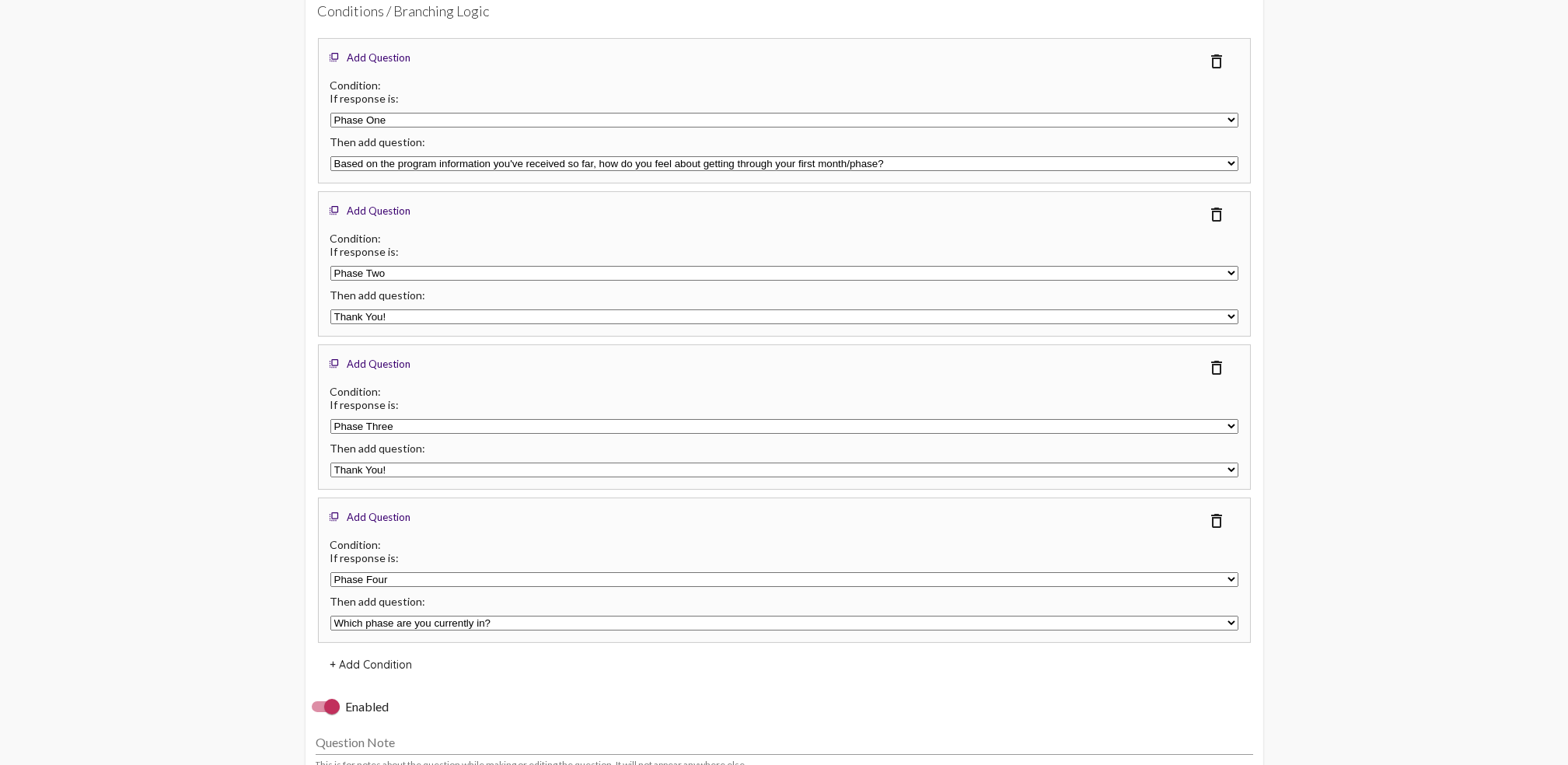 click on "Rate the dignity and respect you receive from staff.   Which phase are you currently in?   Based on the program information you've received so far, how do you feel about getting through your first month/phase?   Rate the care and support you receive from your counselor.   Thank You!   What else would you like to share?    How old are you?   What is your gender?   What is your race?   Rate the spiritual/clinical balance of the program." 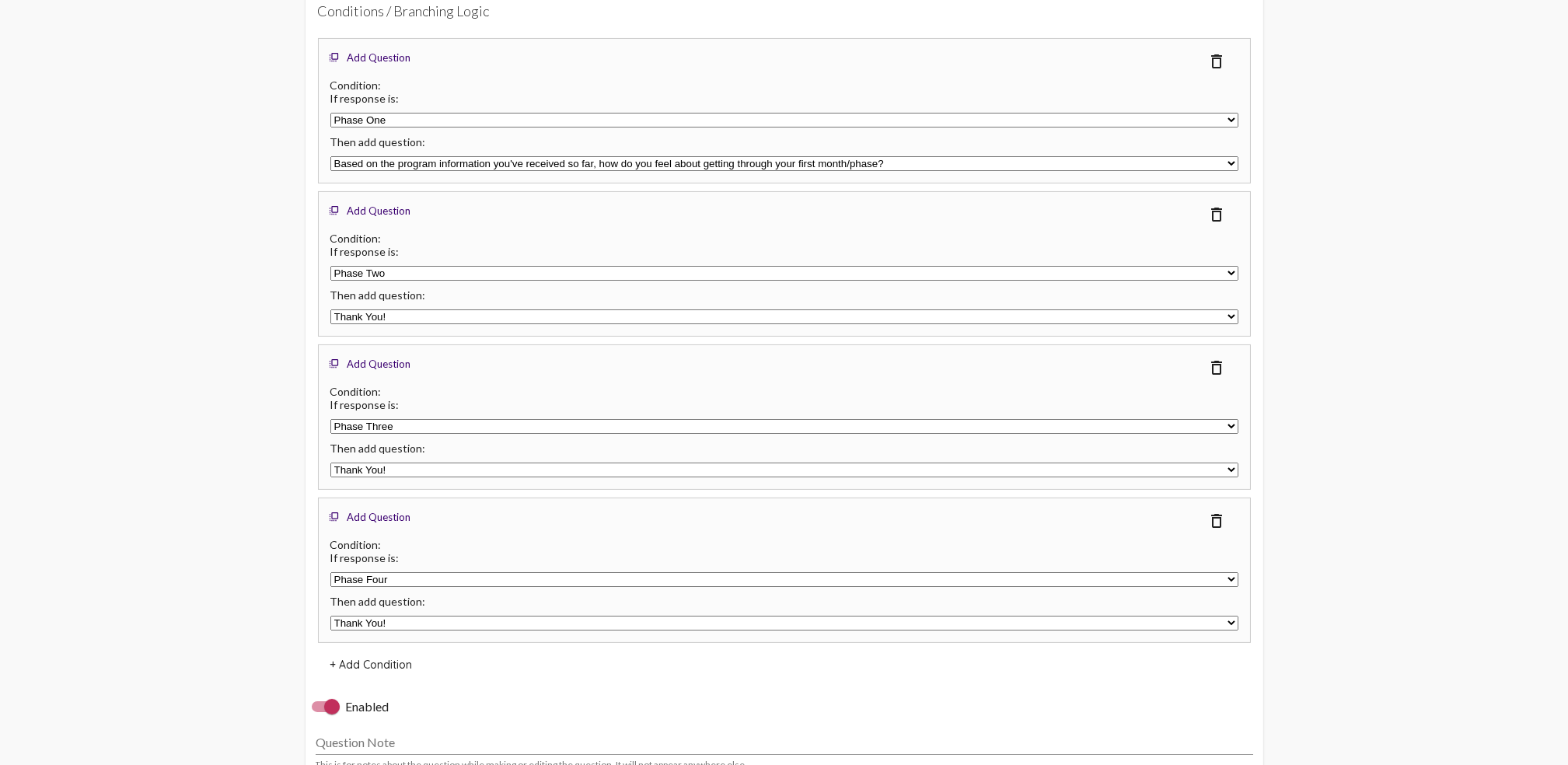 click on "Rate the dignity and respect you receive from staff.   Which phase are you currently in?   Based on the program information you've received so far, how do you feel about getting through your first month/phase?   Rate the care and support you receive from your counselor.   Thank You!   What else would you like to share?    How old are you?   What is your gender?   What is your race?   Rate the spiritual/clinical balance of the program." 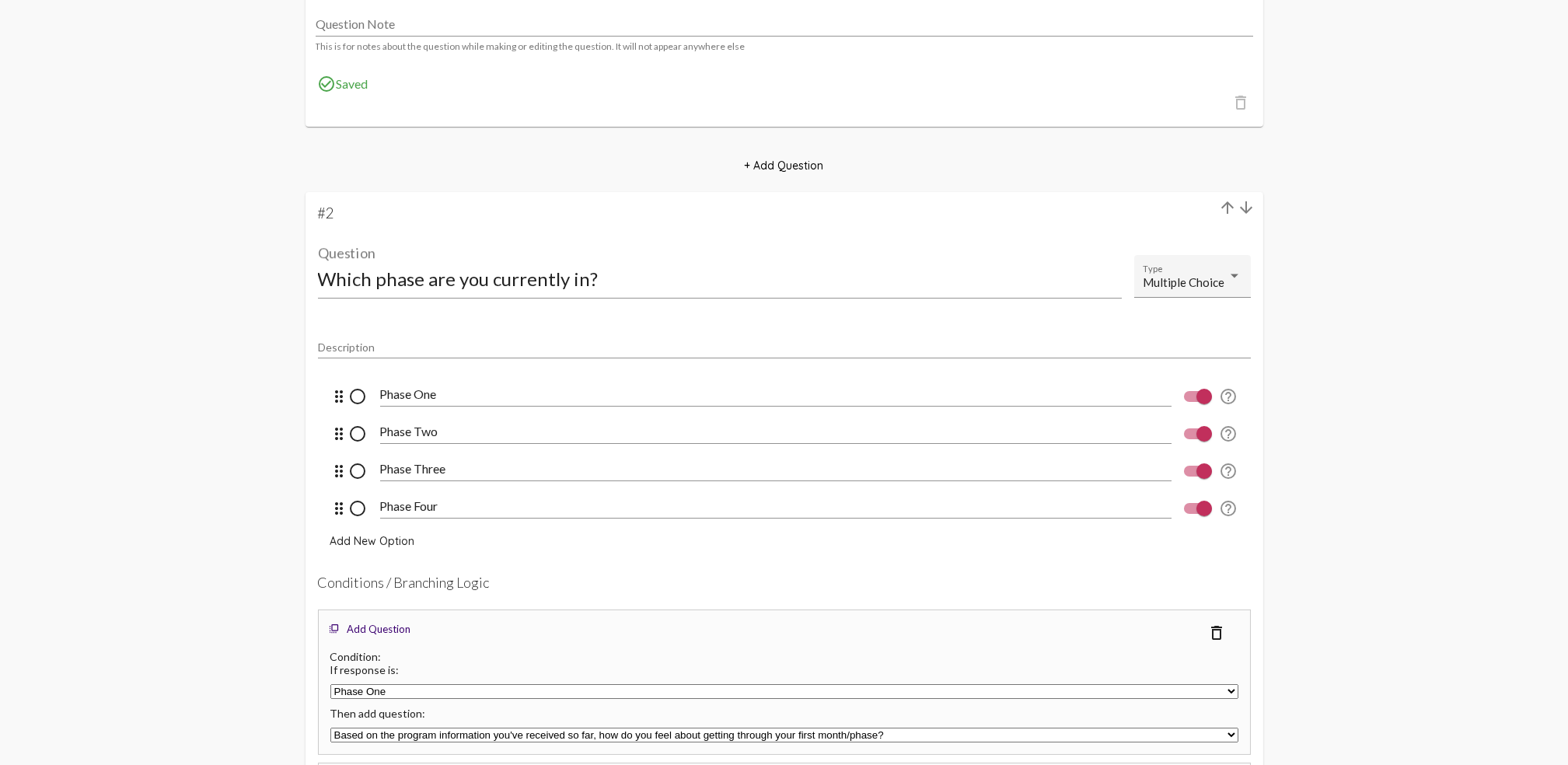scroll, scrollTop: 766, scrollLeft: 0, axis: vertical 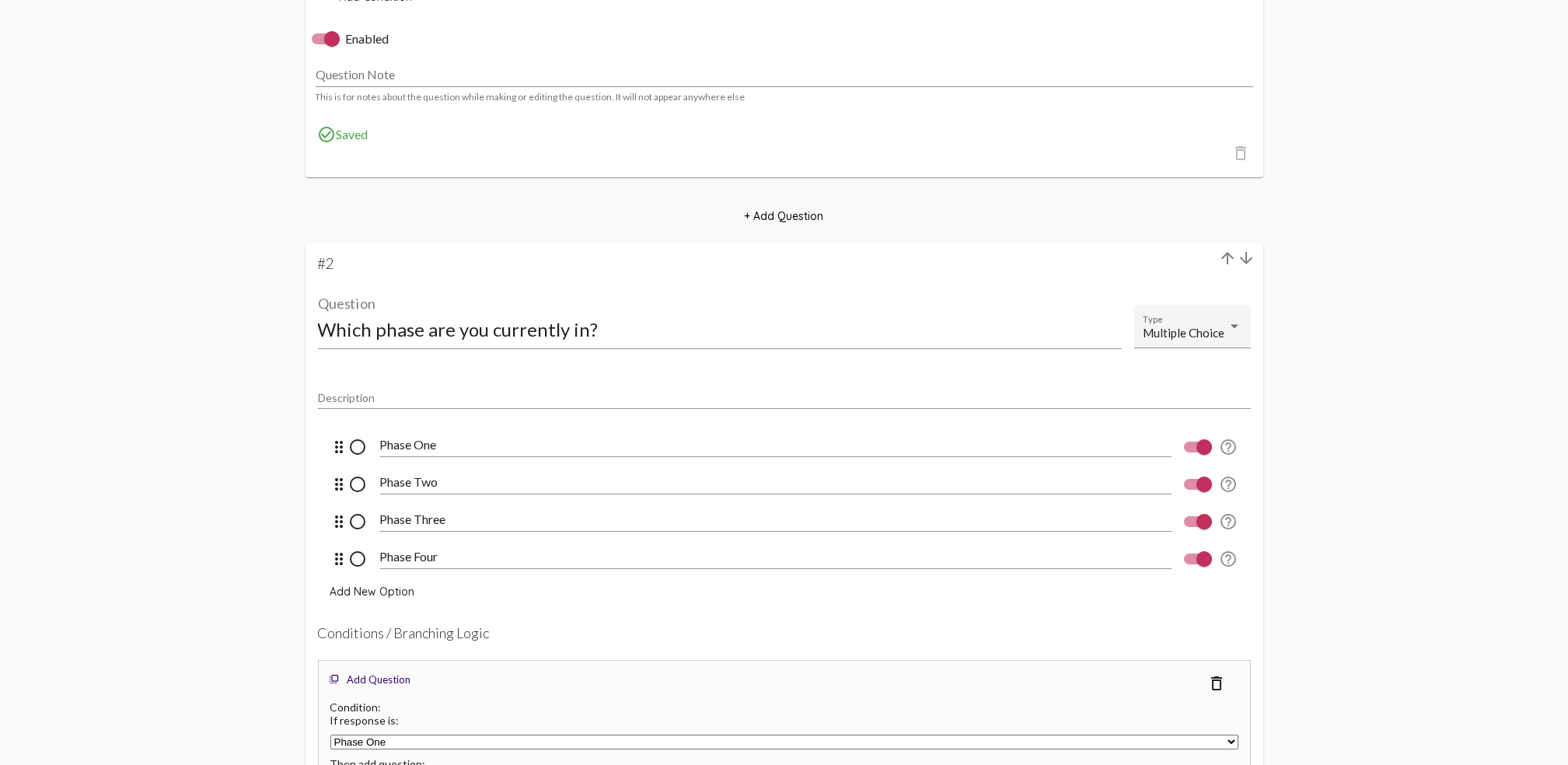 click on "arrow_downward" 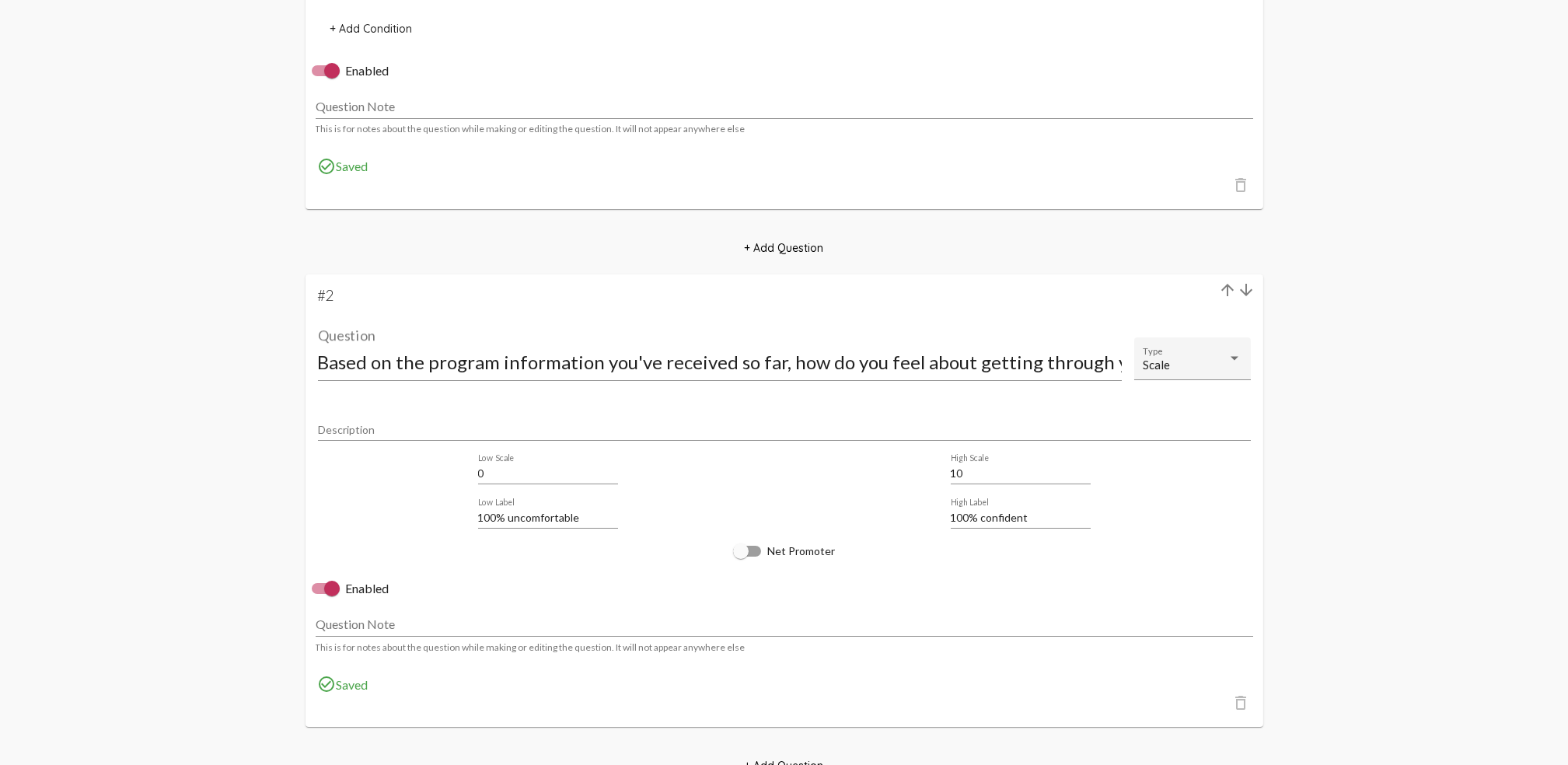 scroll, scrollTop: 766, scrollLeft: 0, axis: vertical 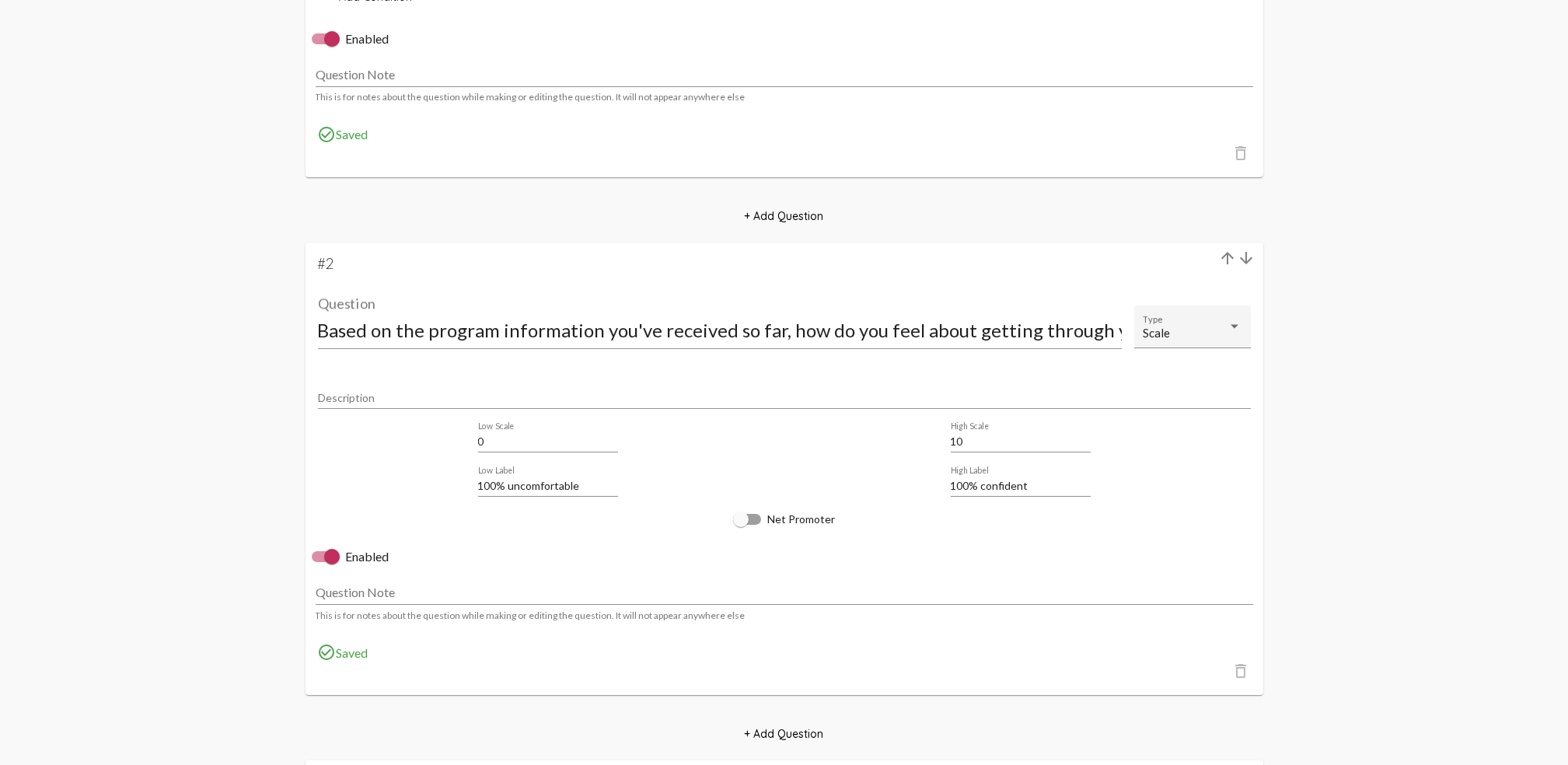 click on "arrow_downward" 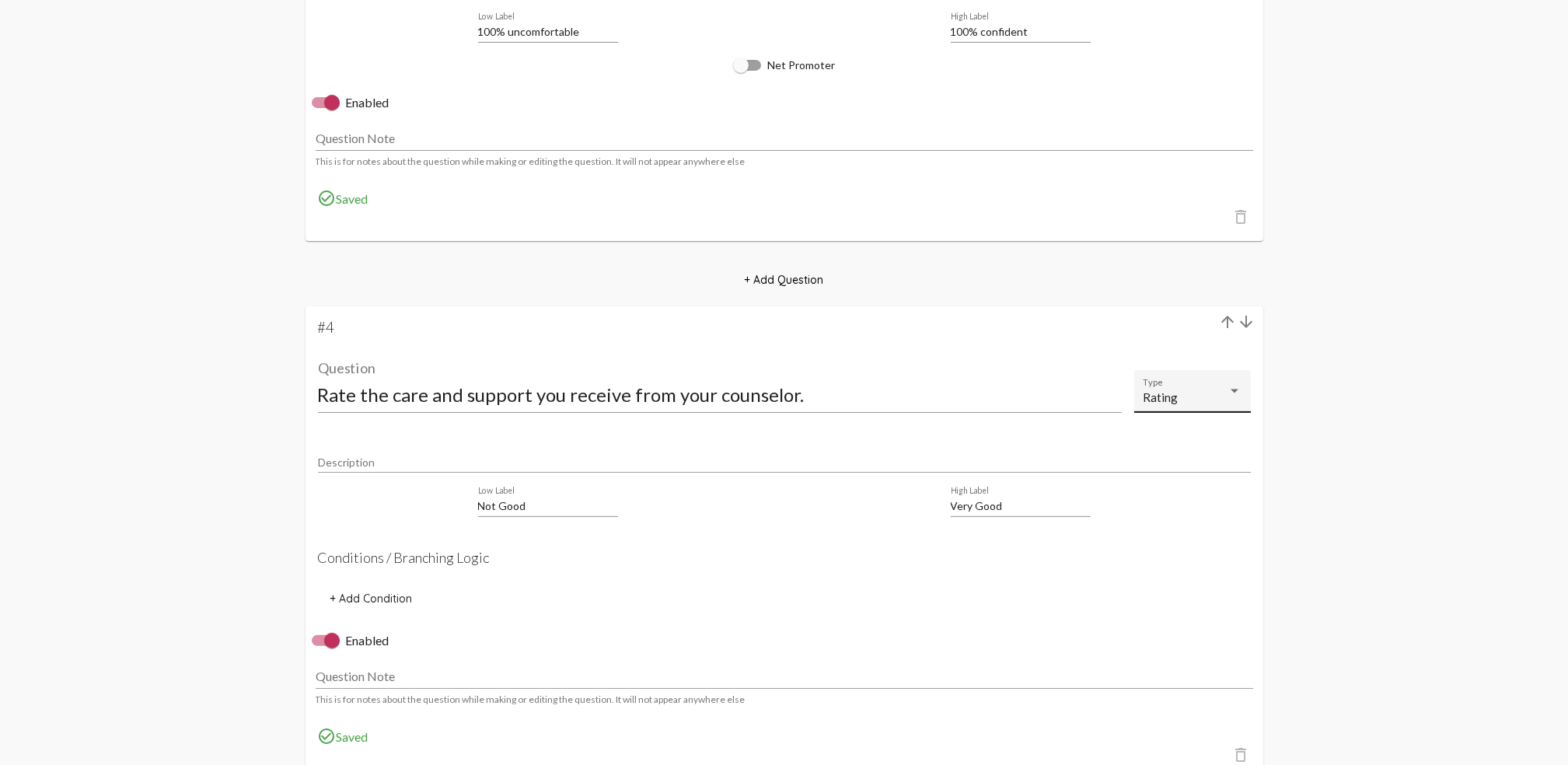 scroll, scrollTop: 2632, scrollLeft: 0, axis: vertical 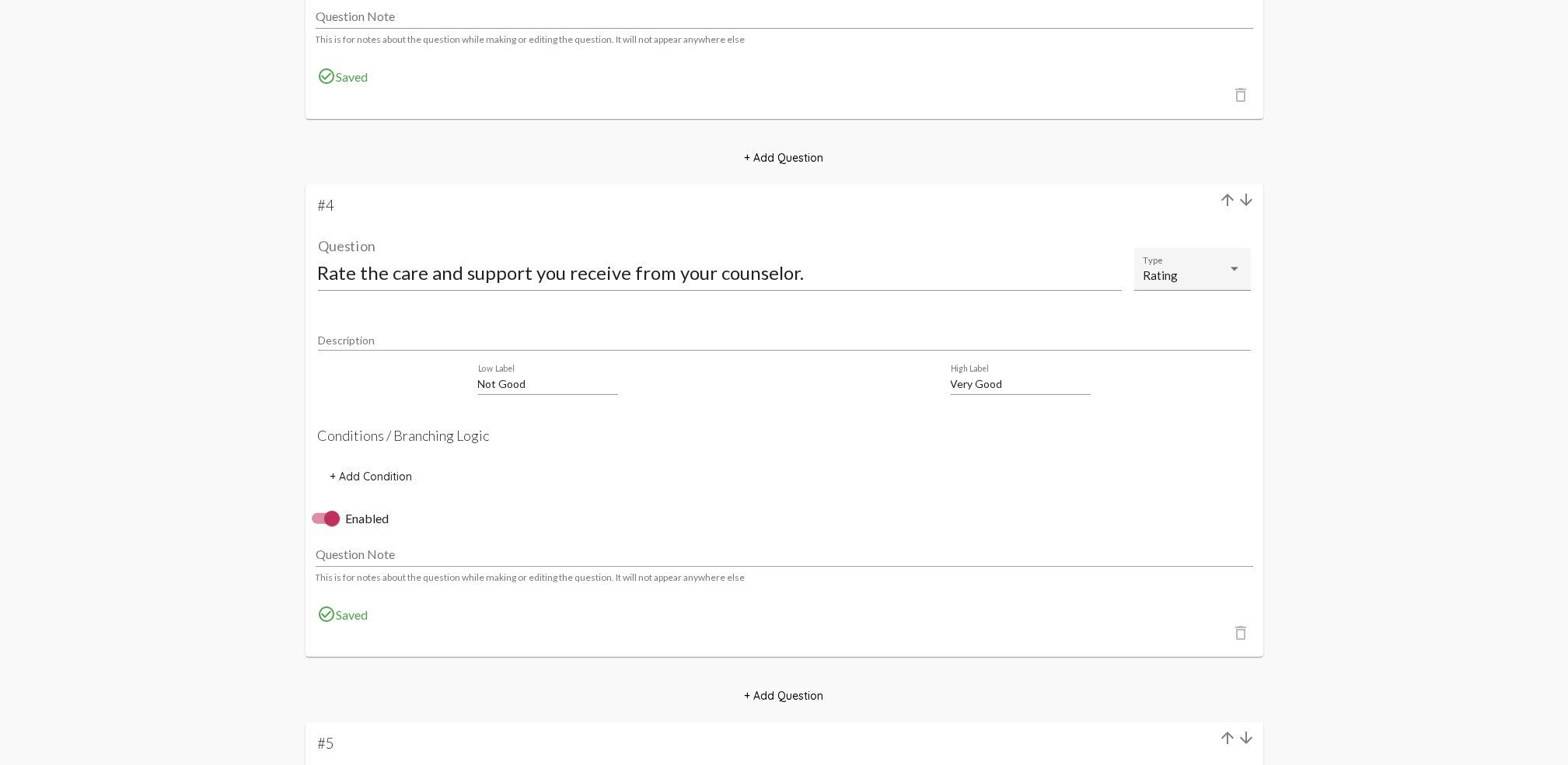 click on "arrow_upward" 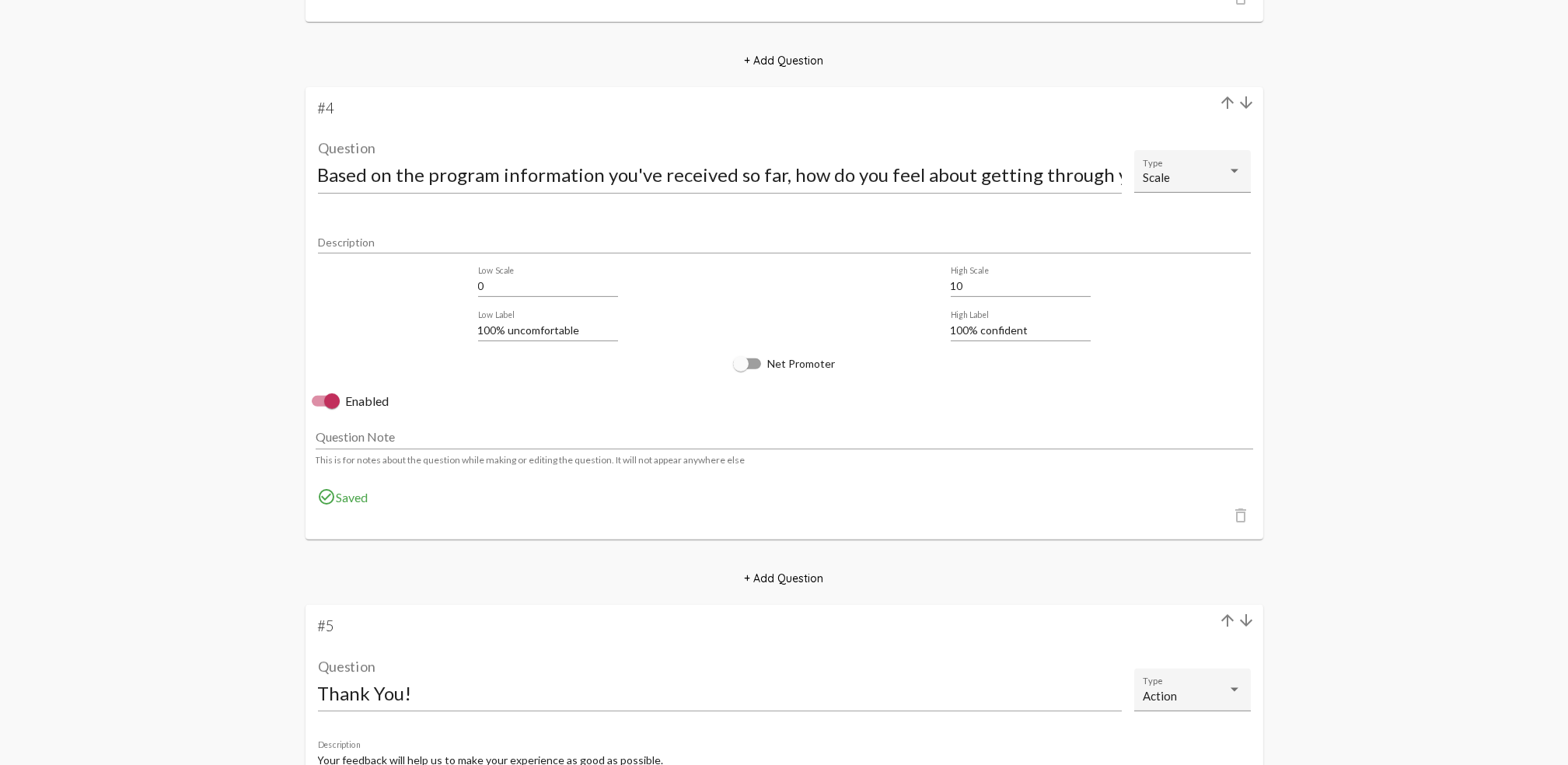 scroll, scrollTop: 2755, scrollLeft: 0, axis: vertical 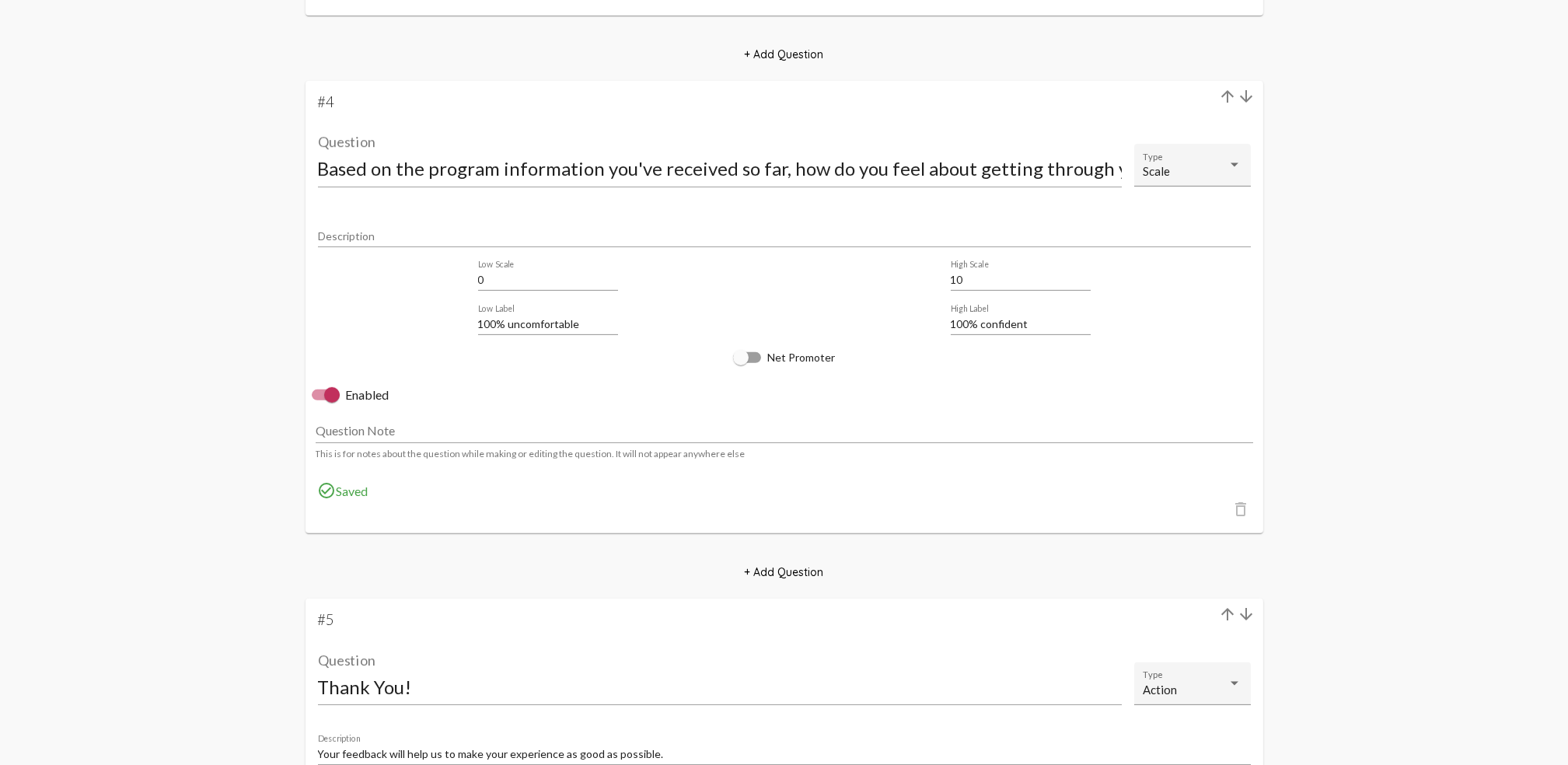 click on "arrow_upward" 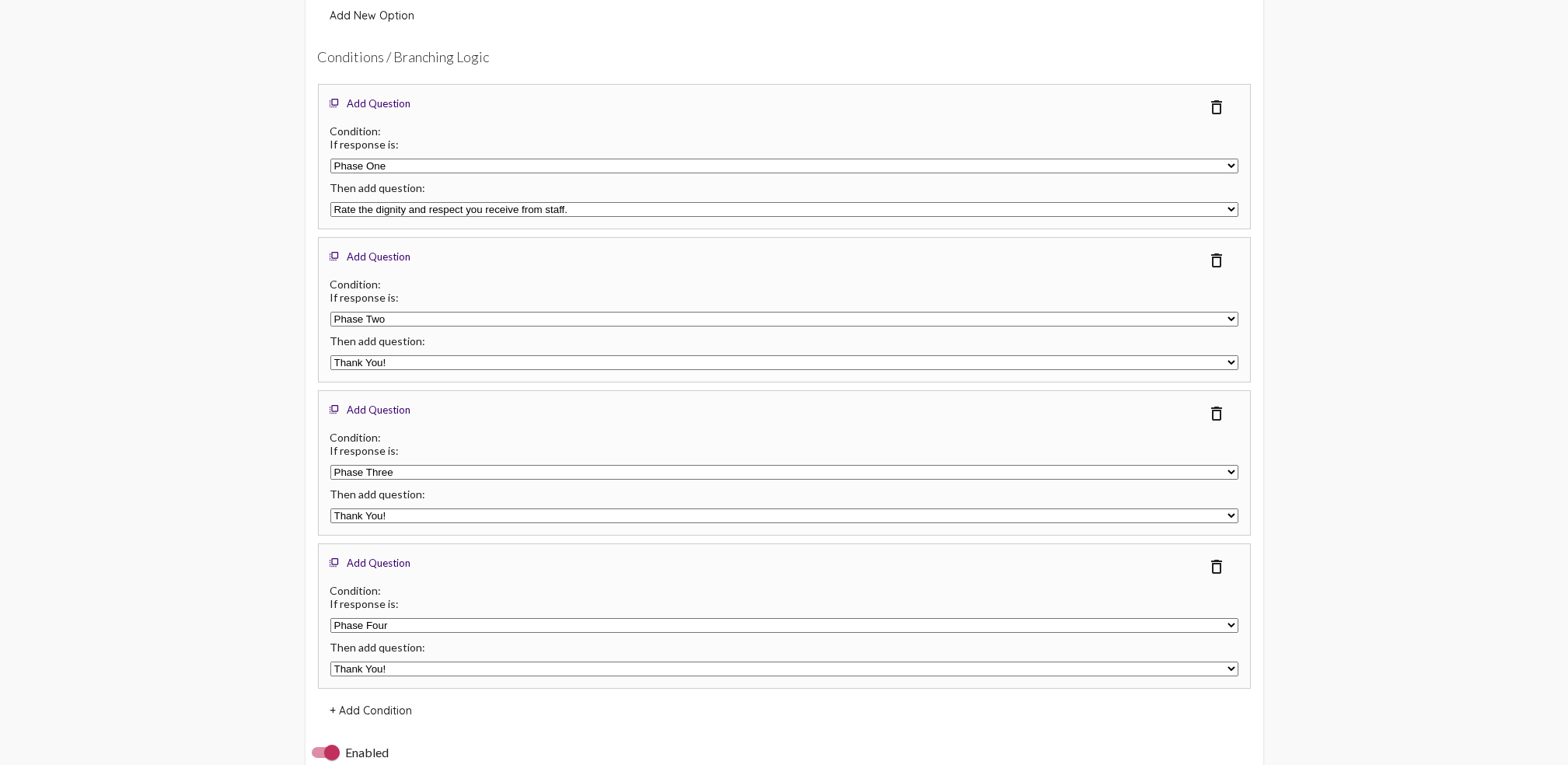 scroll, scrollTop: 1305, scrollLeft: 0, axis: vertical 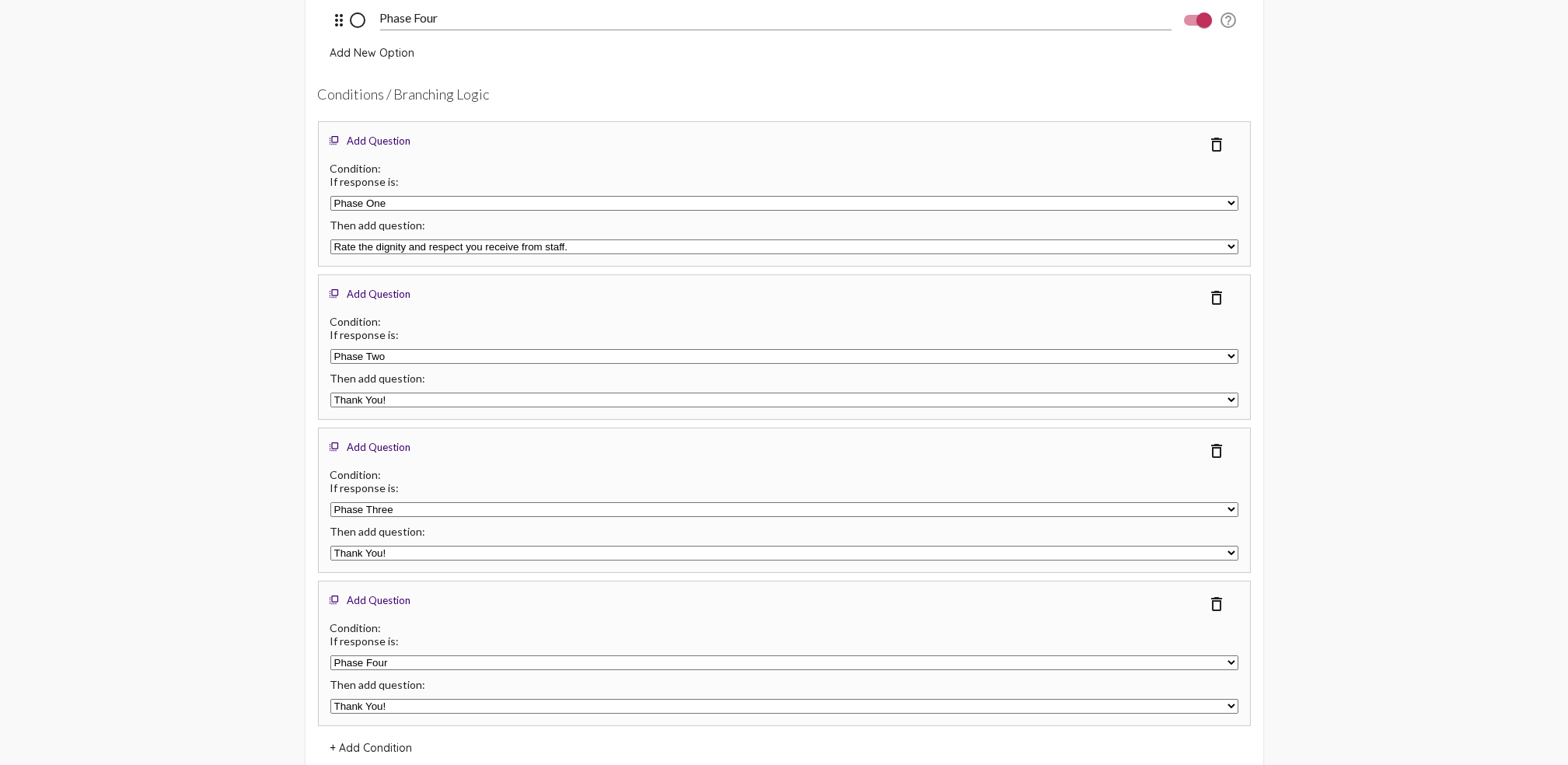click on "Rate the dignity and respect you receive from staff.   Which phase are you currently in?   Based on the program information you've received so far, how do you feel about getting through your first month/phase?   Rate the care and support you receive from your counselor.   Thank You!   What else would you like to share?    How old are you?   What is your gender?   What is your race?   Rate the spiritual/clinical balance of the program." 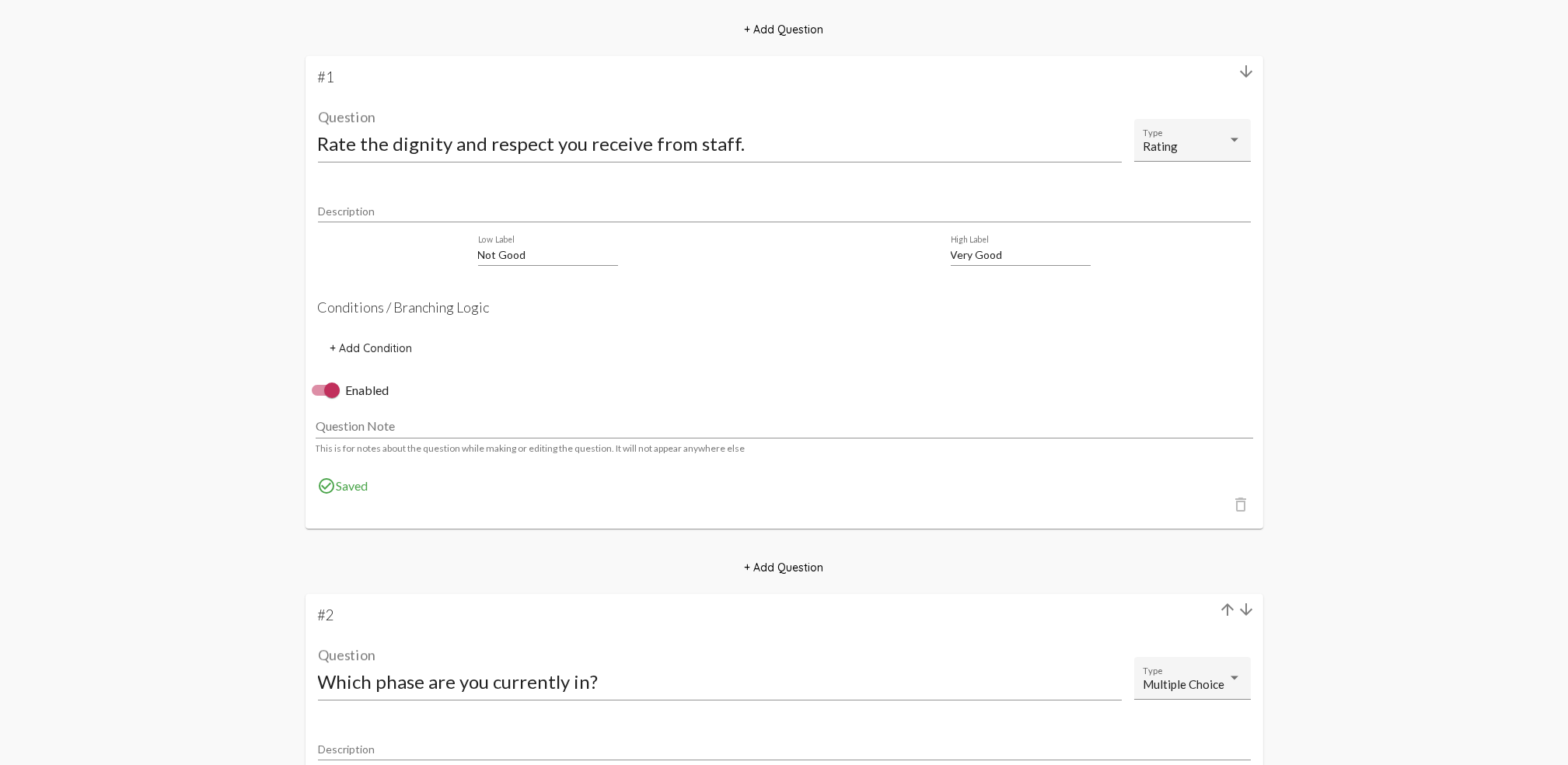 scroll, scrollTop: 311, scrollLeft: 0, axis: vertical 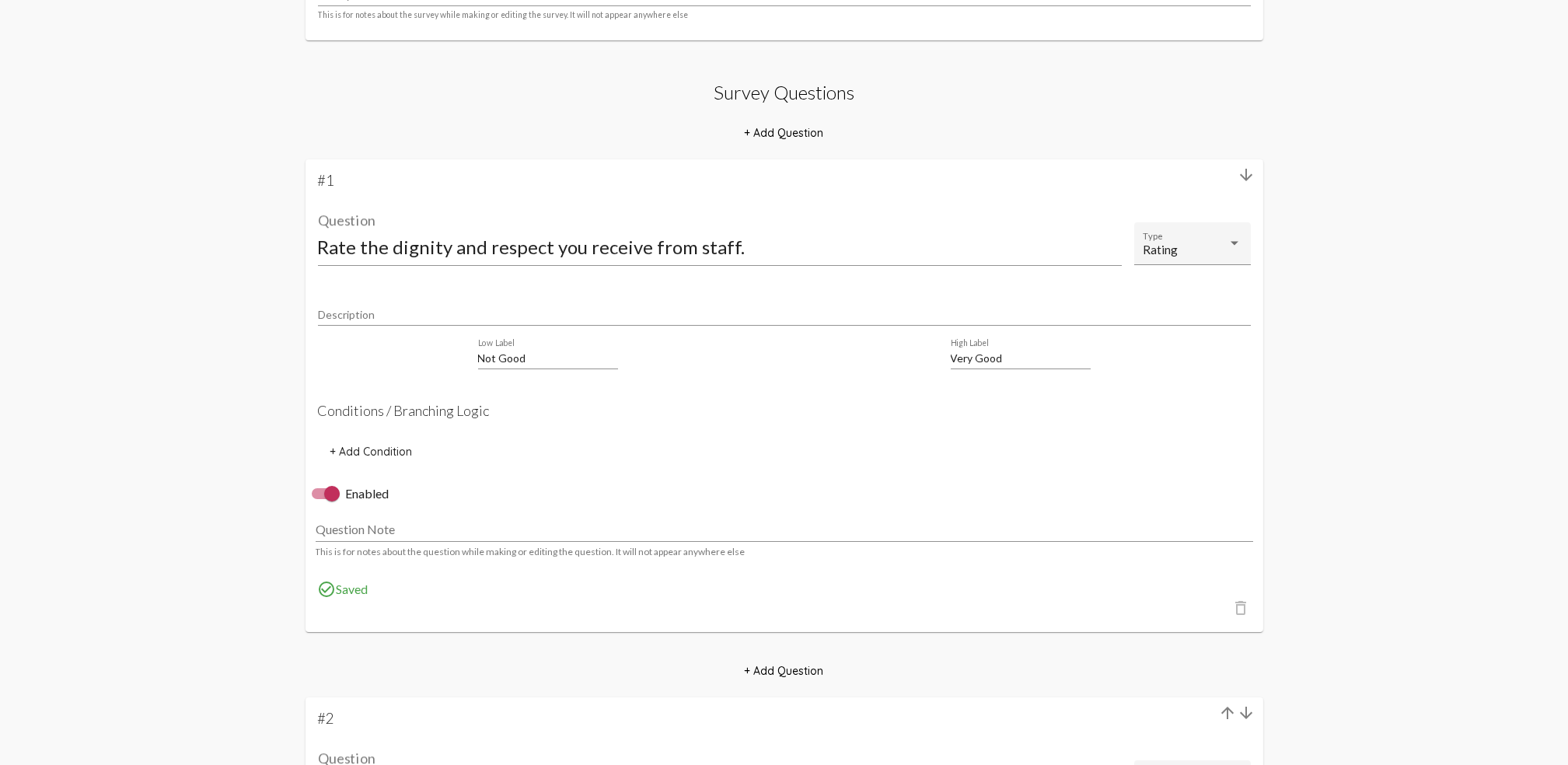 click on "Conditions / Branching Logic" 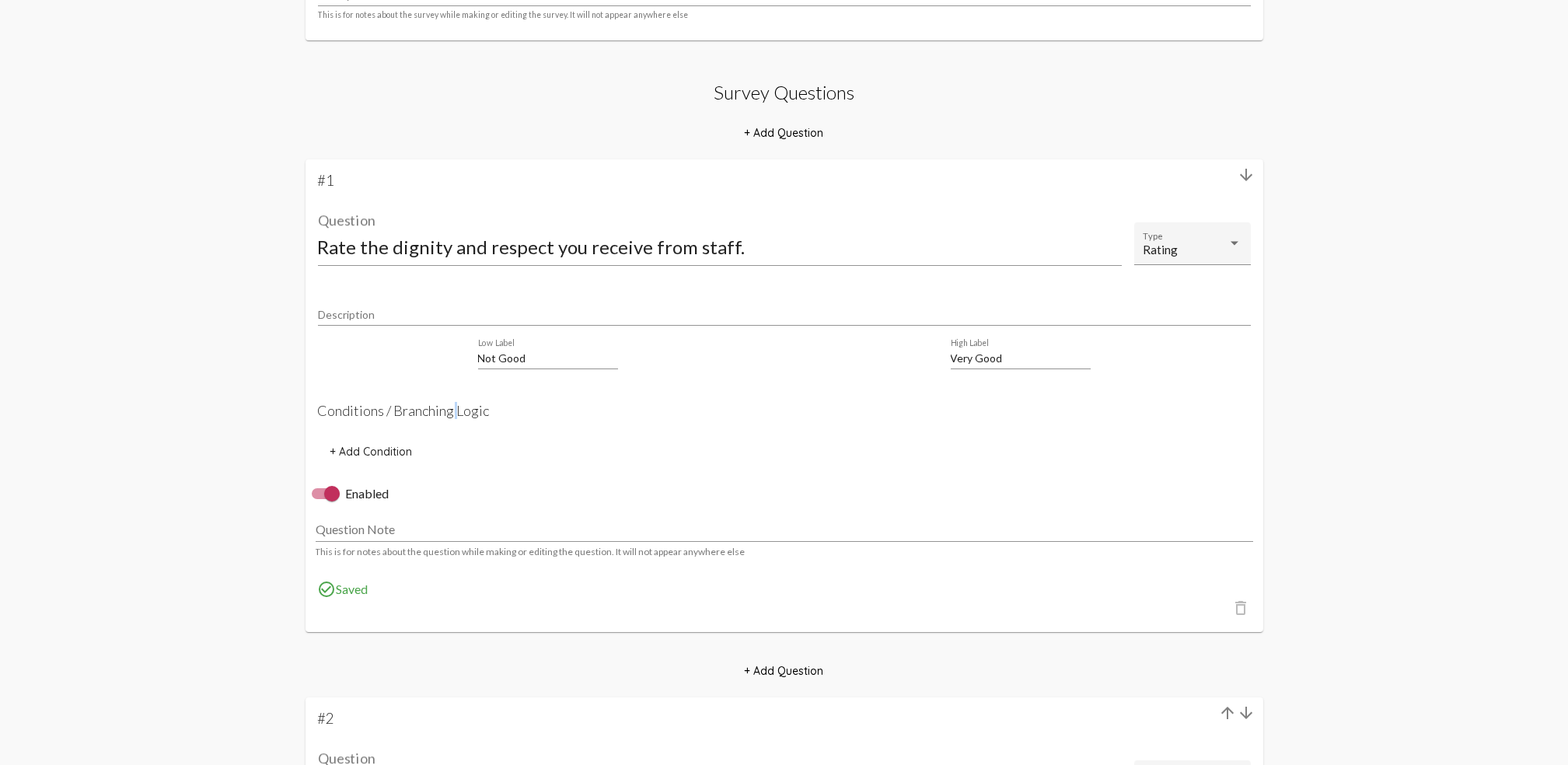click on "Conditions / Branching Logic" 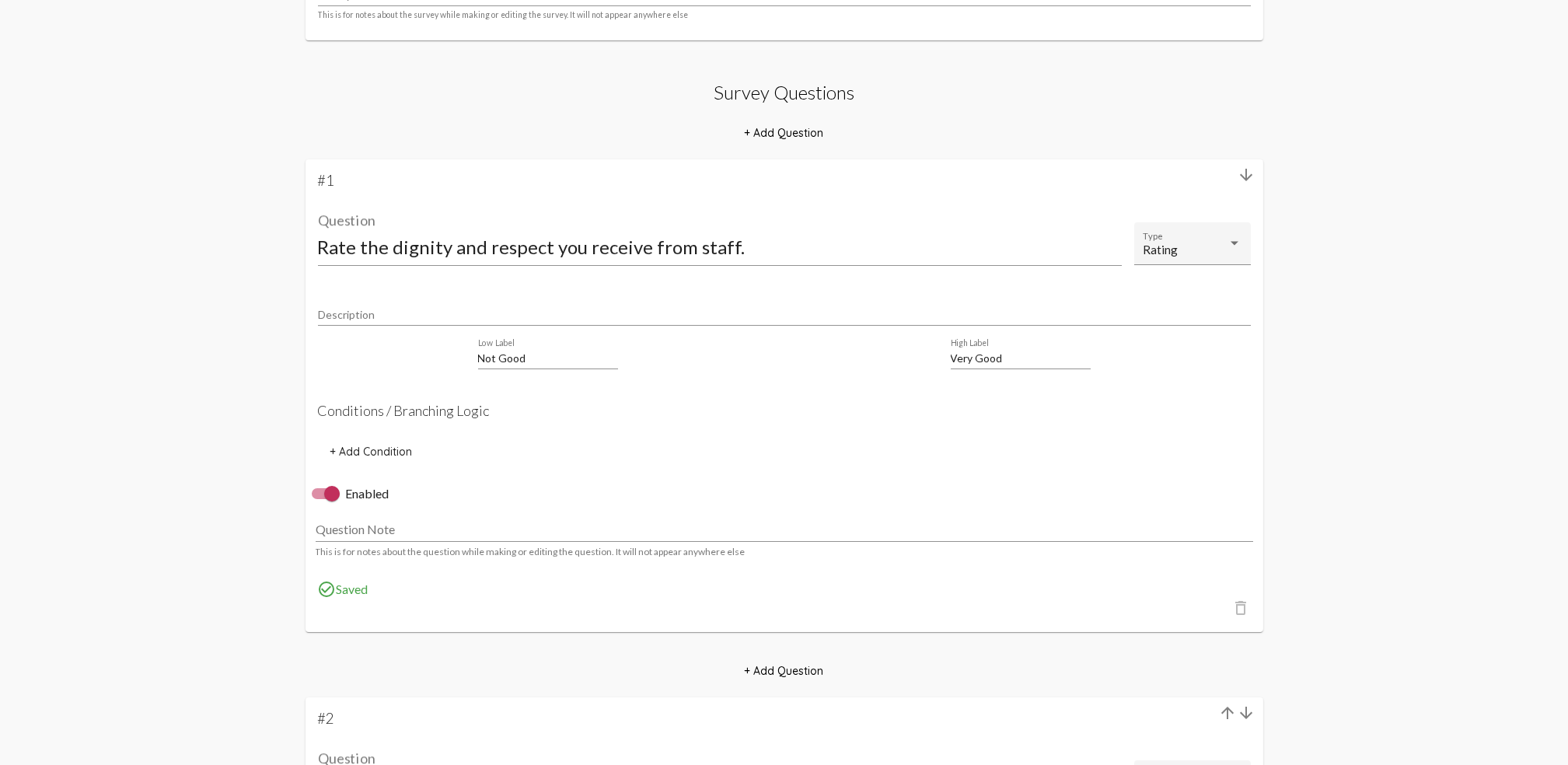 click on "Conditions / Branching Logic" 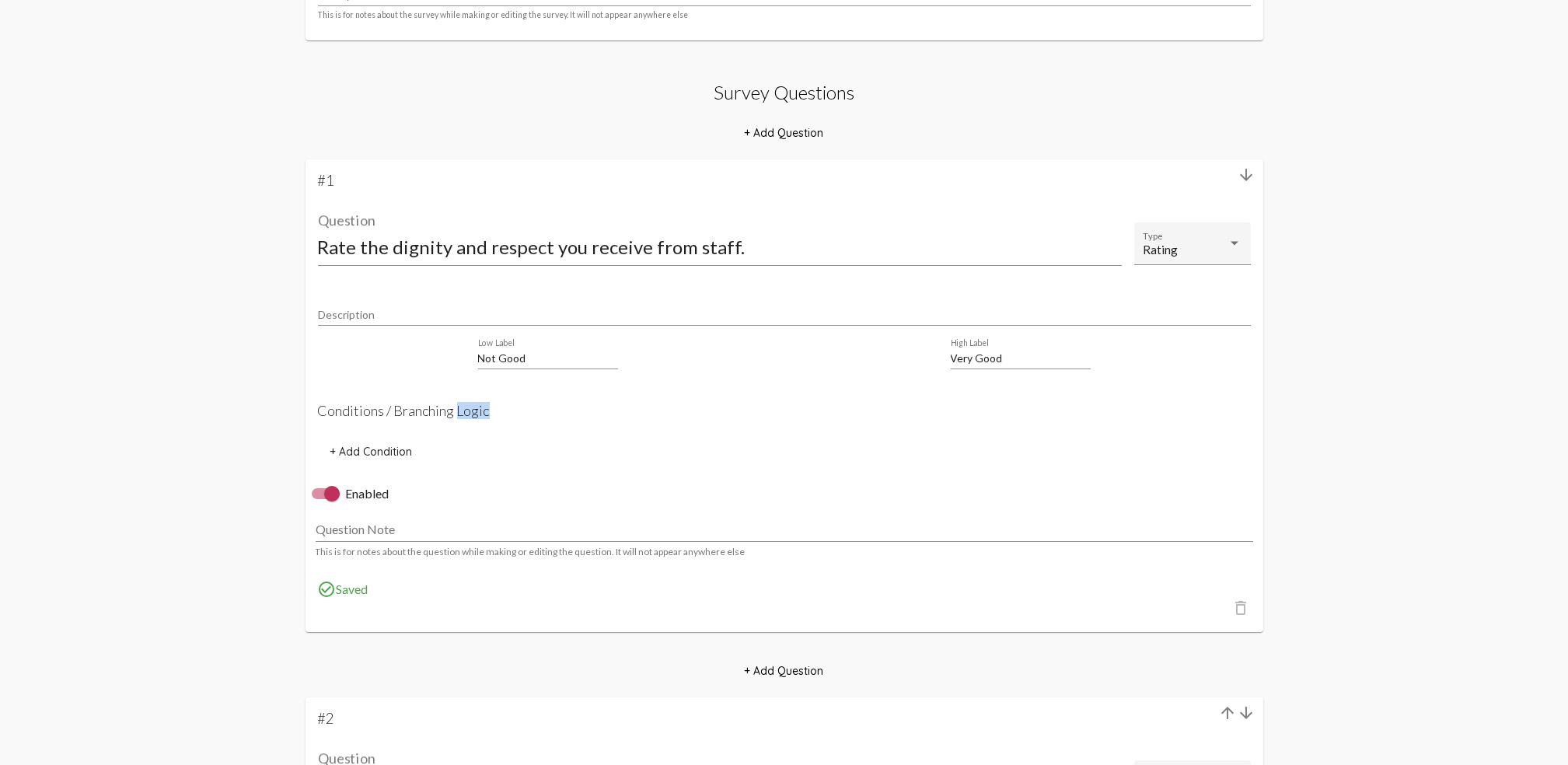 click on "Conditions / Branching Logic" 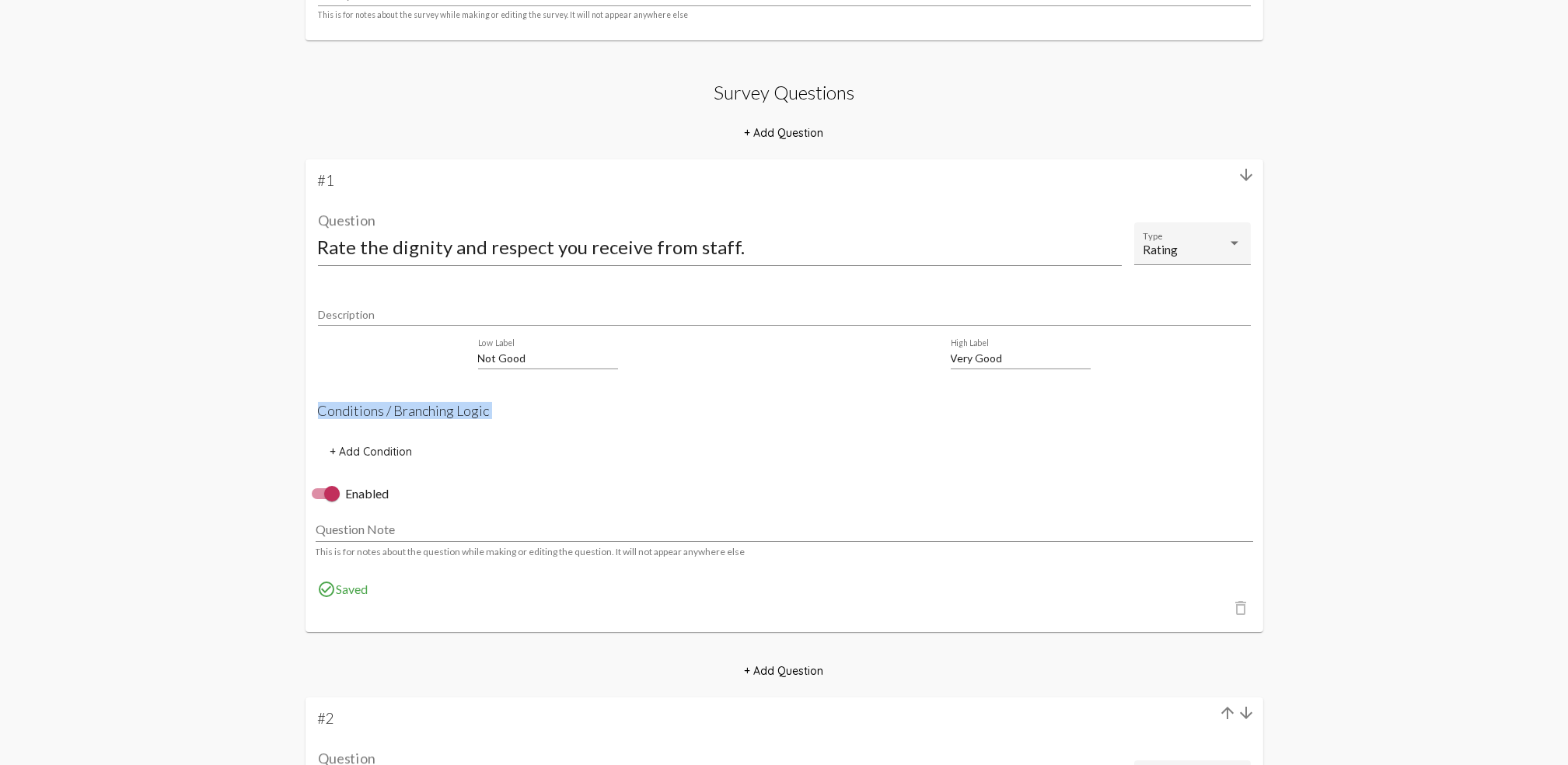click on "Conditions / Branching Logic" 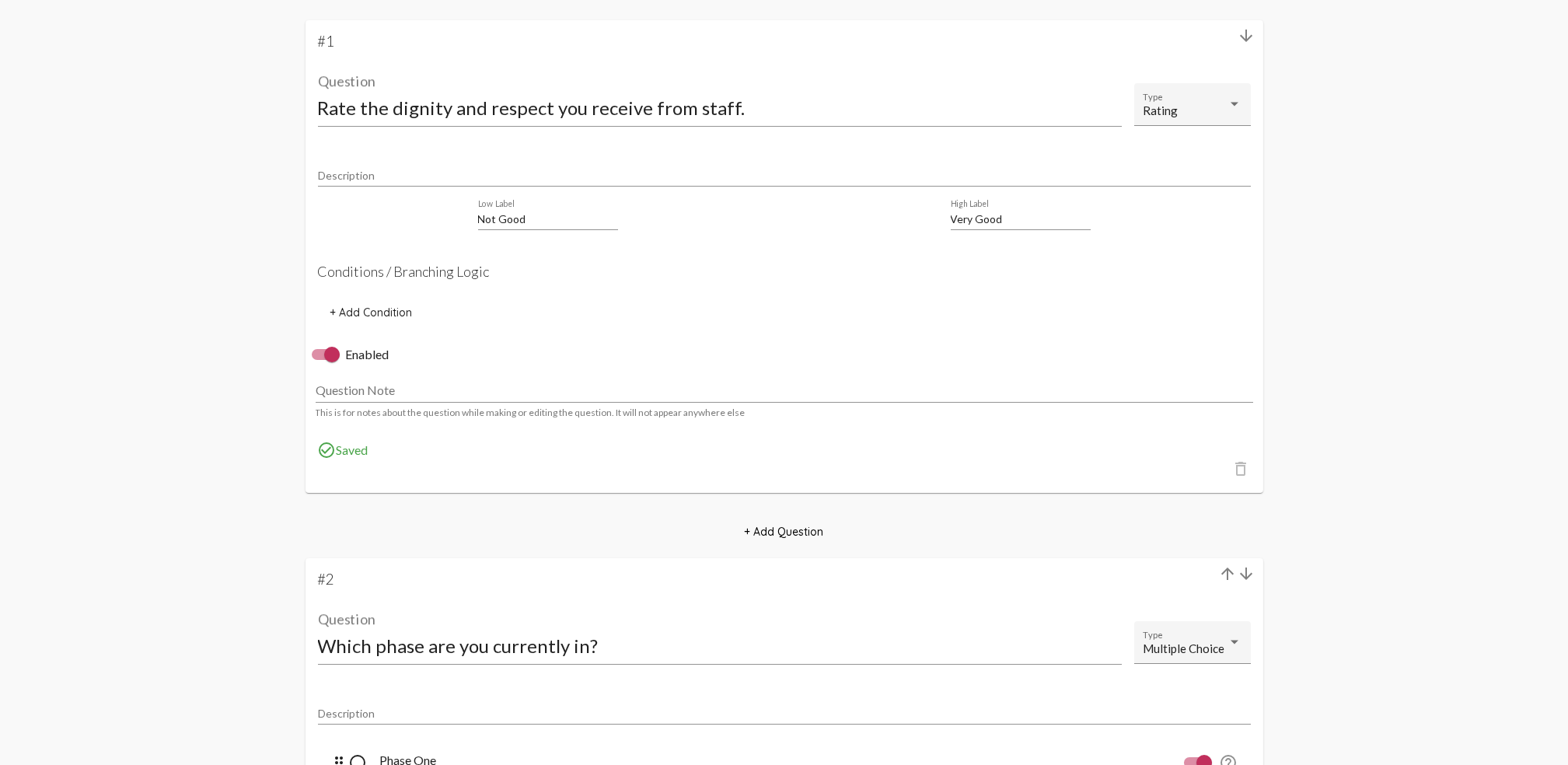 scroll, scrollTop: 311, scrollLeft: 0, axis: vertical 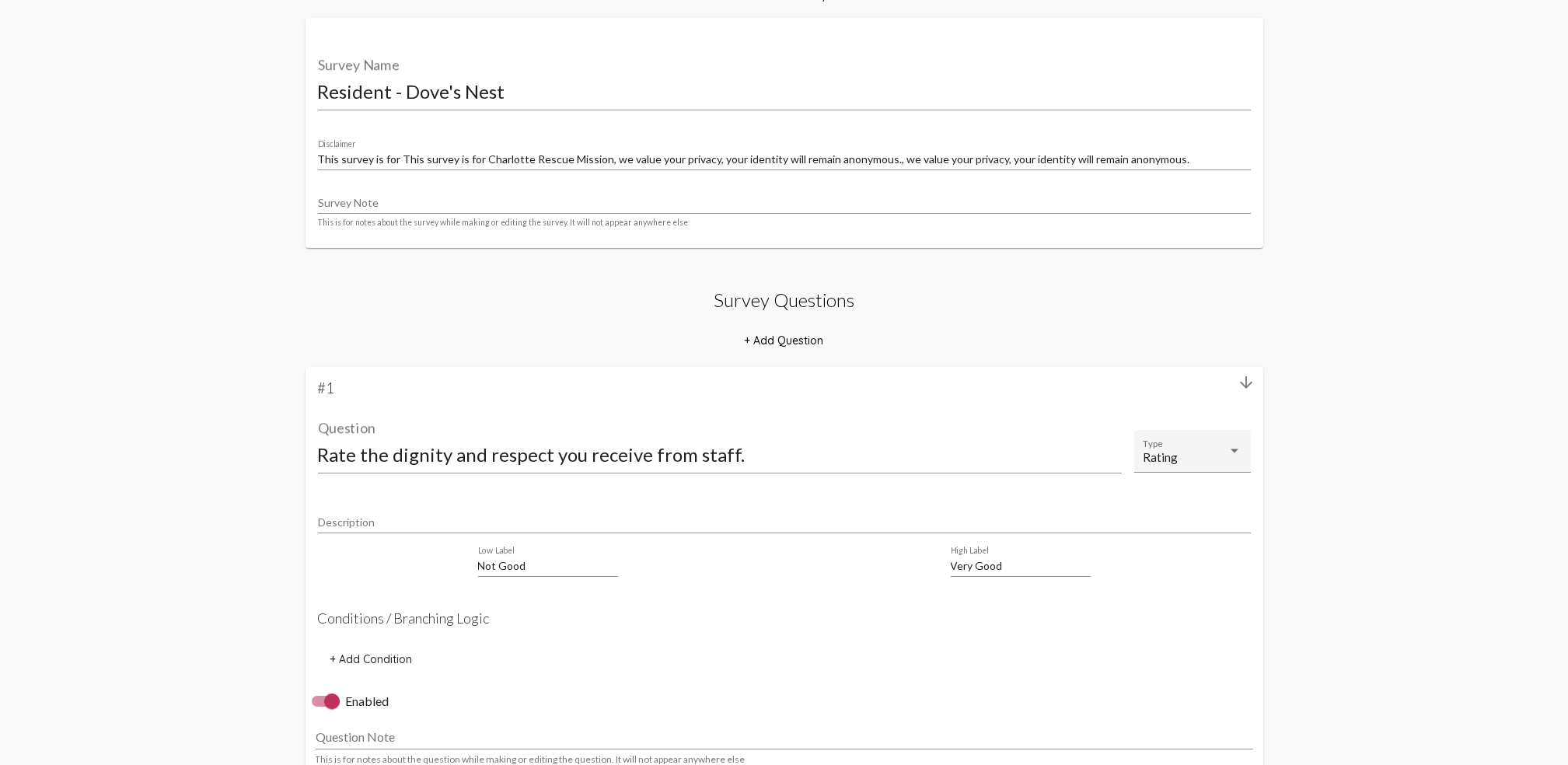 click on "This survey is for This survey is for Charlotte Rescue Mission, we value your privacy, your identity will remain anonymous., we value your privacy, your identity will remain anonymous." at bounding box center (784, 159) 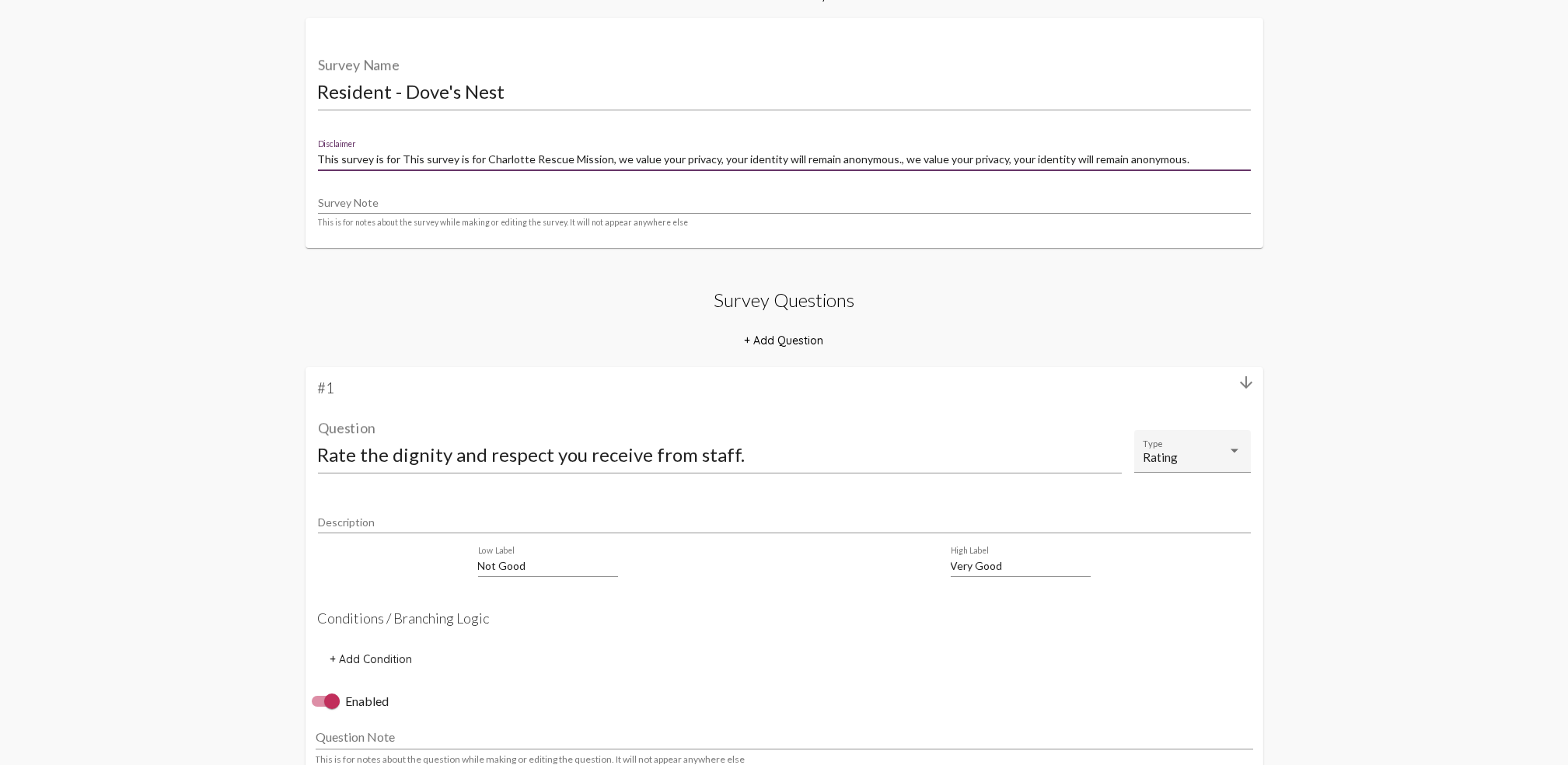 click on "This survey is for This survey is for Charlotte Rescue Mission, we value your privacy, your identity will remain anonymous., we value your privacy, your identity will remain anonymous." at bounding box center (784, 159) 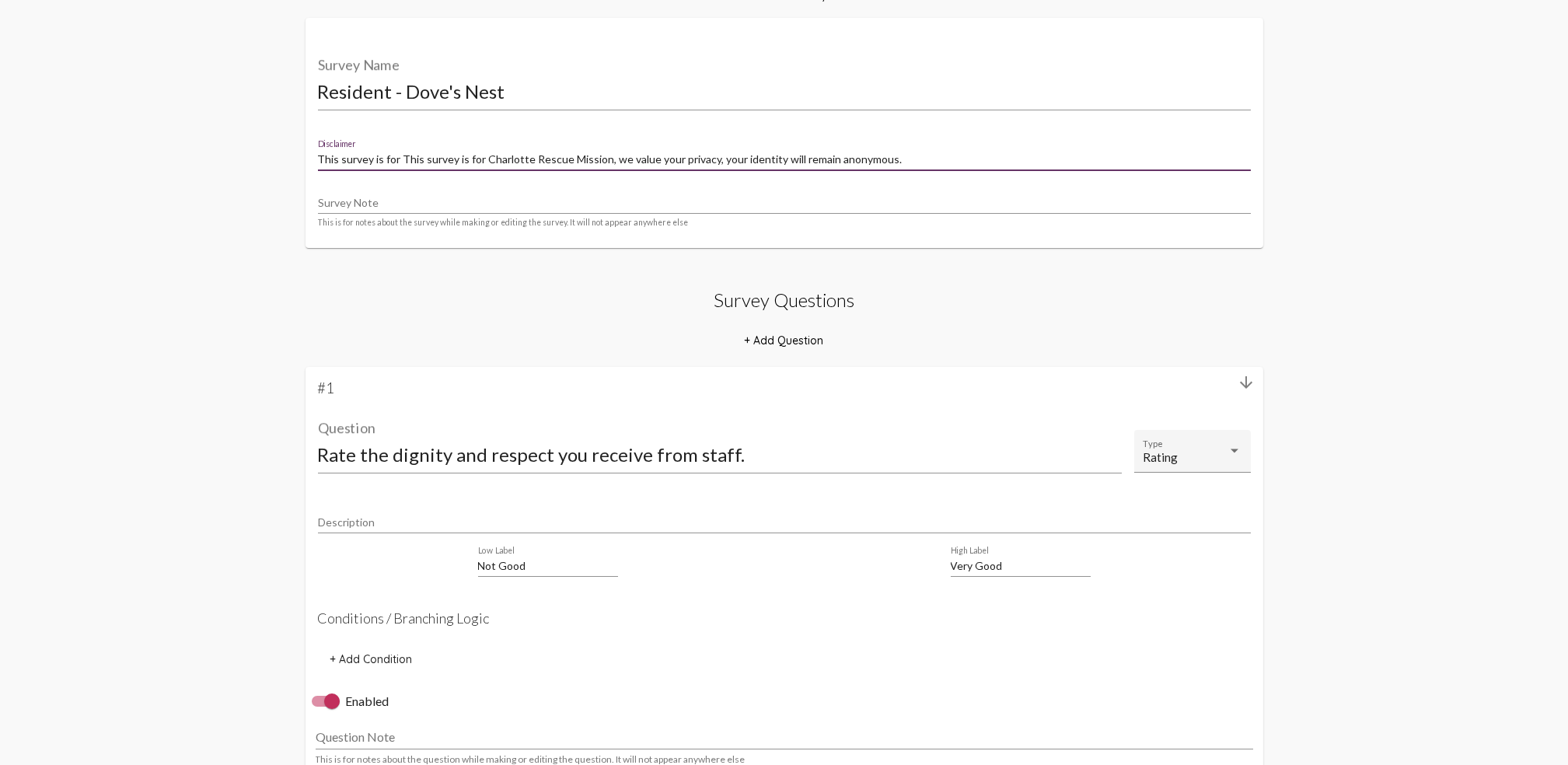 click on "This survey is for This survey is for Charlotte Rescue Mission, we value your privacy, your identity will remain anonymous." at bounding box center [784, 159] 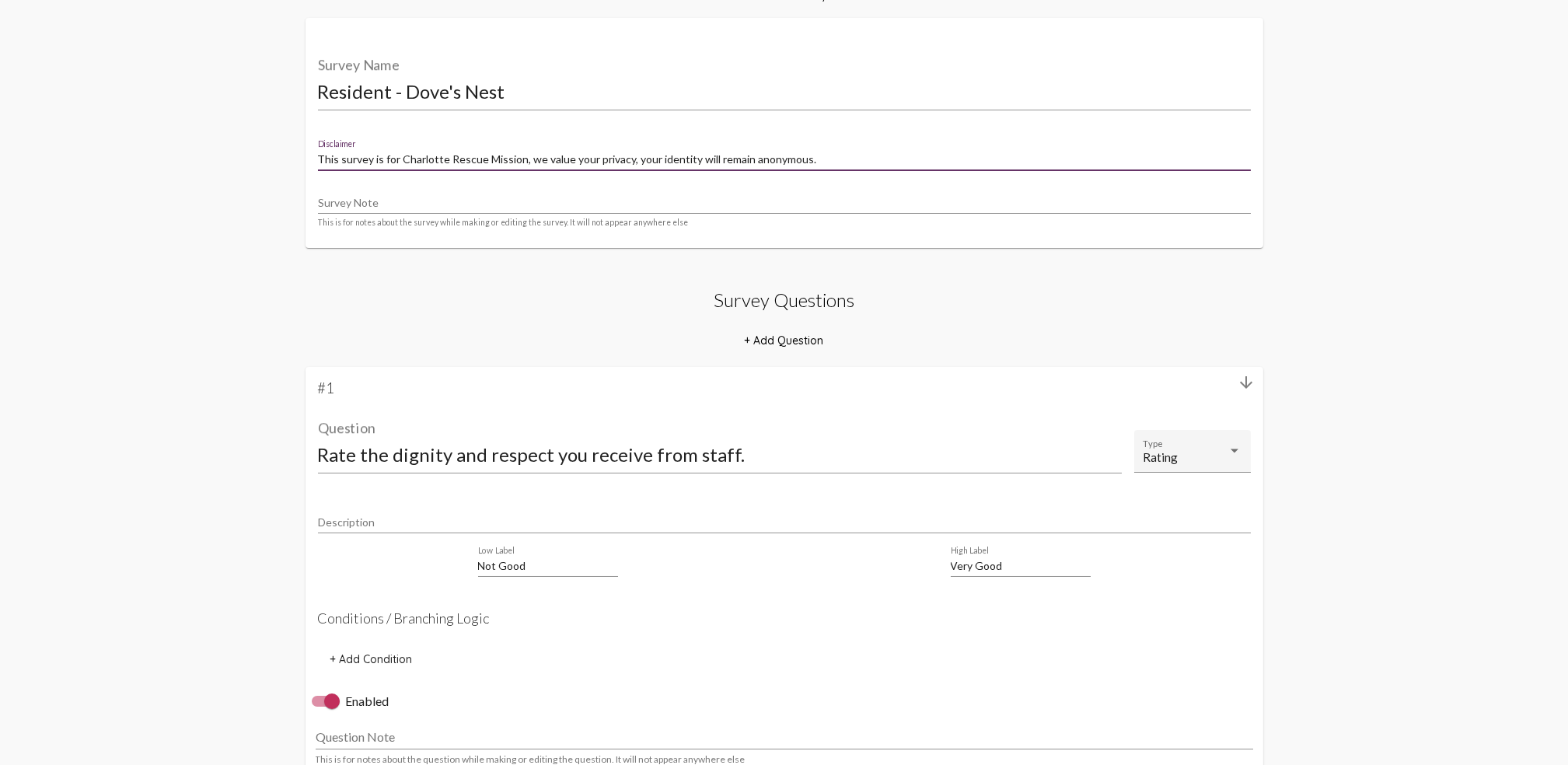 click on "This survey is for Charlotte Rescue Mission, we value your privacy, your identity will remain anonymous." at bounding box center [784, 159] 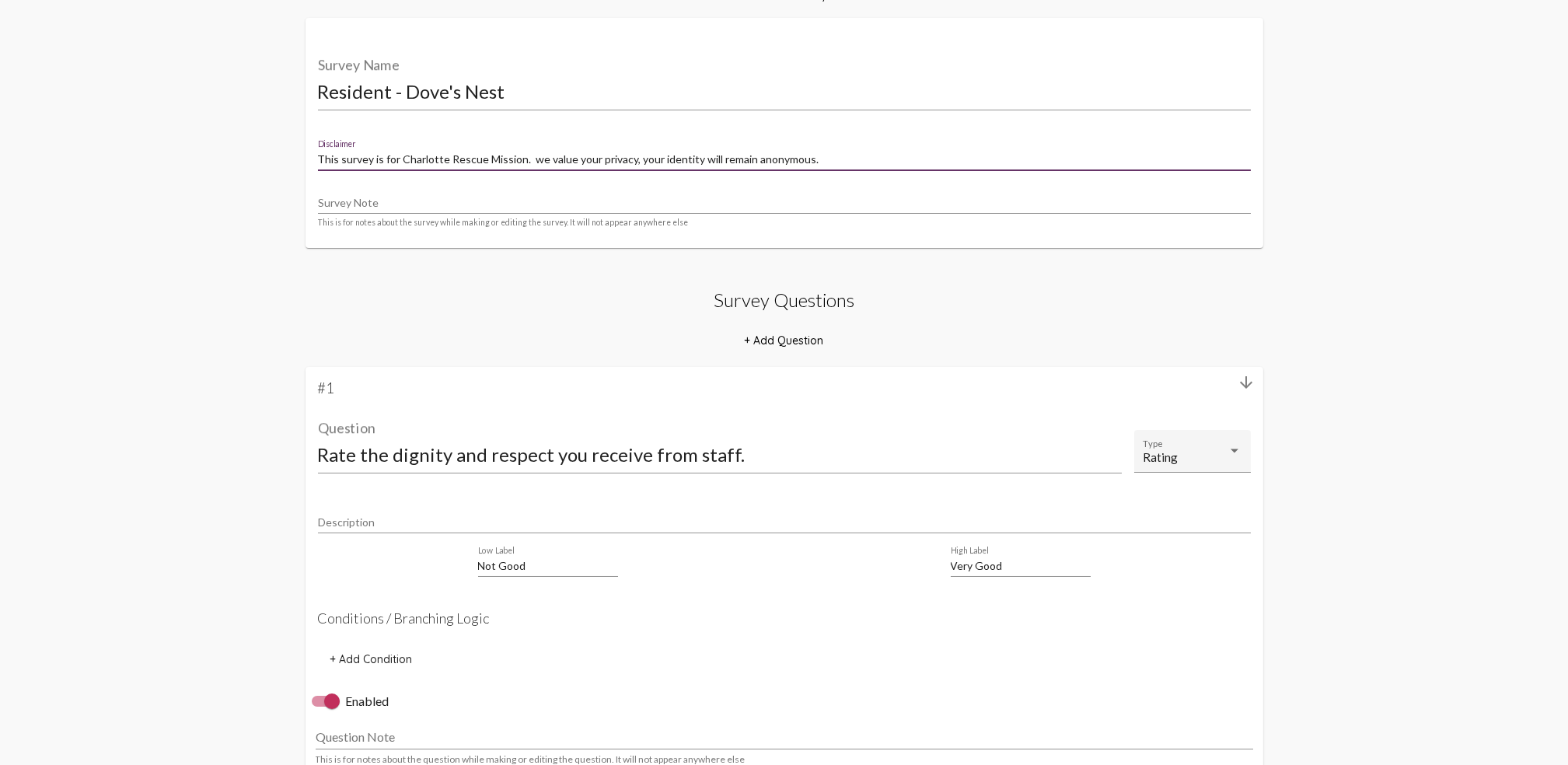 click on "This survey is for Charlotte Rescue Mission.  we value your privacy, your identity will remain anonymous." at bounding box center [784, 159] 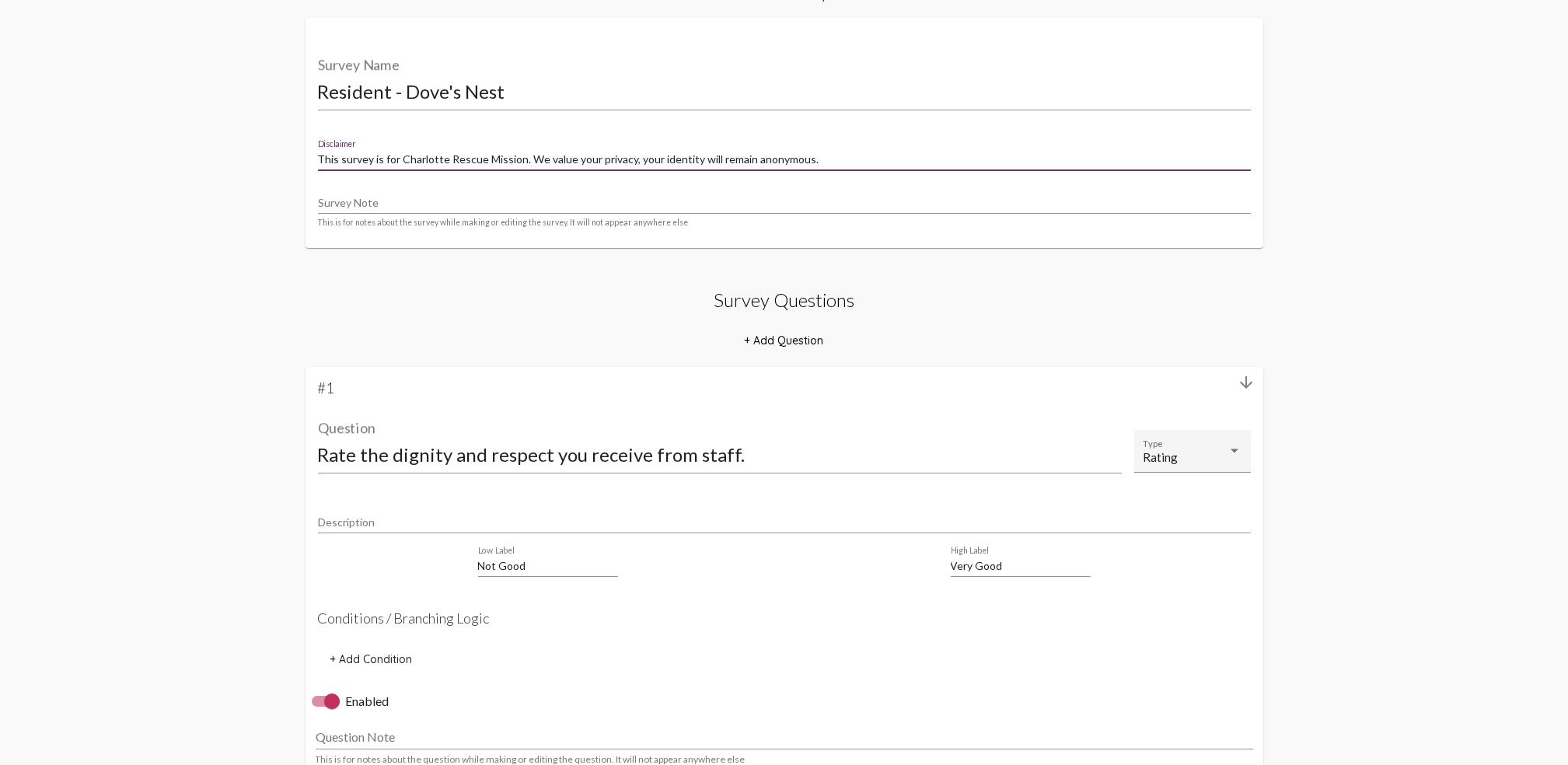 click on "This survey is for Charlotte Rescue Mission. We value your privacy, your identity will remain anonymous." at bounding box center (784, 159) 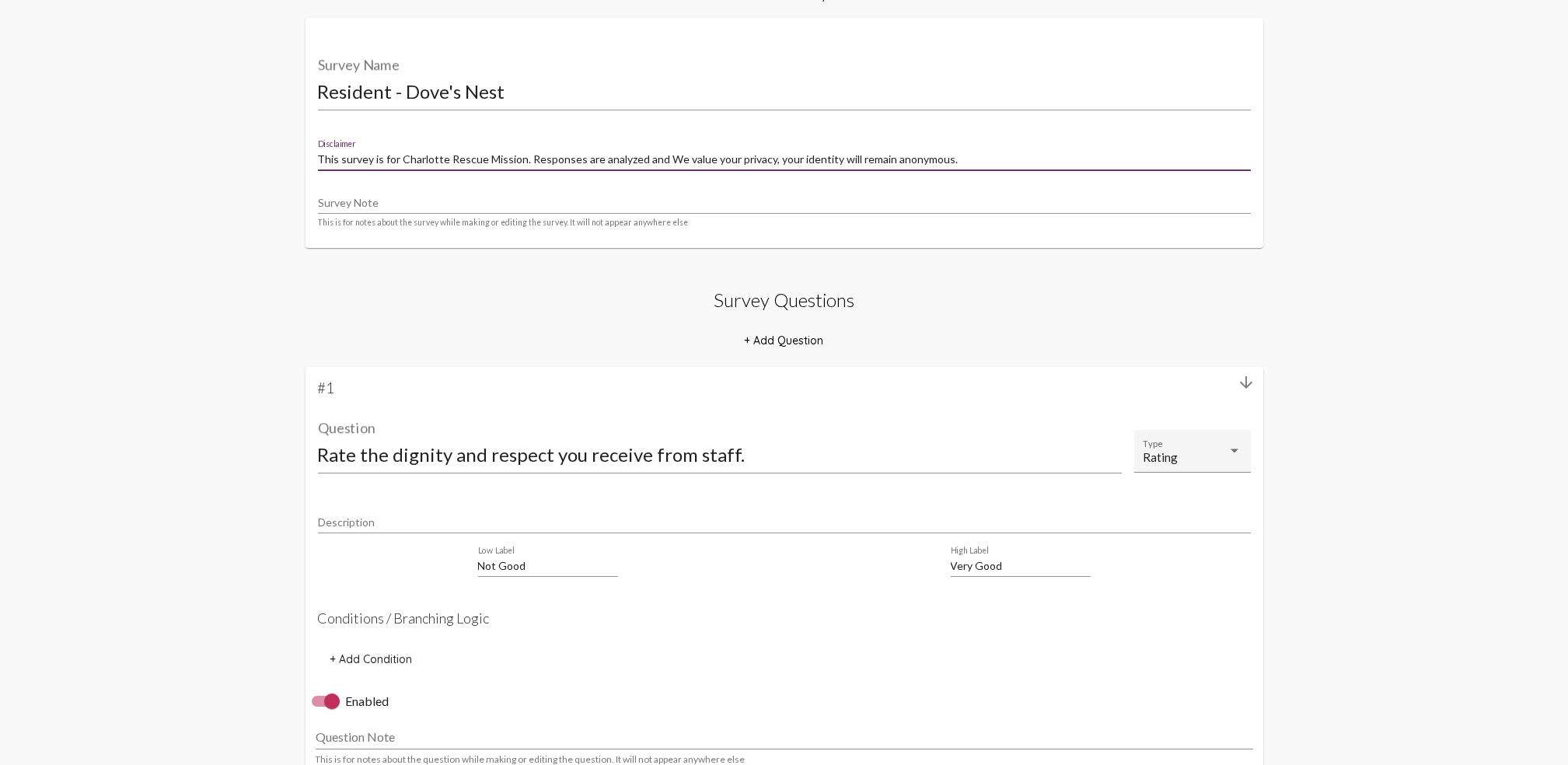 click on "This survey is for Charlotte Rescue Mission. Responses are analyzed and We value your privacy, your identity will remain anonymous." at bounding box center [784, 159] 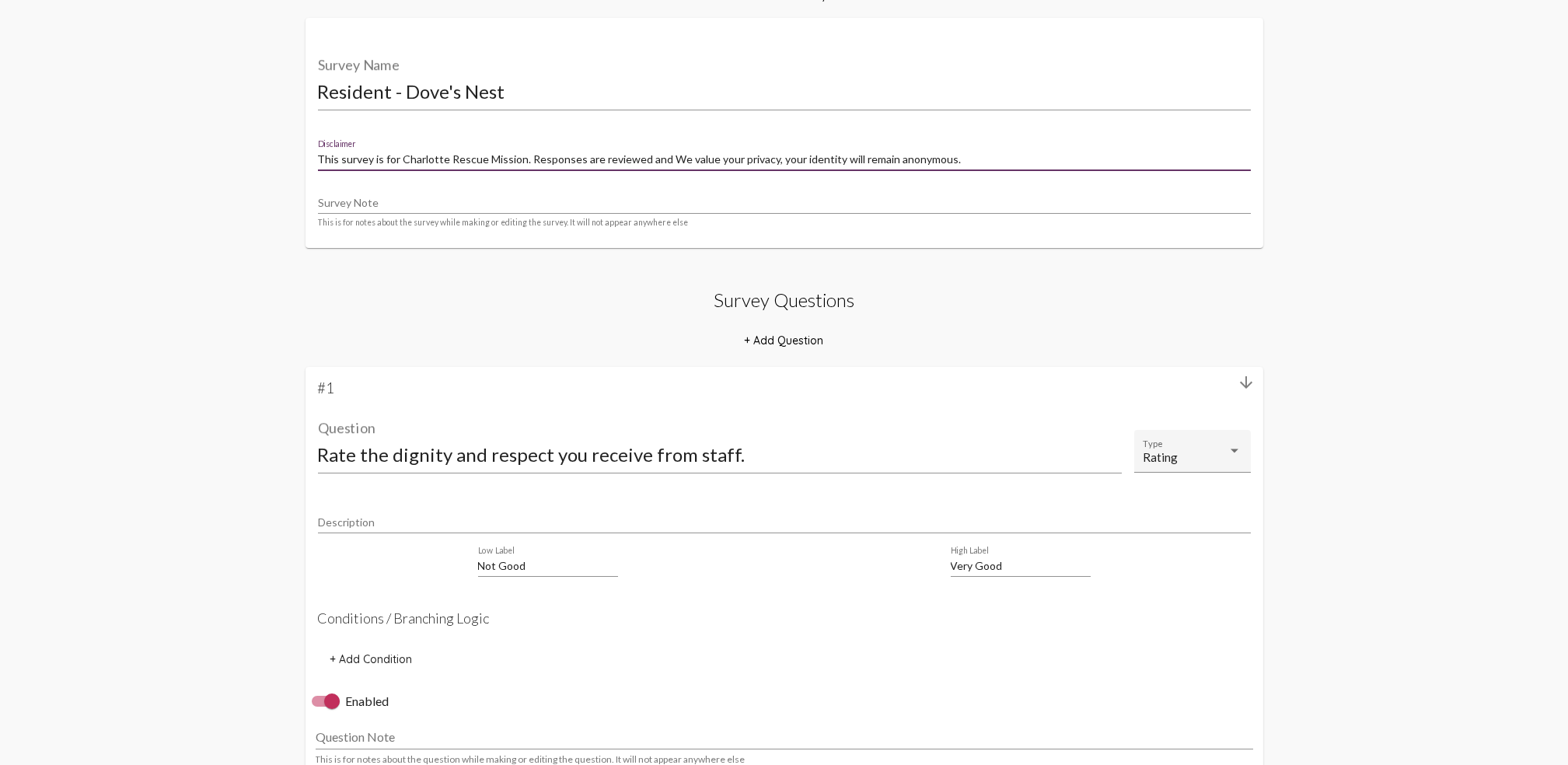 drag, startPoint x: 663, startPoint y: 156, endPoint x: 526, endPoint y: 151, distance: 137.09121 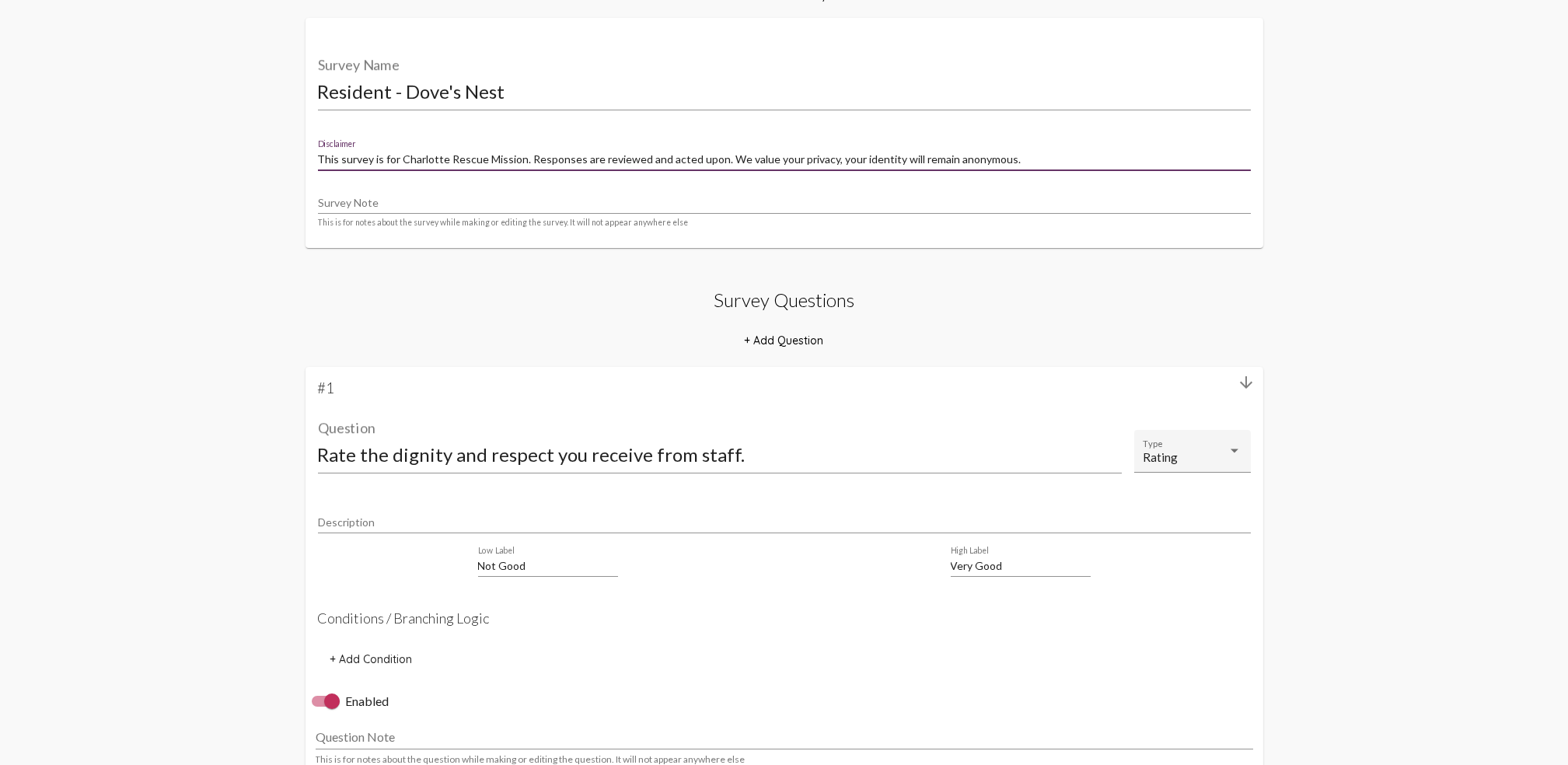 drag, startPoint x: 711, startPoint y: 161, endPoint x: 526, endPoint y: 159, distance: 185.0108 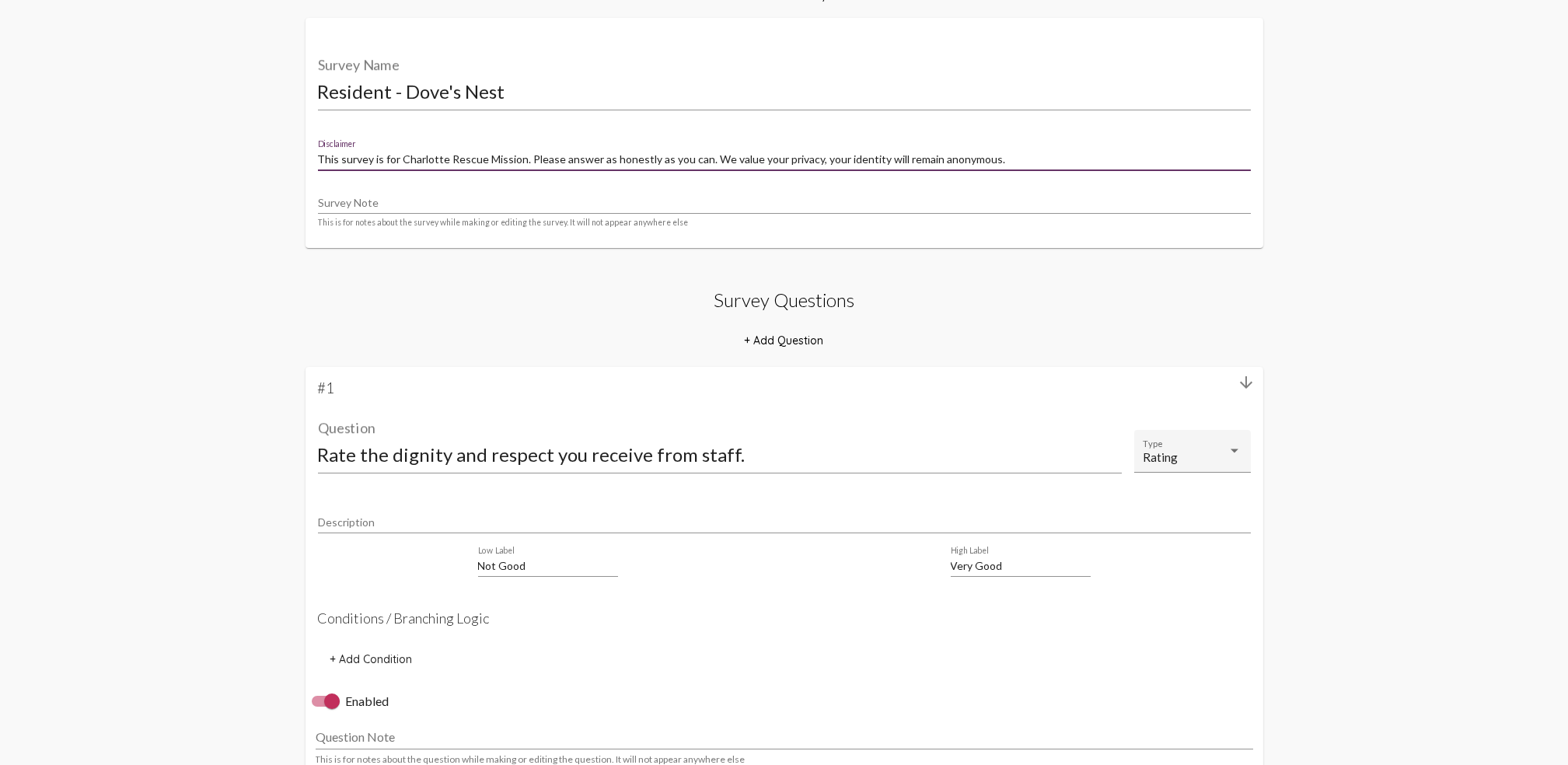 click on "This survey is for Charlotte Rescue Mission. Please answer as honestly as you can. We value your privacy, your identity will remain anonymous." at bounding box center (784, 159) 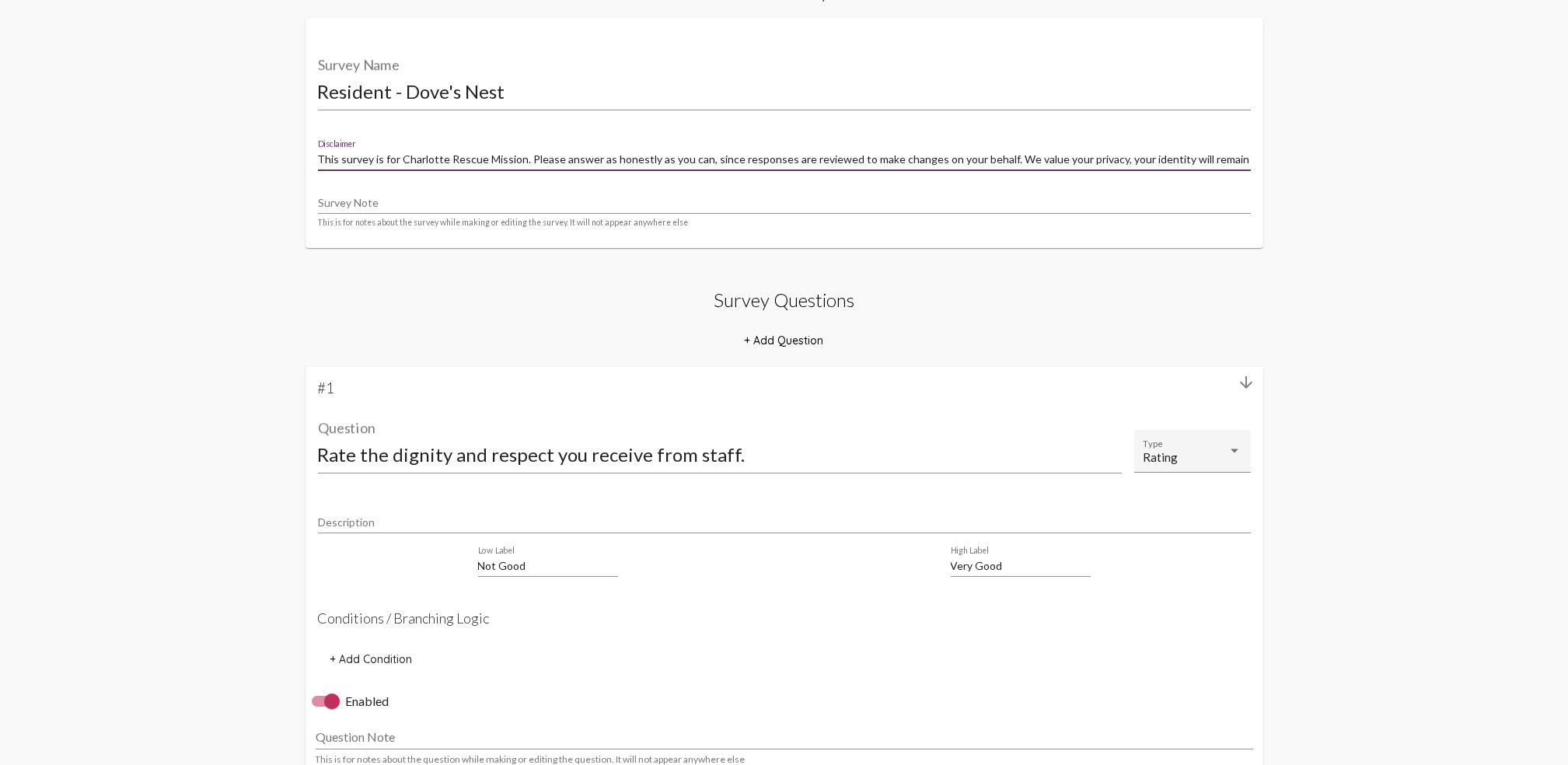 click on "Edit Survey Resident - [PERSON_NAME] Nest Survey Name This survey is for Charlotte Rescue Mission. Please answer as honestly as you can, since responses are reviewed to make changes on your behalf. We value your privacy, your identity will remain anonymous. Disclaimer Survey Note This is for notes about the survey while making or editing the survey. It will not appear anywhere else Survey Questions + Add Question arrow_downward #1 Rate the dignity and respect you receive from staff. Question Rating Type Description Not Good Low Label Very Good High Label Conditions / Branching Logic + Add Condition   Enabled Question Note This is for notes about the question while making or editing the question. It will not appear anywhere else check_circle_outline  Saved delete_outline + Add Question arrow_upward arrow_downward #2 Which phase are you currently in? Question Multiple Choice Type Description drag_indicator radio_button_unchecked  Phase One   help_outline drag_indicator radio_button_unchecked  Phase Two         0" 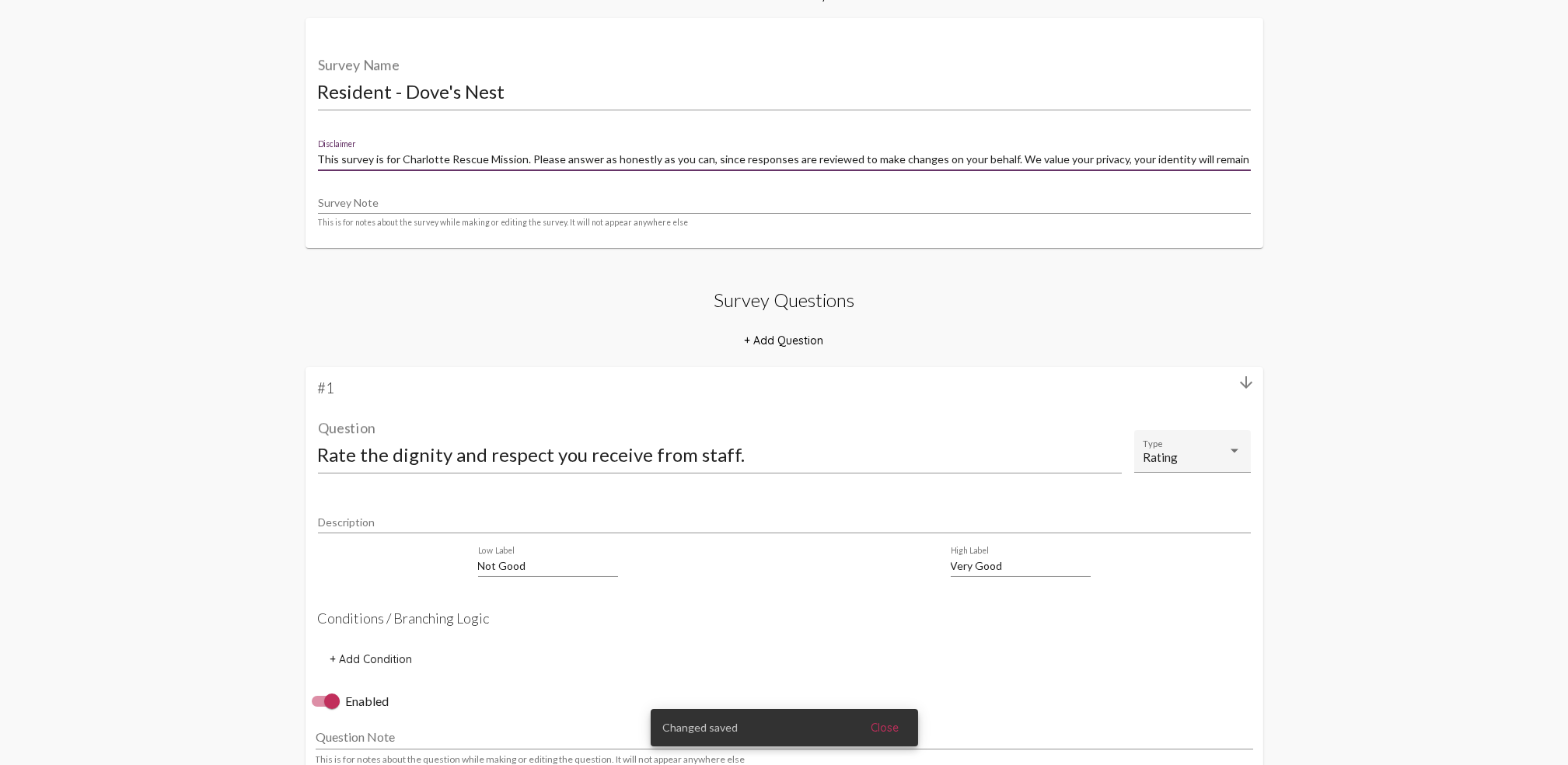 click on "This survey is for Charlotte Rescue Mission. Please answer as honestly as you can, since responses are reviewed to make changes on your behalf. We value your privacy, your identity will remain anonymous." at bounding box center (784, 159) 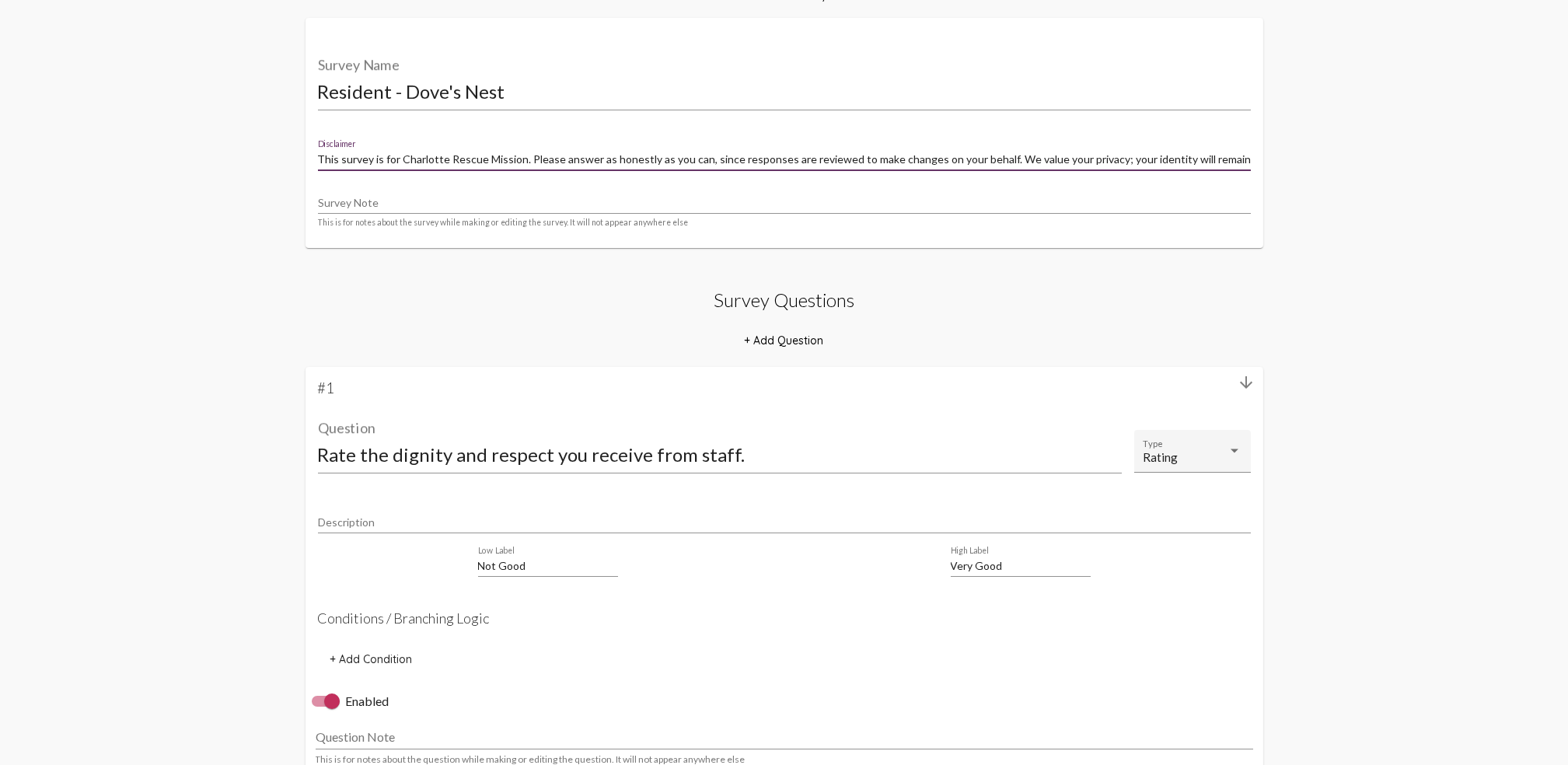 type on "This survey is for Charlotte Rescue Mission. Please answer as honestly as you can, since responses are reviewed to make changes on your behalf. We value your privacy; your identity will remain anonymous." 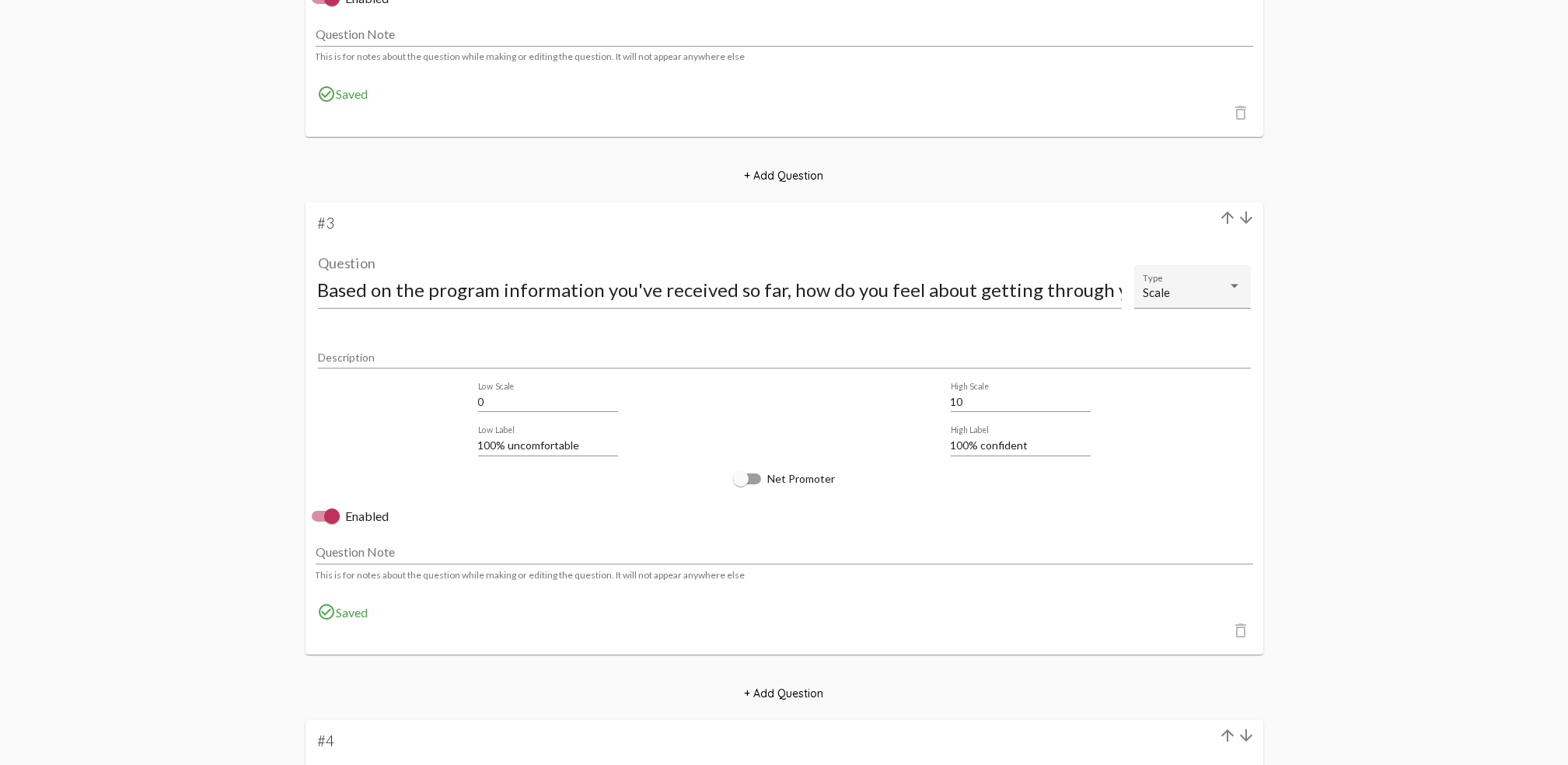scroll, scrollTop: 2095, scrollLeft: 0, axis: vertical 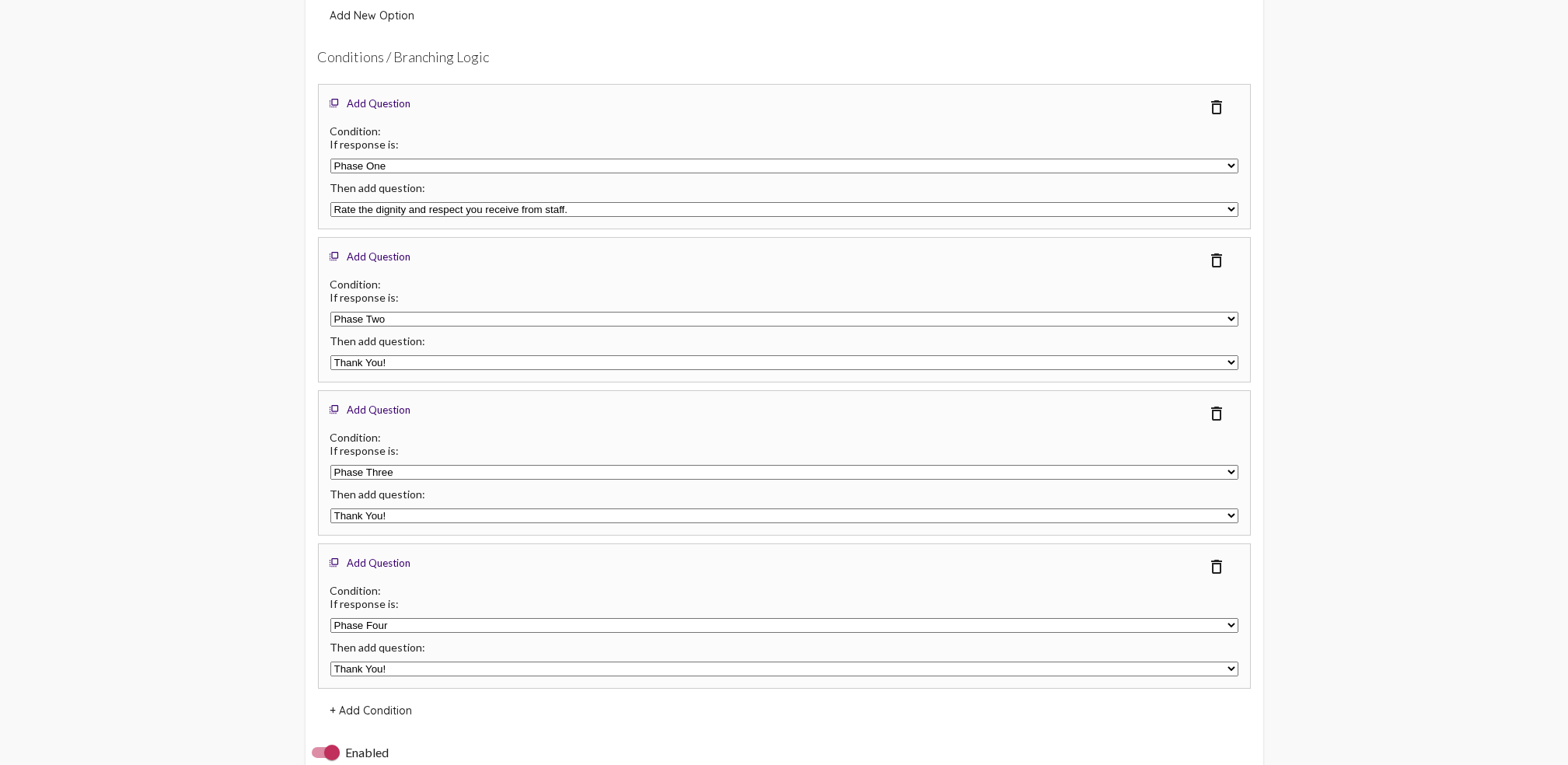 drag, startPoint x: 1158, startPoint y: 289, endPoint x: 1027, endPoint y: 357, distance: 147.59743 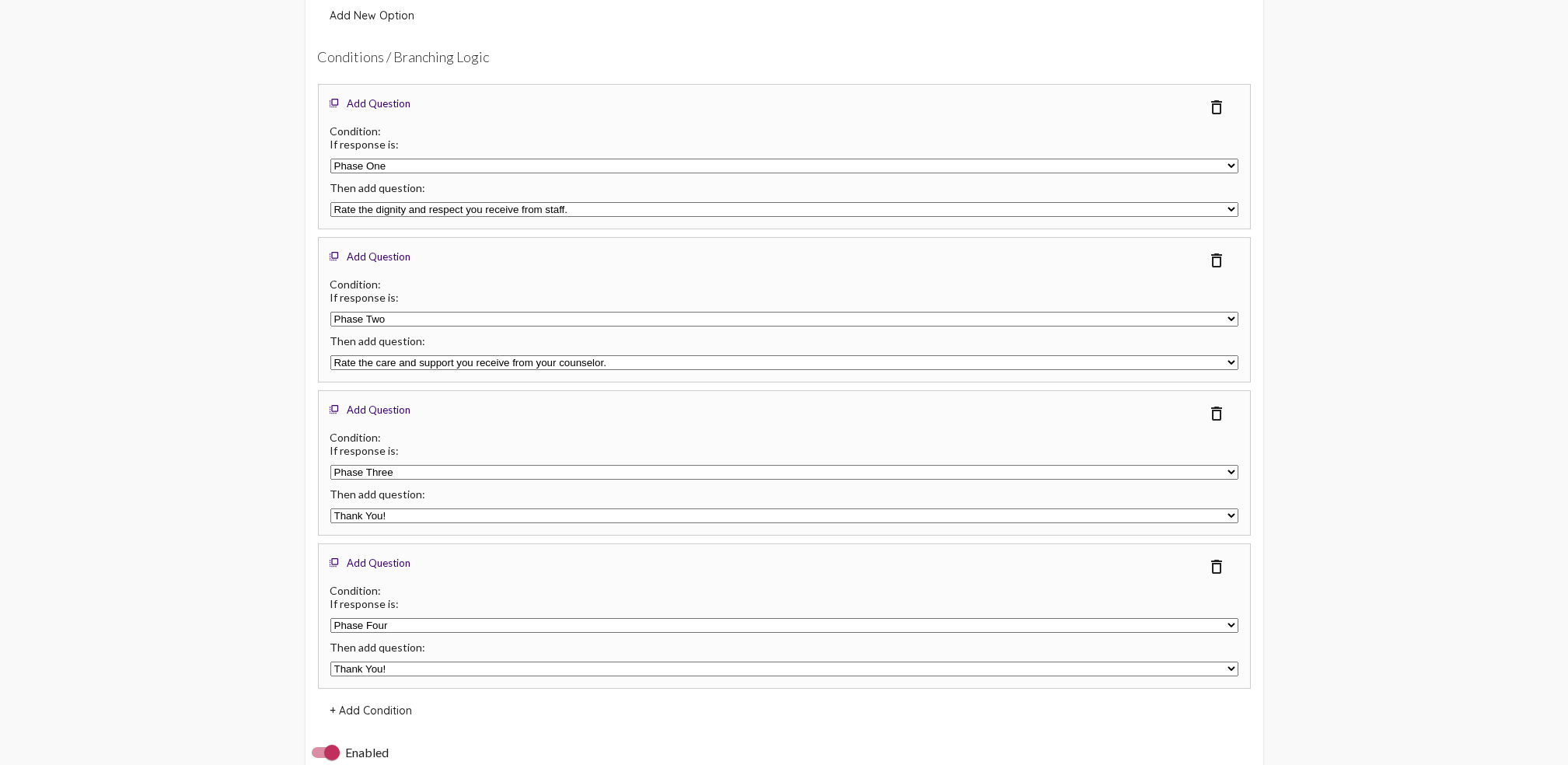 click on "Rate the dignity and respect you receive from staff.   Which phase are you currently in?   Based on the program information you've received so far, how do you feel about getting through your first month/phase?   Rate the care and support you receive from your counselor.   Thank You!   What else would you like to share?    How old are you?   What is your gender?   What is your race?   Rate the spiritual/clinical balance of the program." 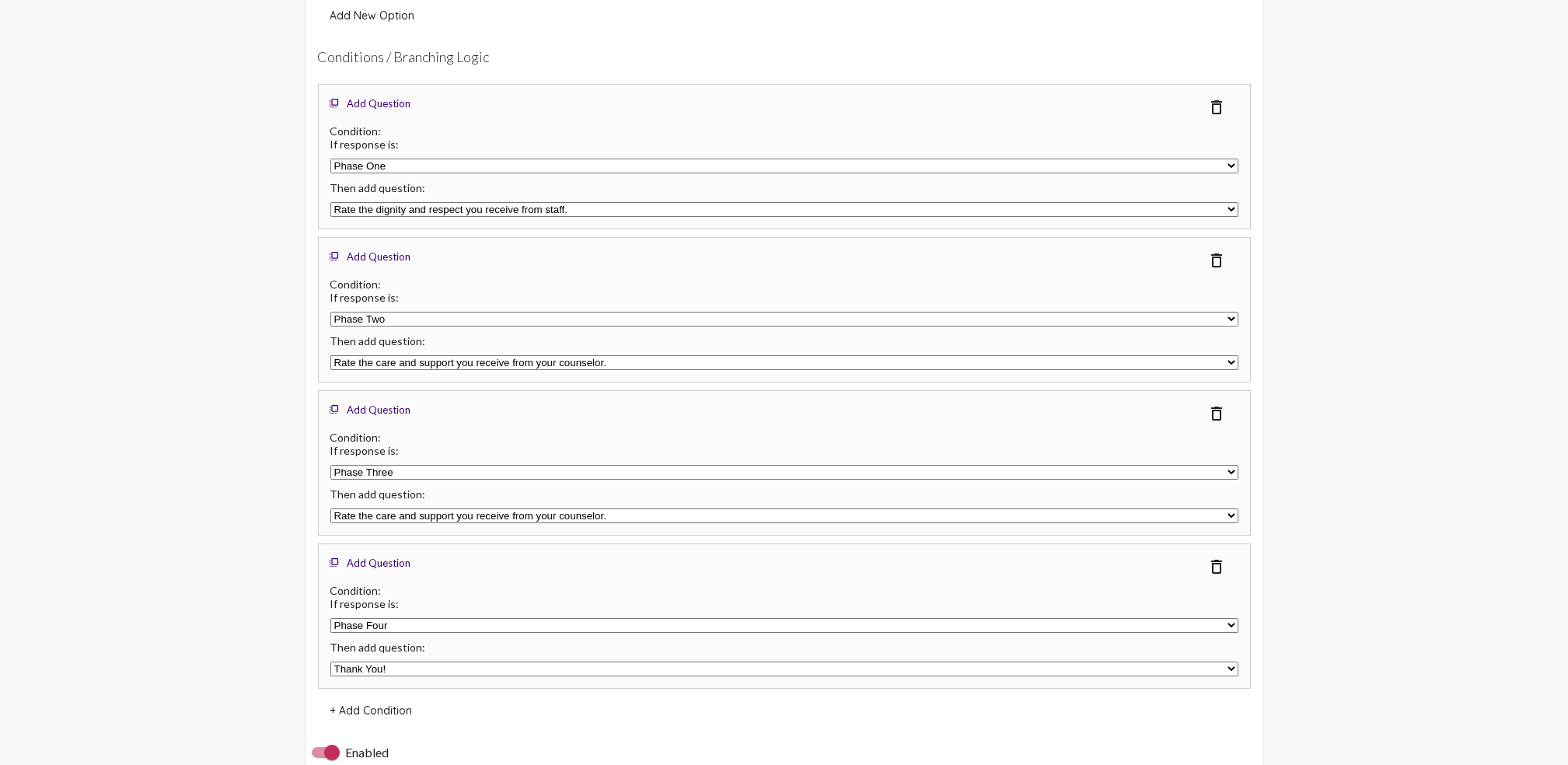 click on "Rate the dignity and respect you receive from staff.   Which phase are you currently in?   Based on the program information you've received so far, how do you feel about getting through your first month/phase?   Rate the care and support you receive from your counselor.   Thank You!   What else would you like to share?    How old are you?   What is your gender?   What is your race?   Rate the spiritual/clinical balance of the program." 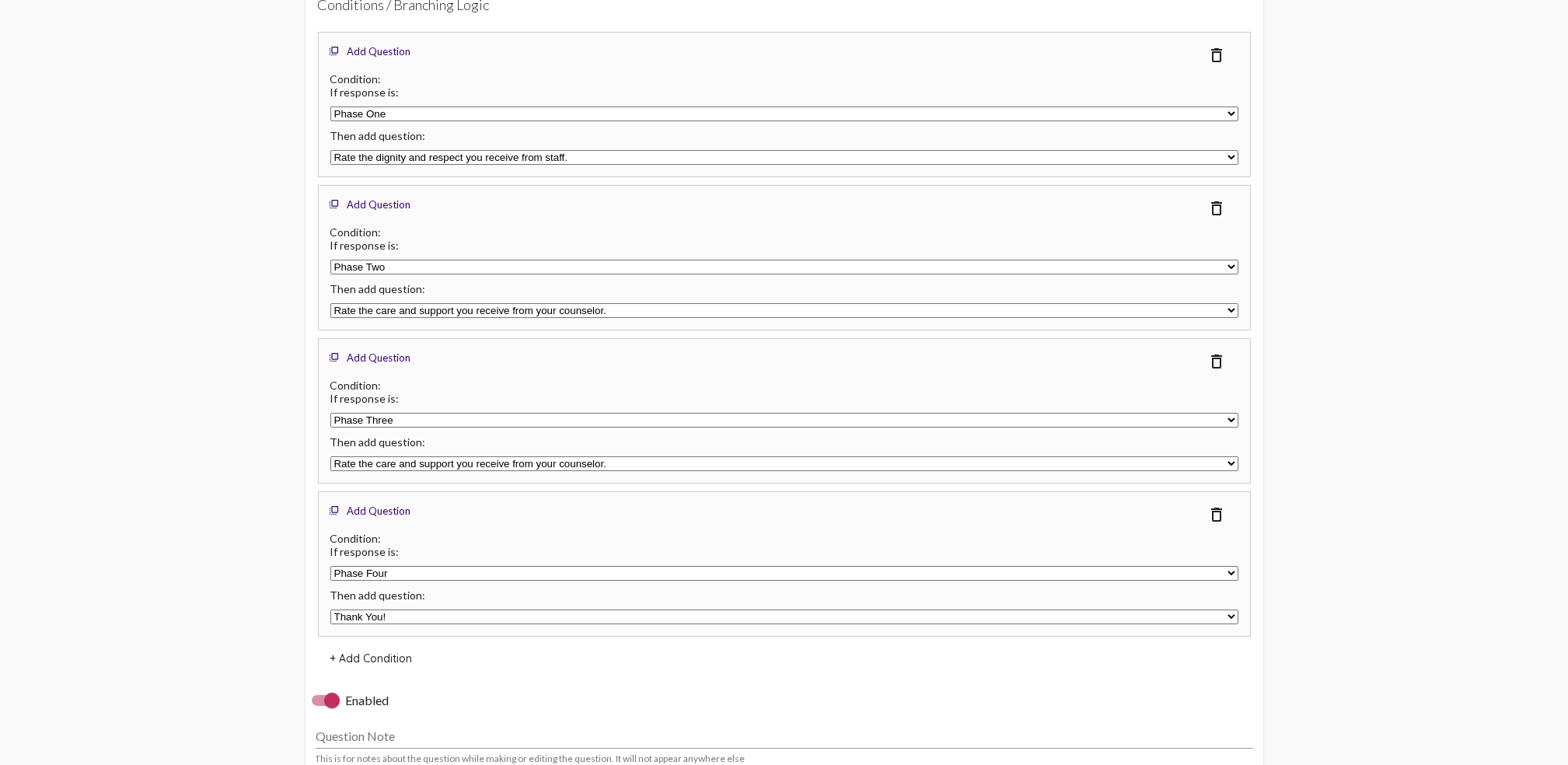 scroll, scrollTop: 1391, scrollLeft: 0, axis: vertical 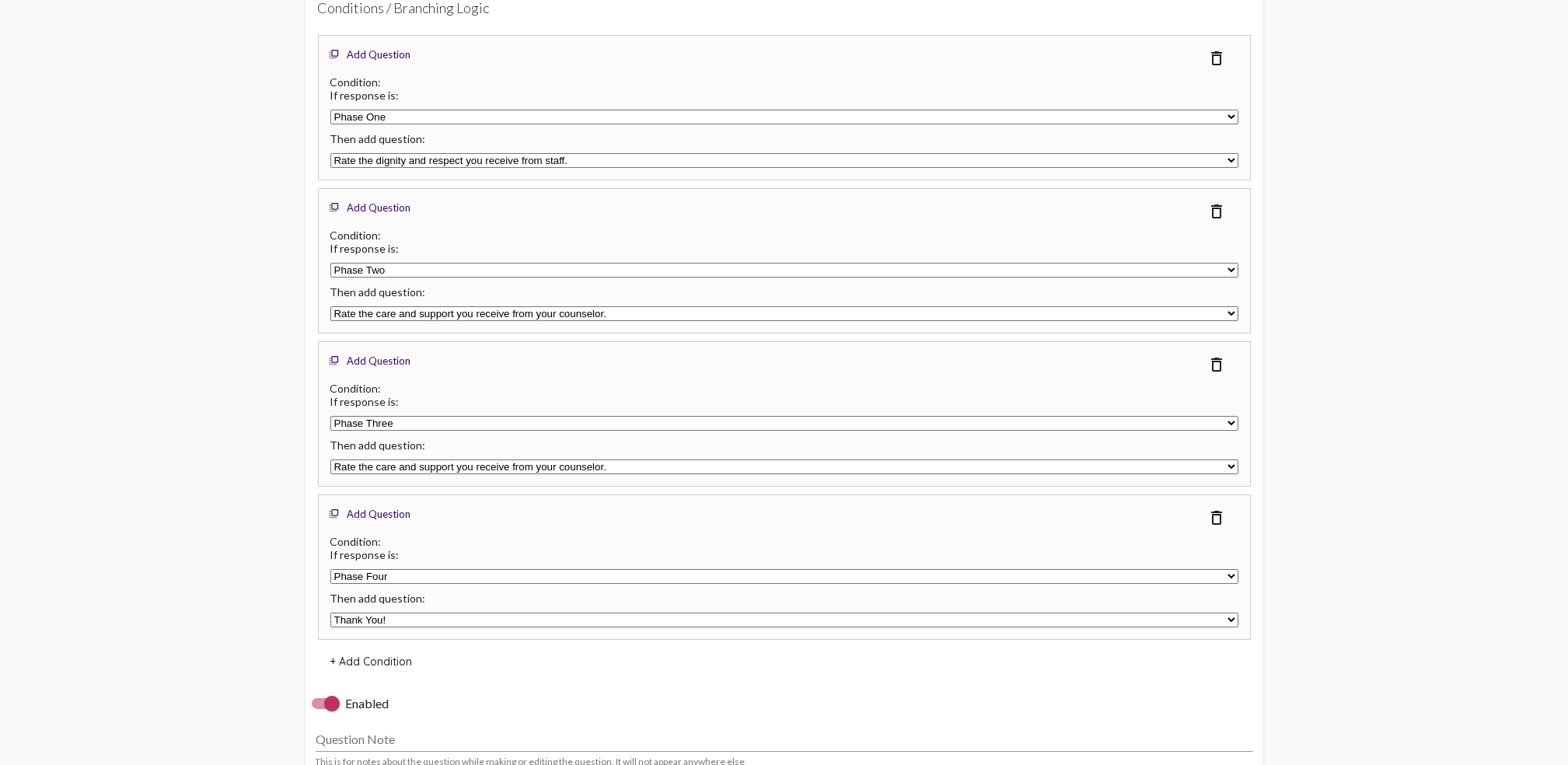 click on "Rate the dignity and respect you receive from staff.   Which phase are you currently in?   Based on the program information you've received so far, how do you feel about getting through your first month/phase?   Rate the care and support you receive from your counselor.   Thank You!   What else would you like to share?    How old are you?   What is your gender?   What is your race?   Rate the spiritual/clinical balance of the program." 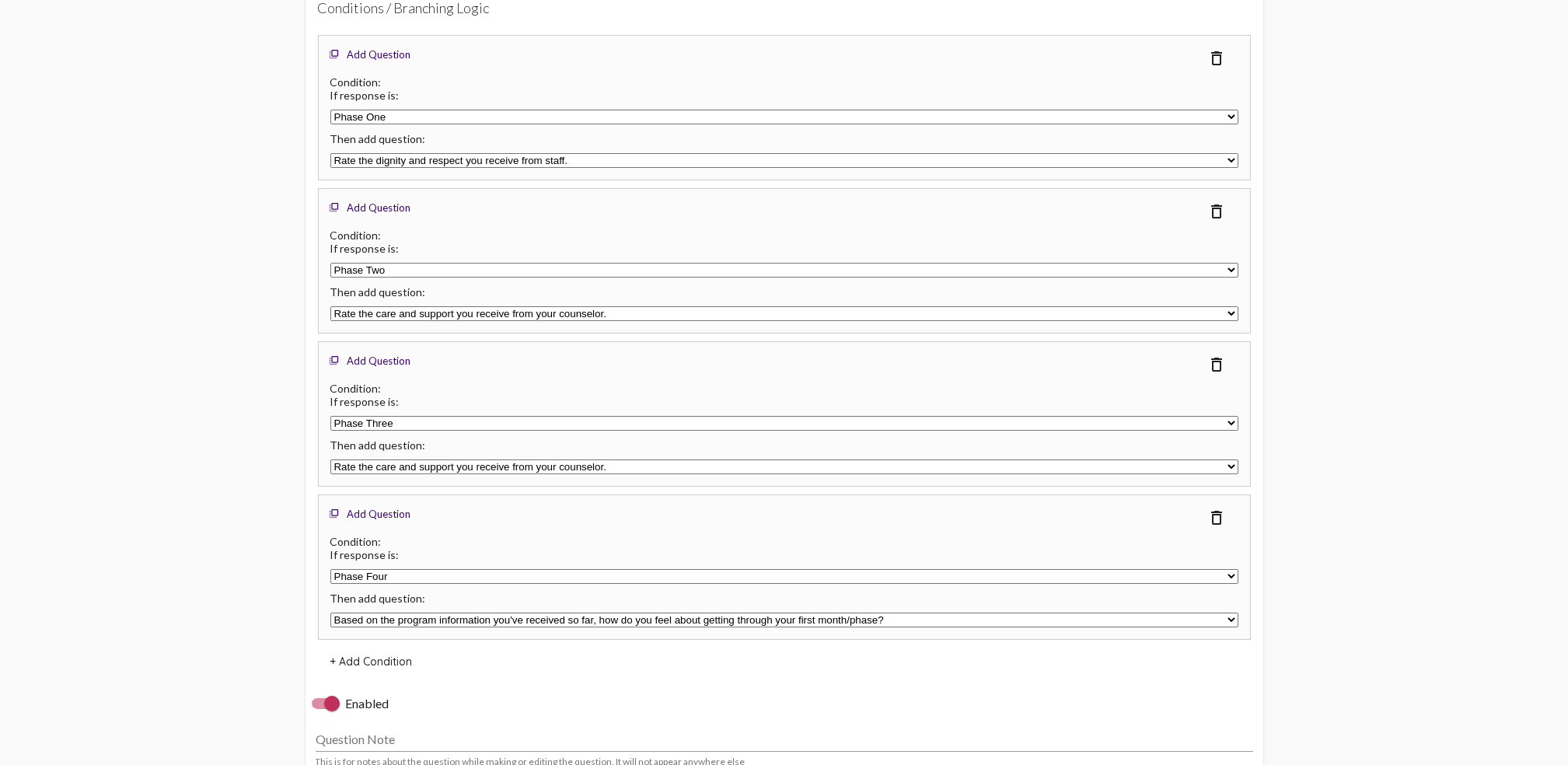 click on "Rate the dignity and respect you receive from staff.   Which phase are you currently in?   Based on the program information you've received so far, how do you feel about getting through your first month/phase?   Rate the care and support you receive from your counselor.   Thank You!   What else would you like to share?    How old are you?   What is your gender?   What is your race?   Rate the spiritual/clinical balance of the program." 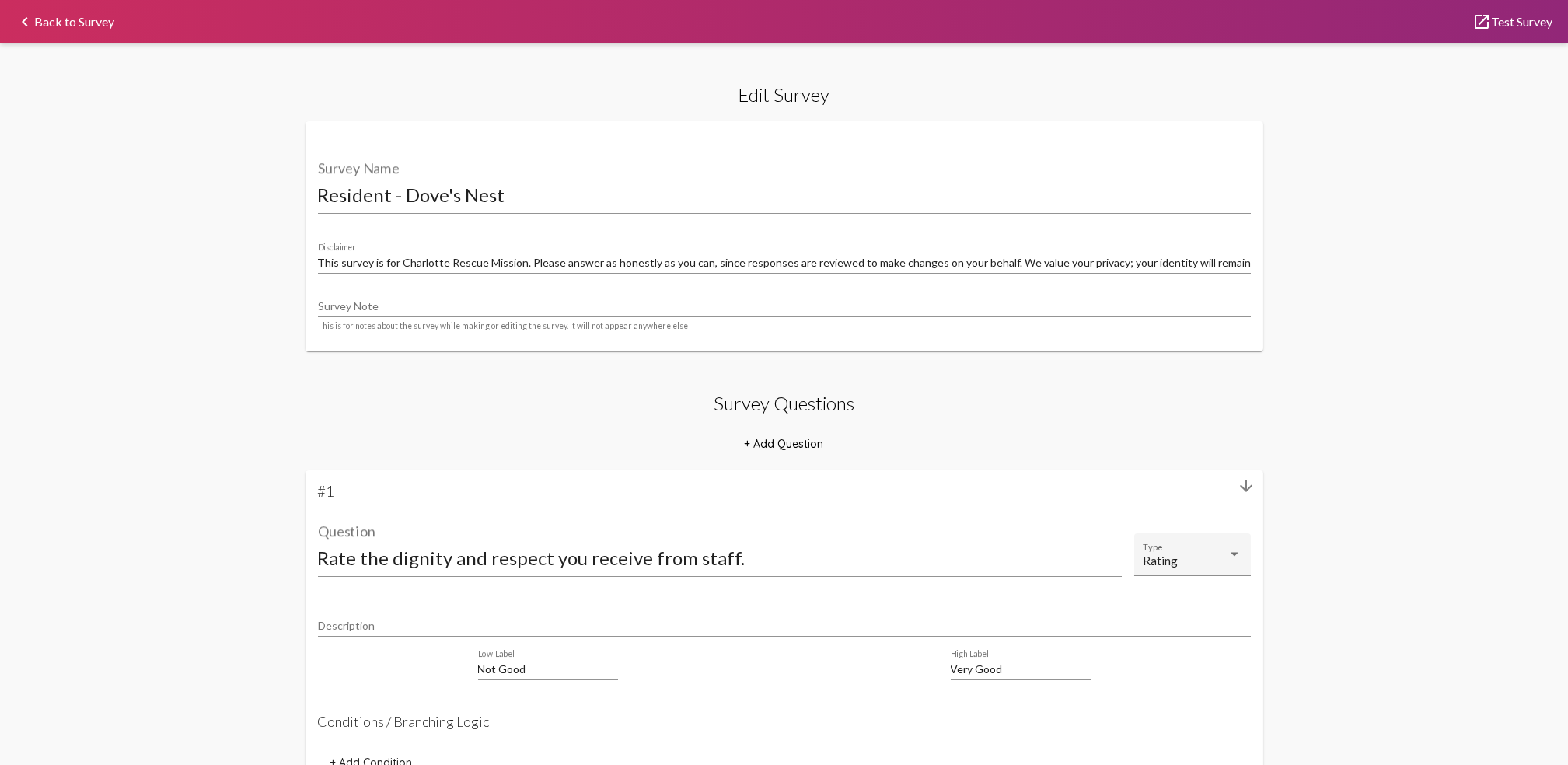 scroll, scrollTop: 0, scrollLeft: 0, axis: both 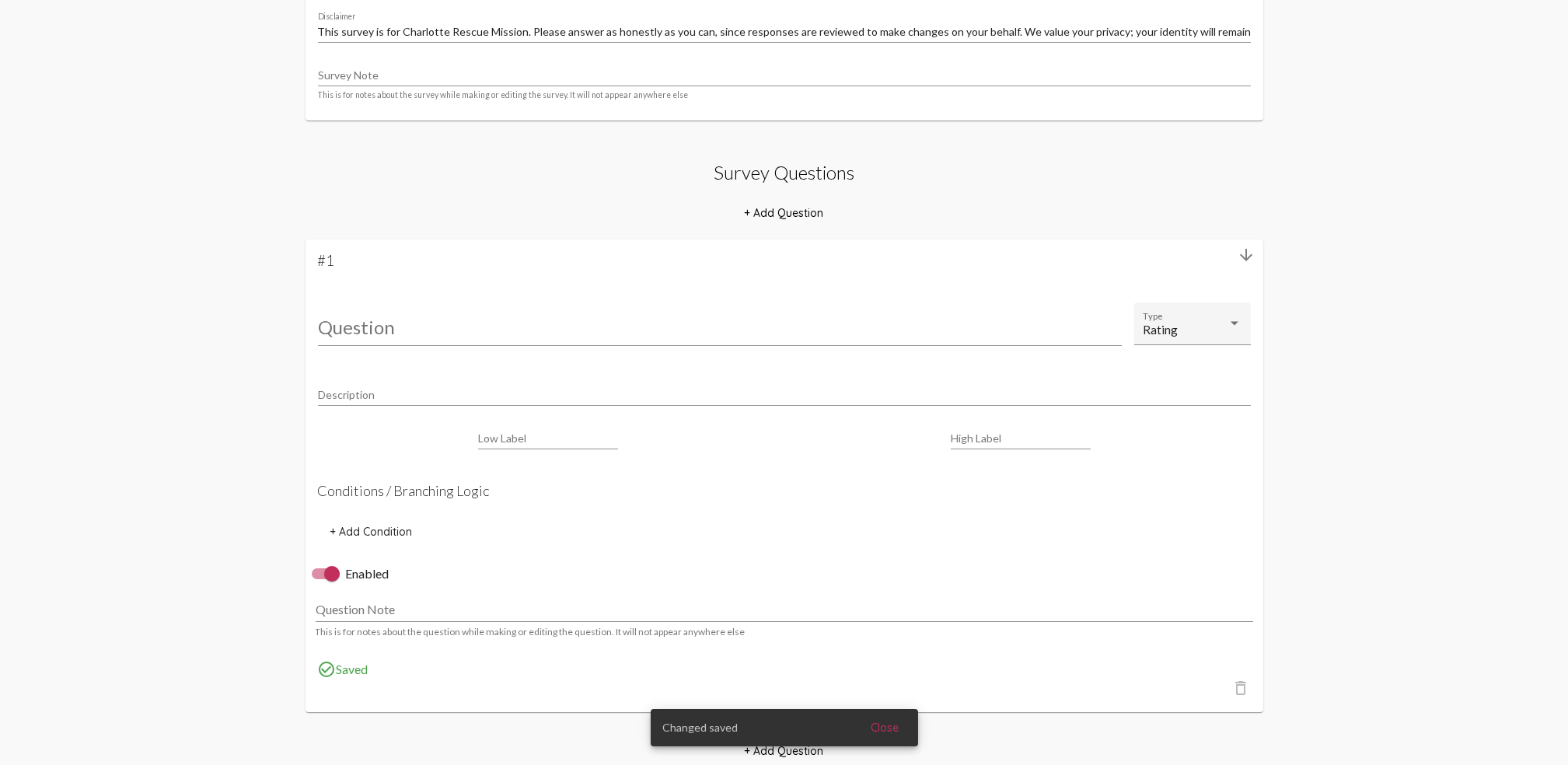 click on "Question" at bounding box center [720, 327] 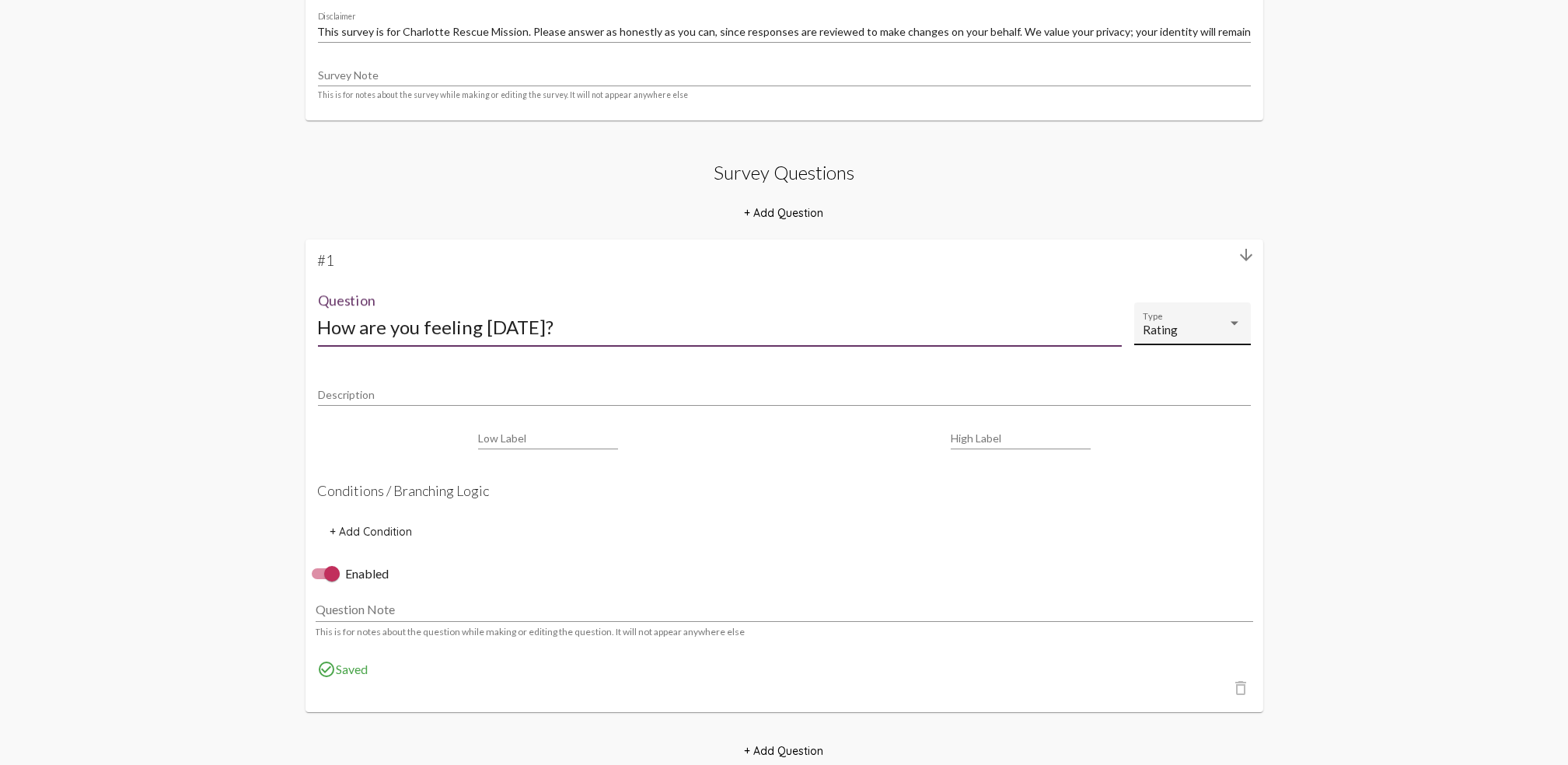 type on "How are you feeling [DATE]?" 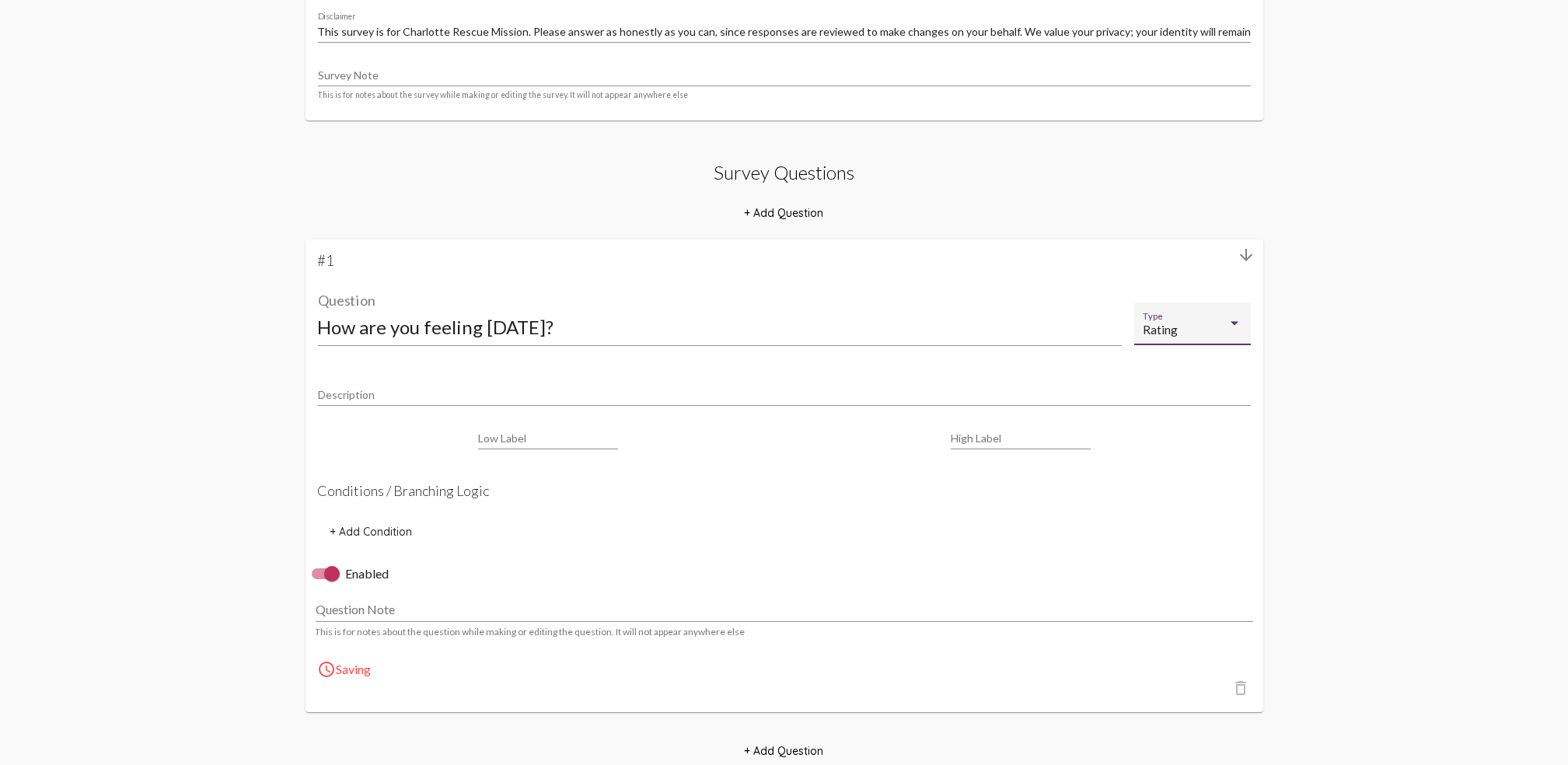 click on "Rating" at bounding box center [1186, 330] 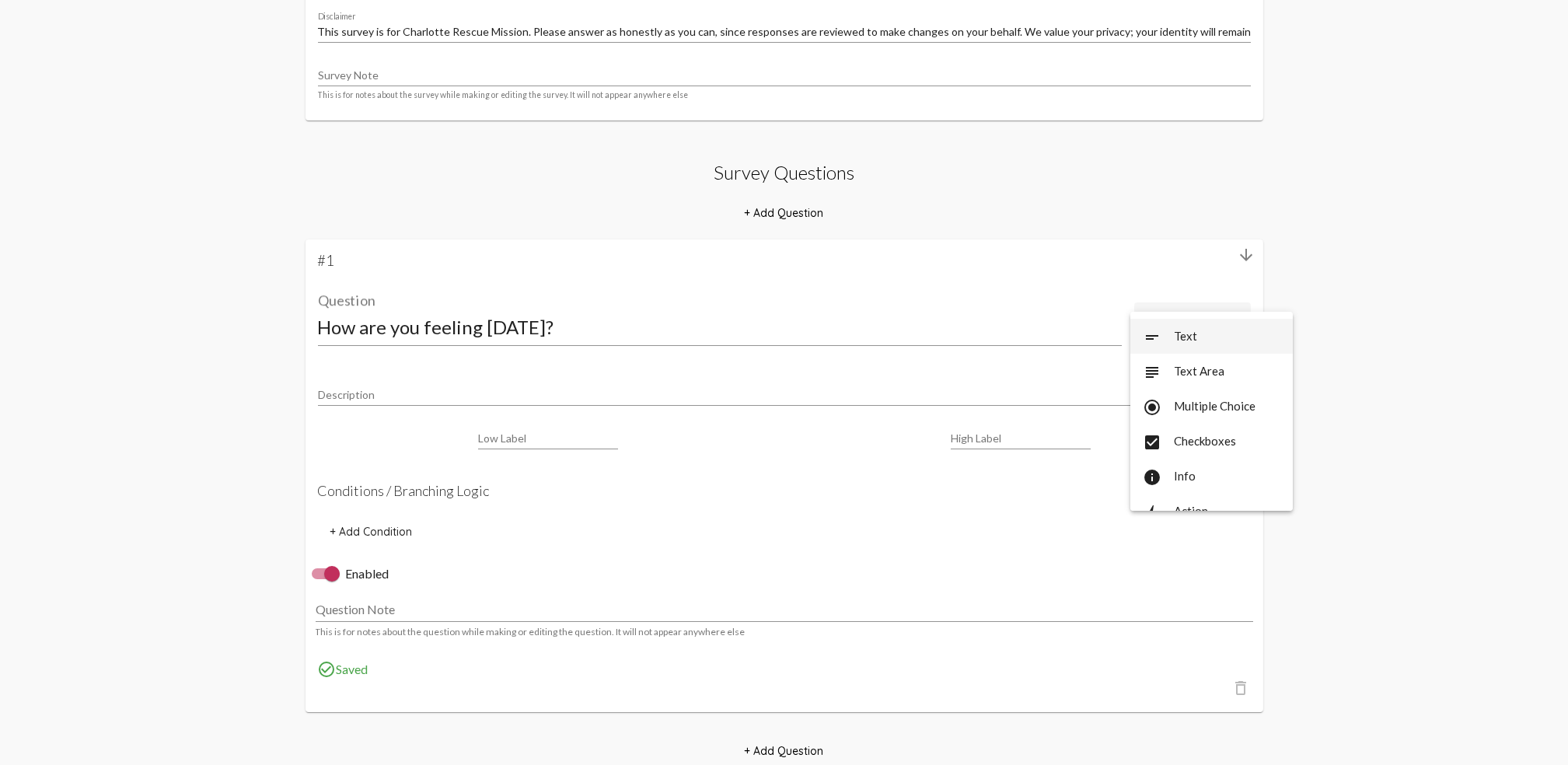 scroll, scrollTop: 0, scrollLeft: 0, axis: both 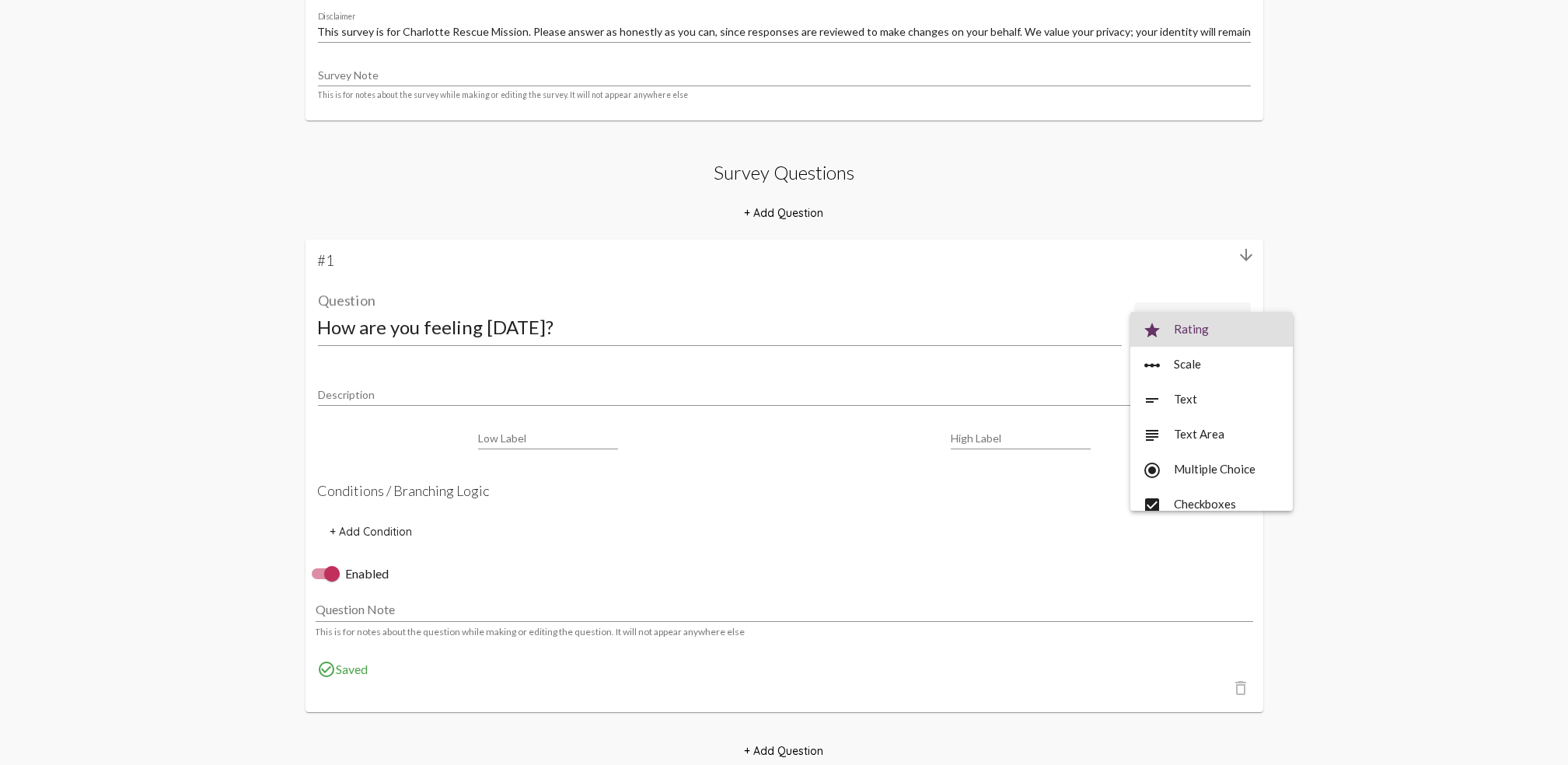 click at bounding box center (784, 382) 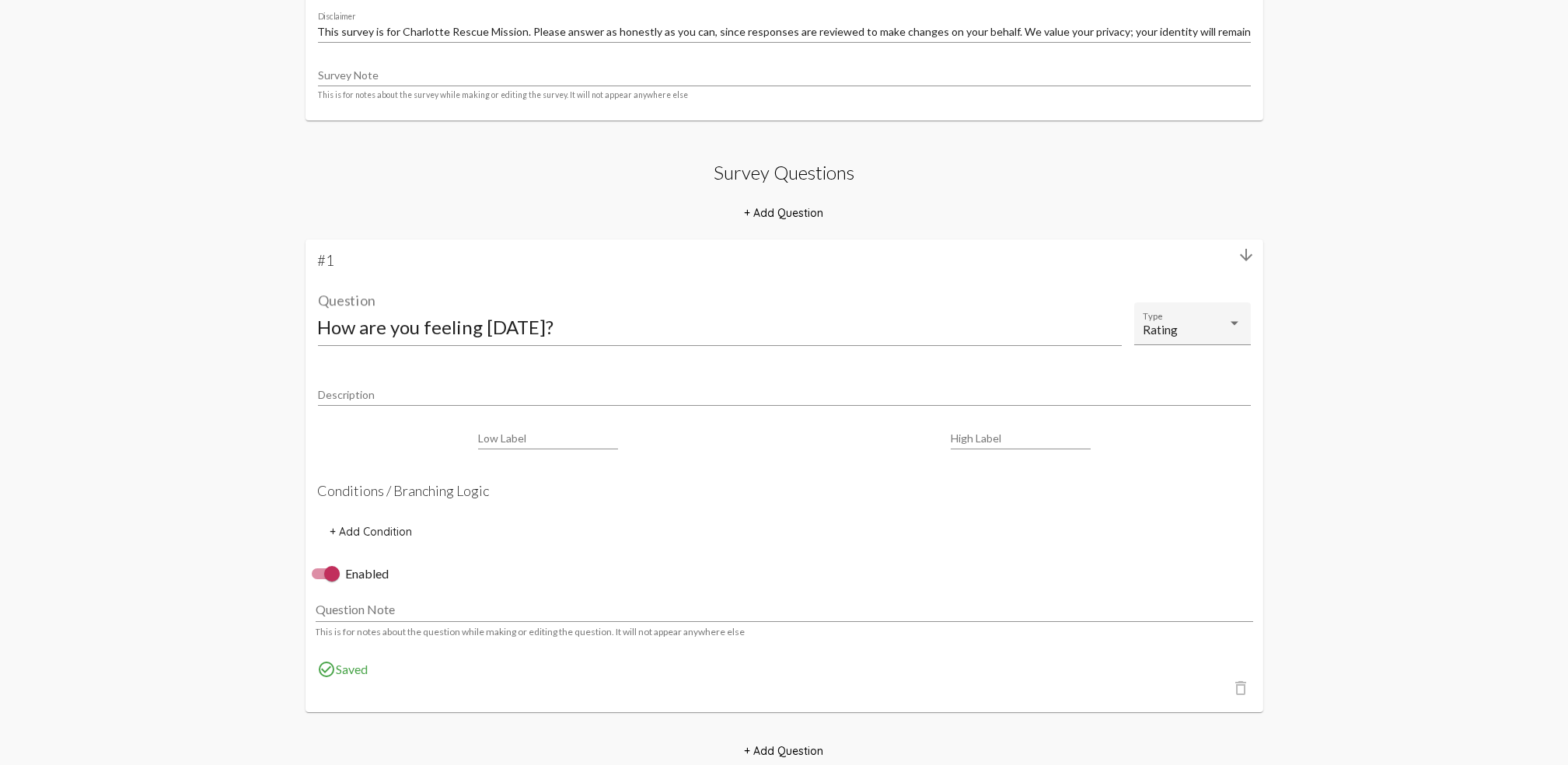 click on "Description" at bounding box center (784, 395) 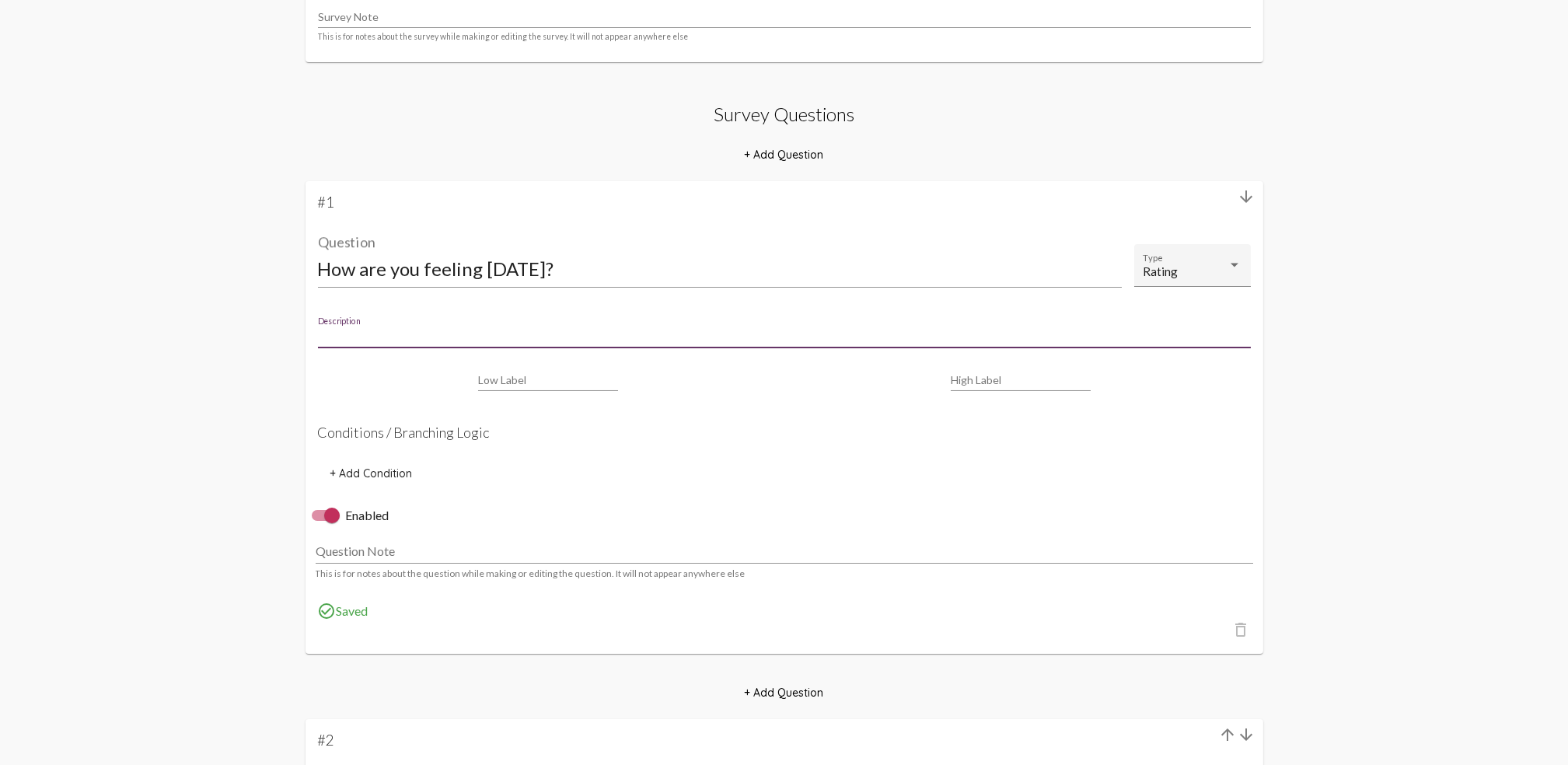 scroll, scrollTop: 288, scrollLeft: 0, axis: vertical 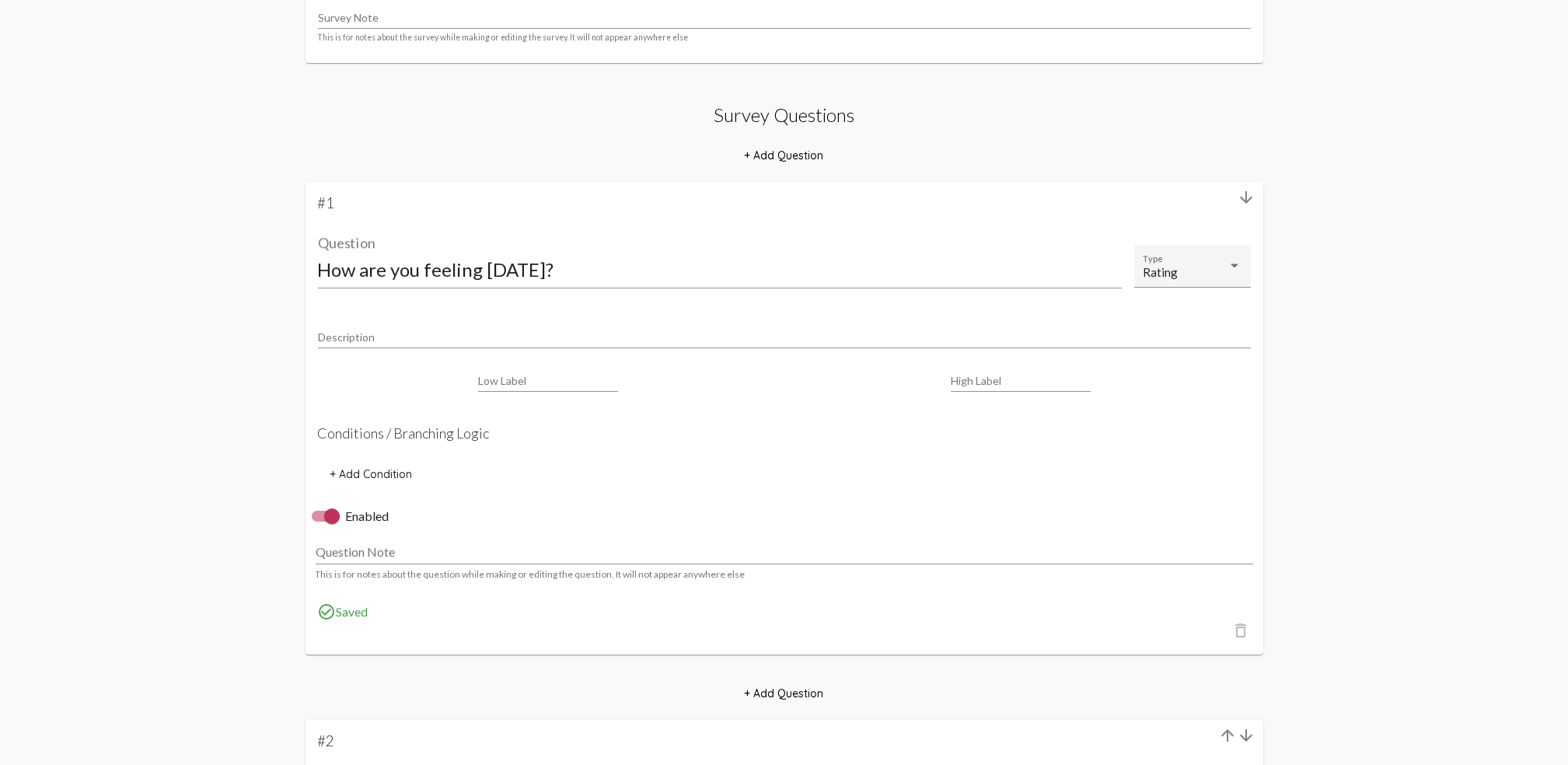 click on "High Label" 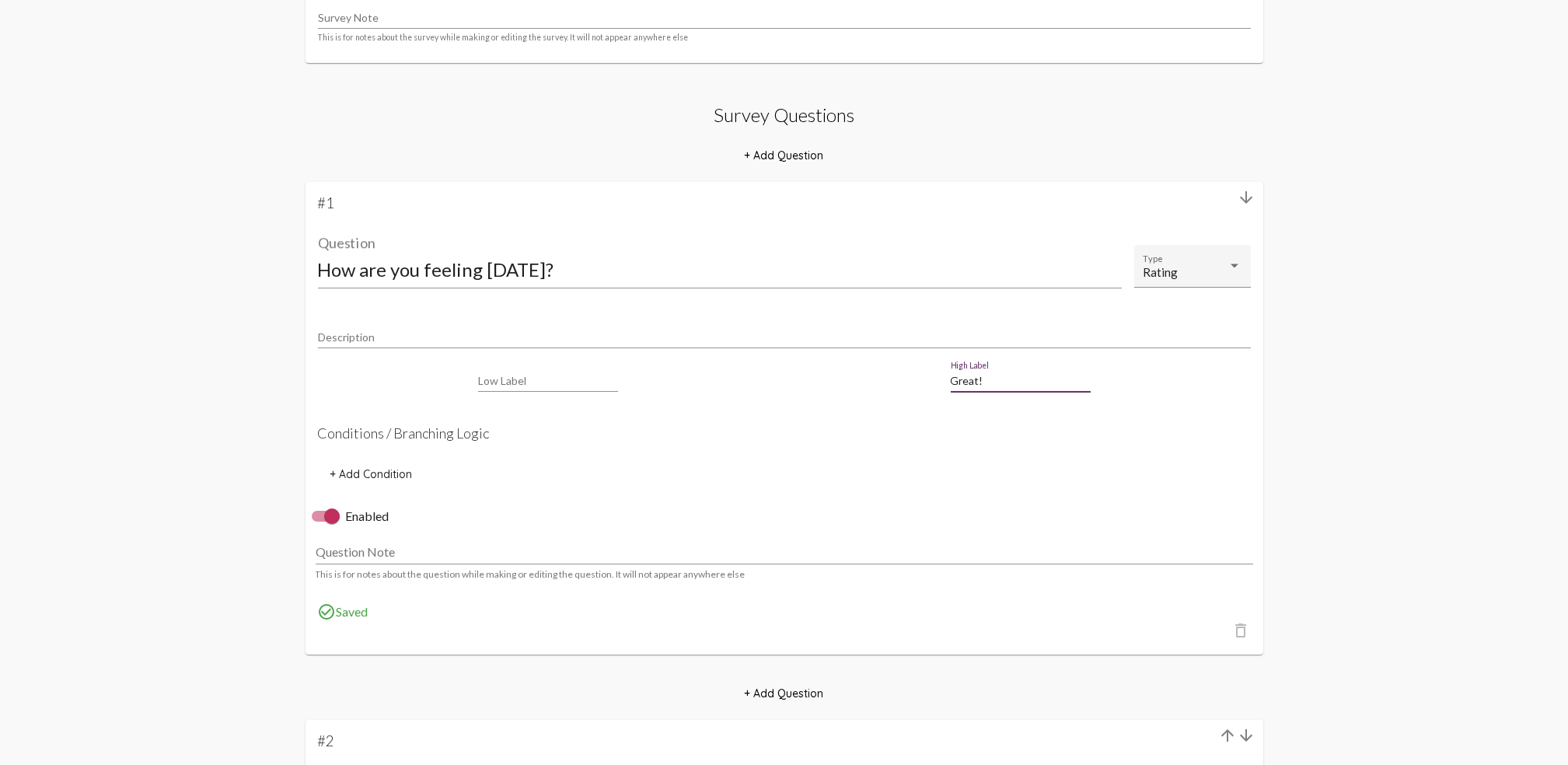 type on "Great!" 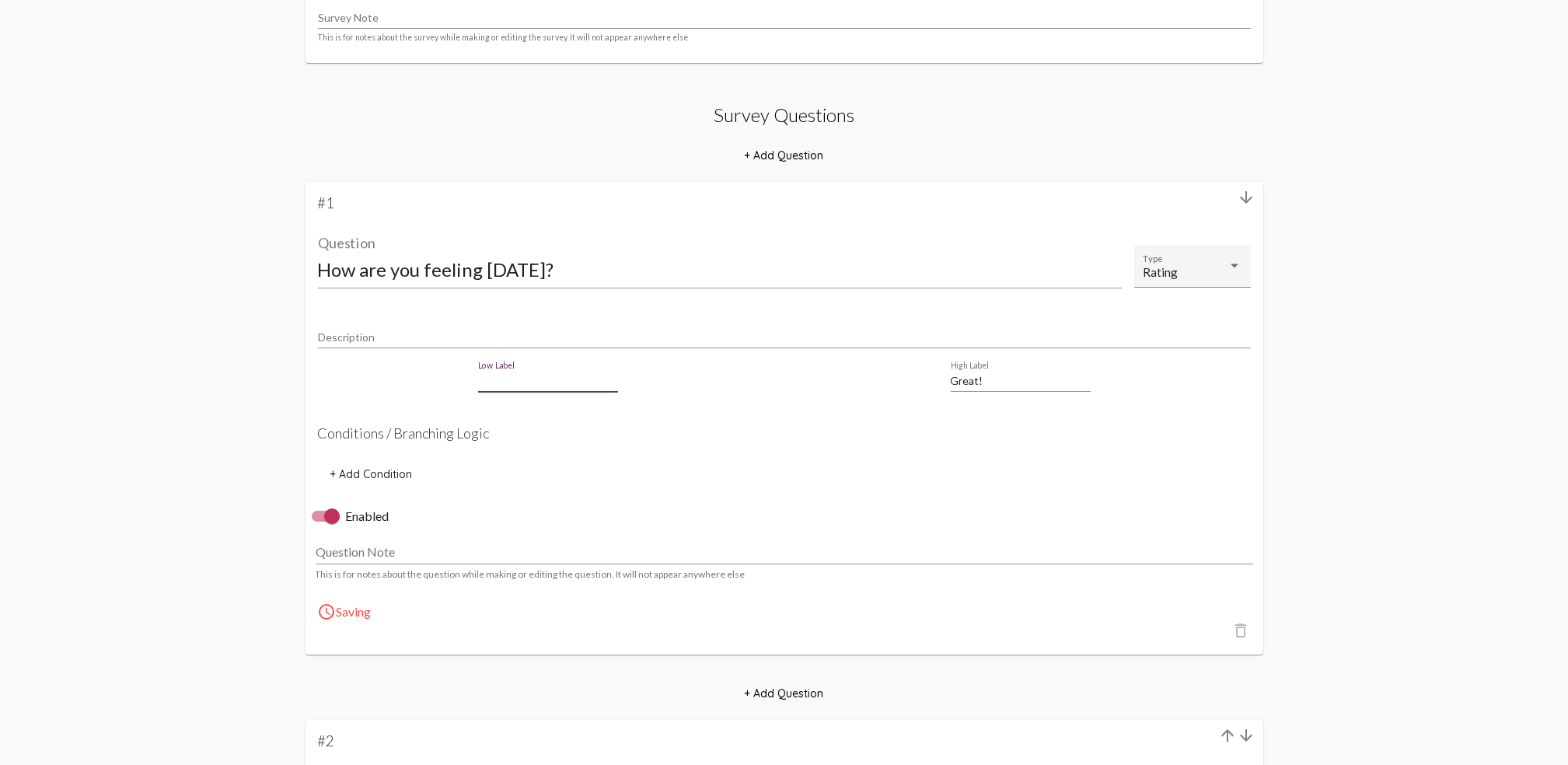 click on "Low Label" at bounding box center (548, 381) 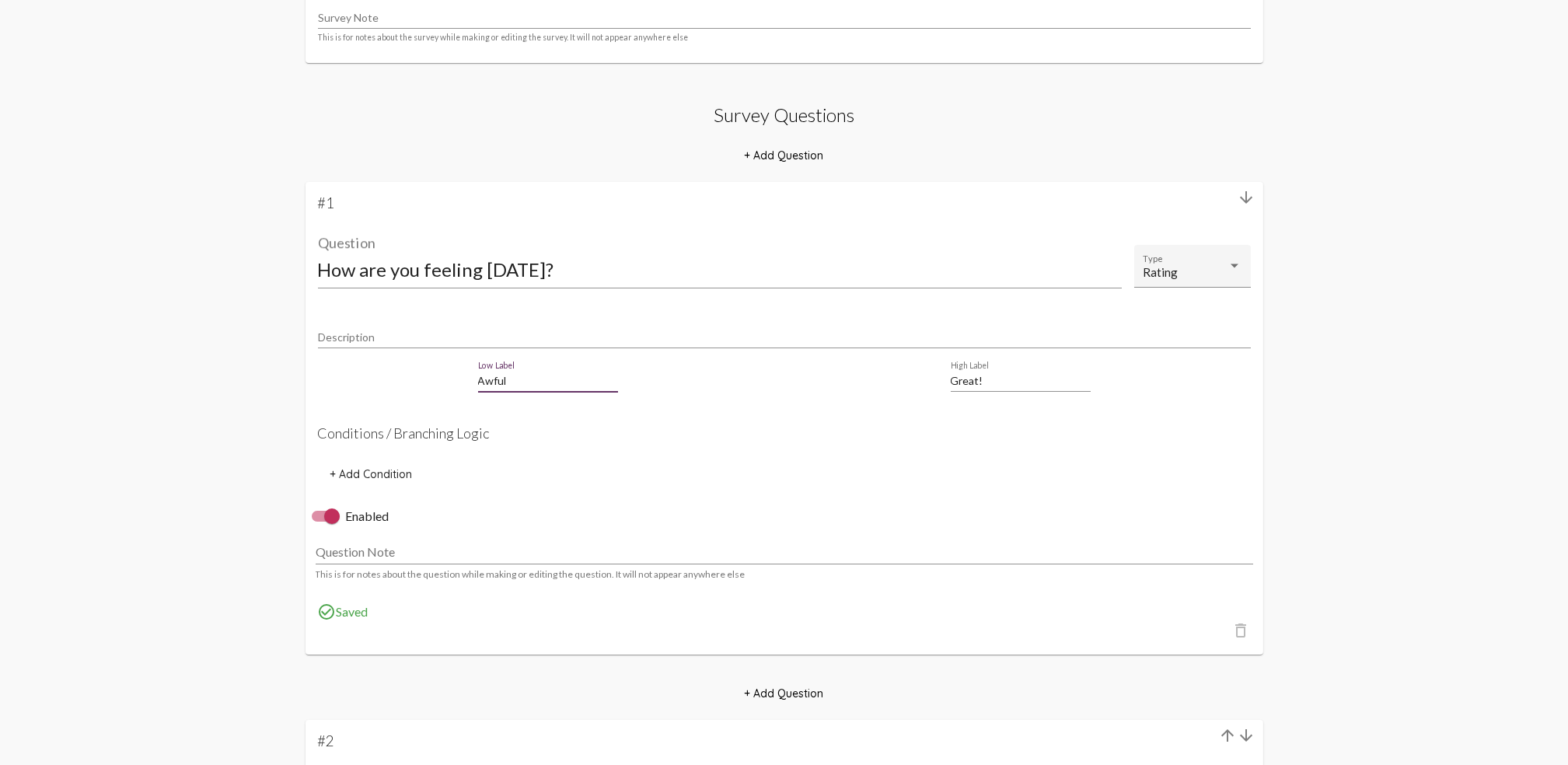 click on "Awful" at bounding box center (548, 381) 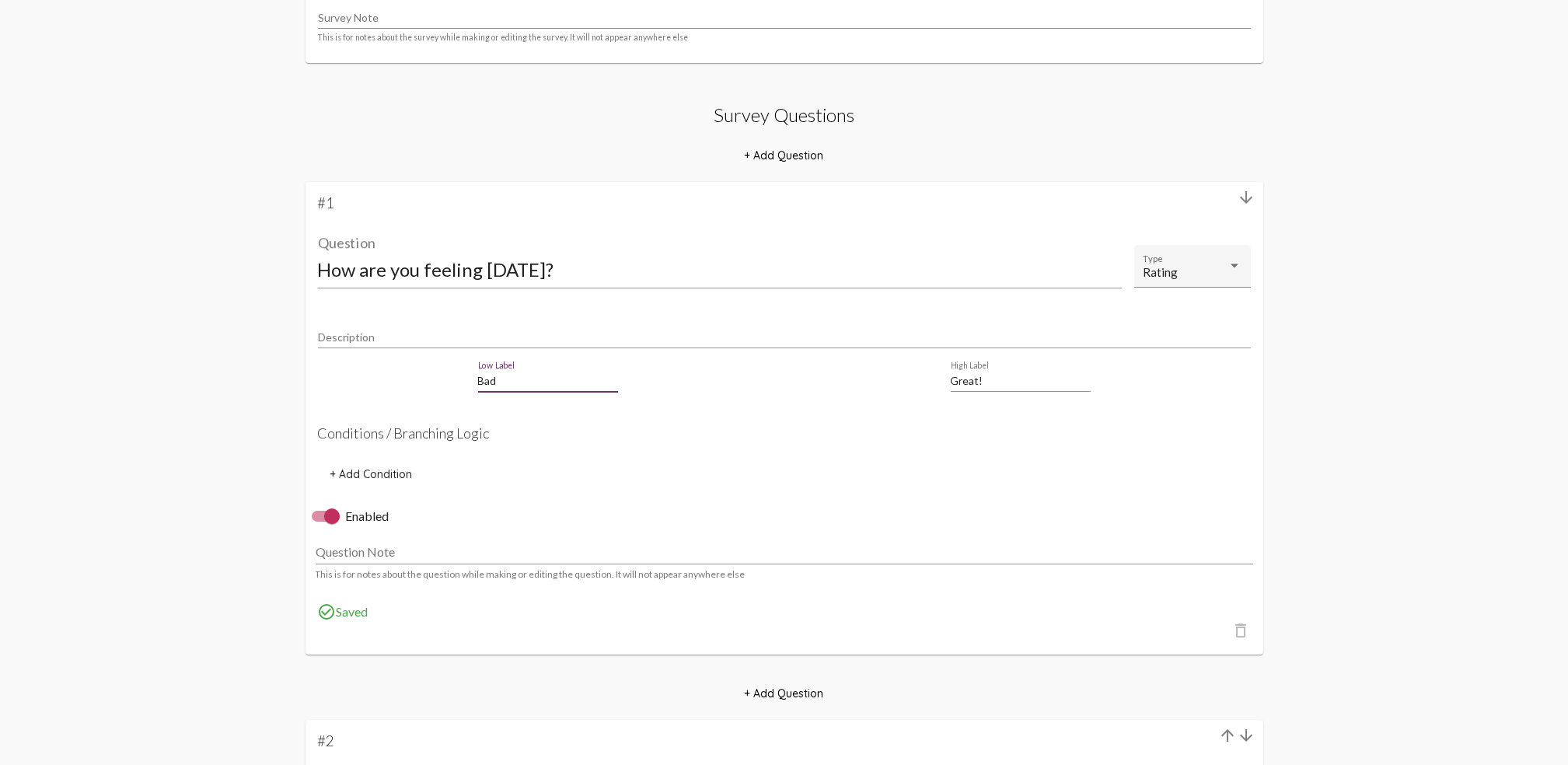 type on "Bad." 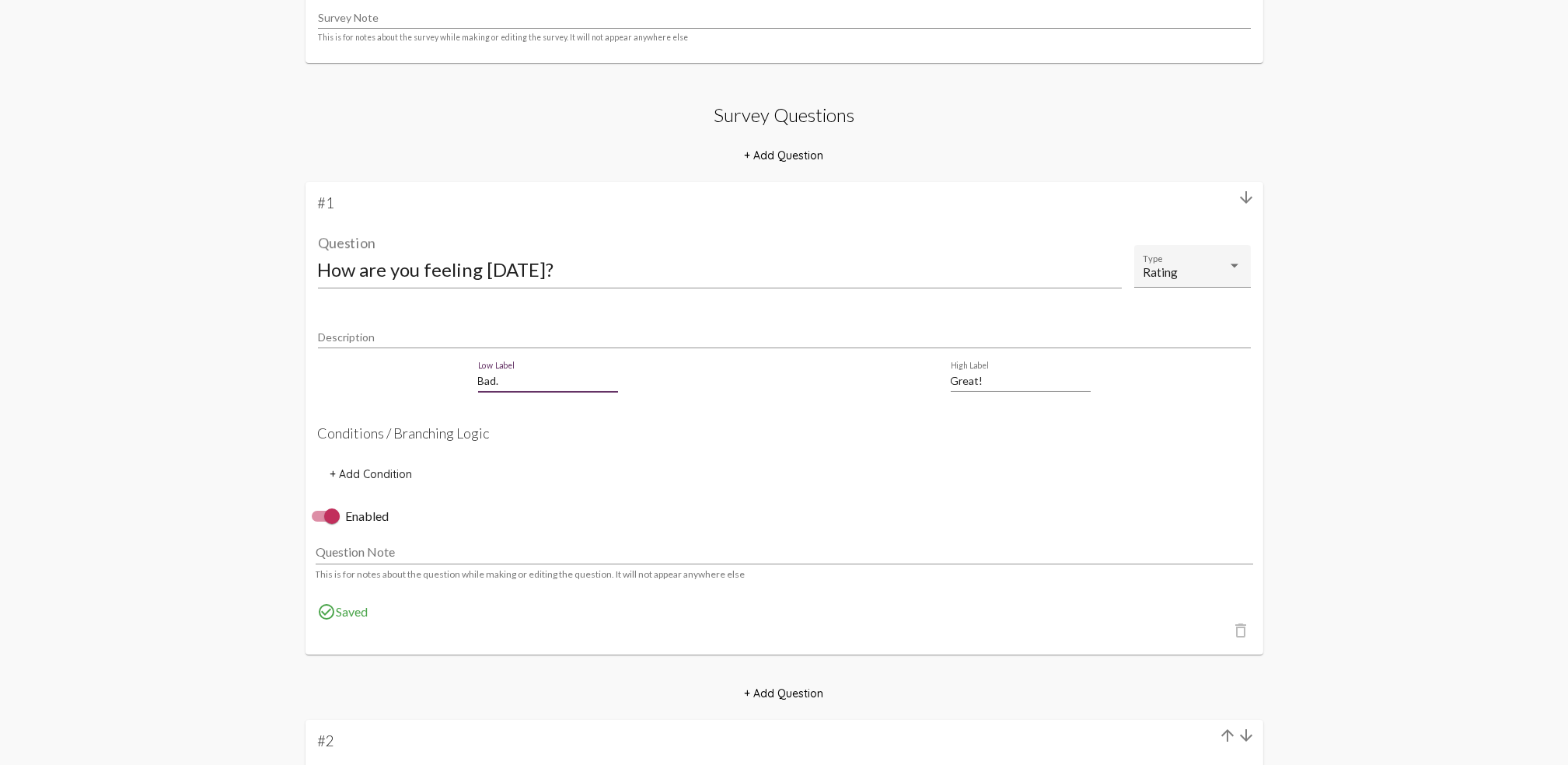 click on "Bad." at bounding box center [548, 381] 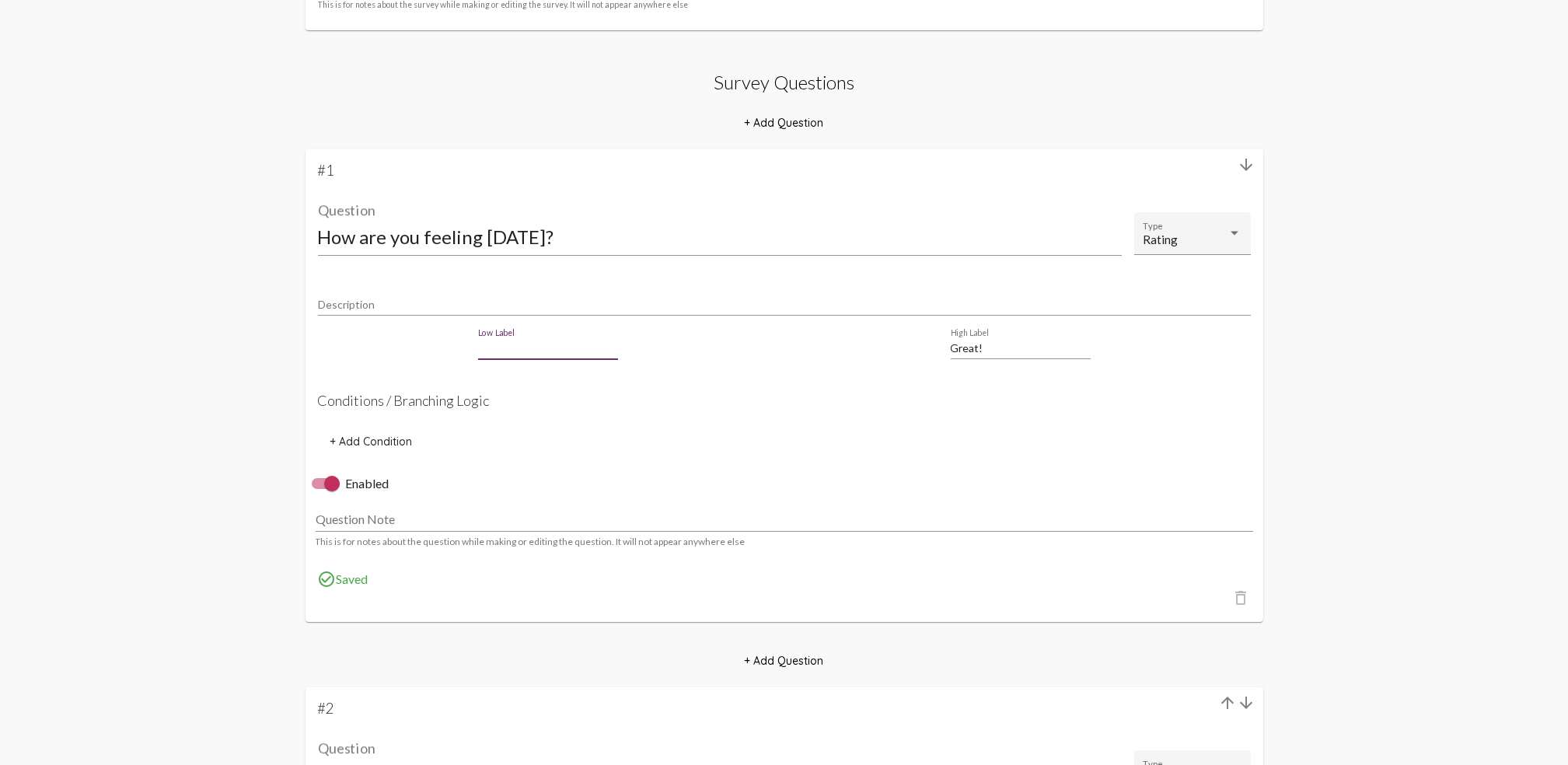 scroll, scrollTop: 336, scrollLeft: 0, axis: vertical 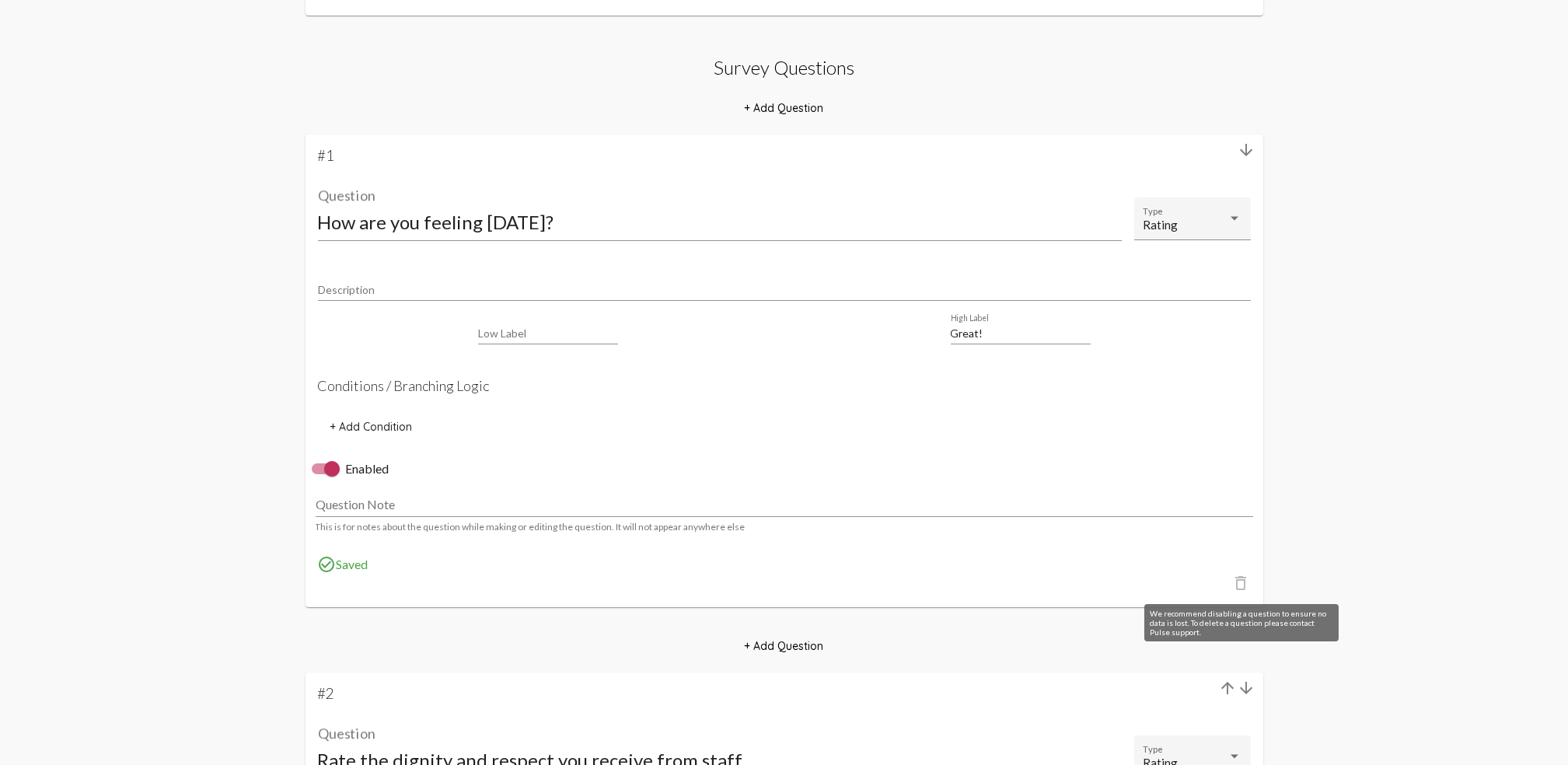click on "delete_outline" 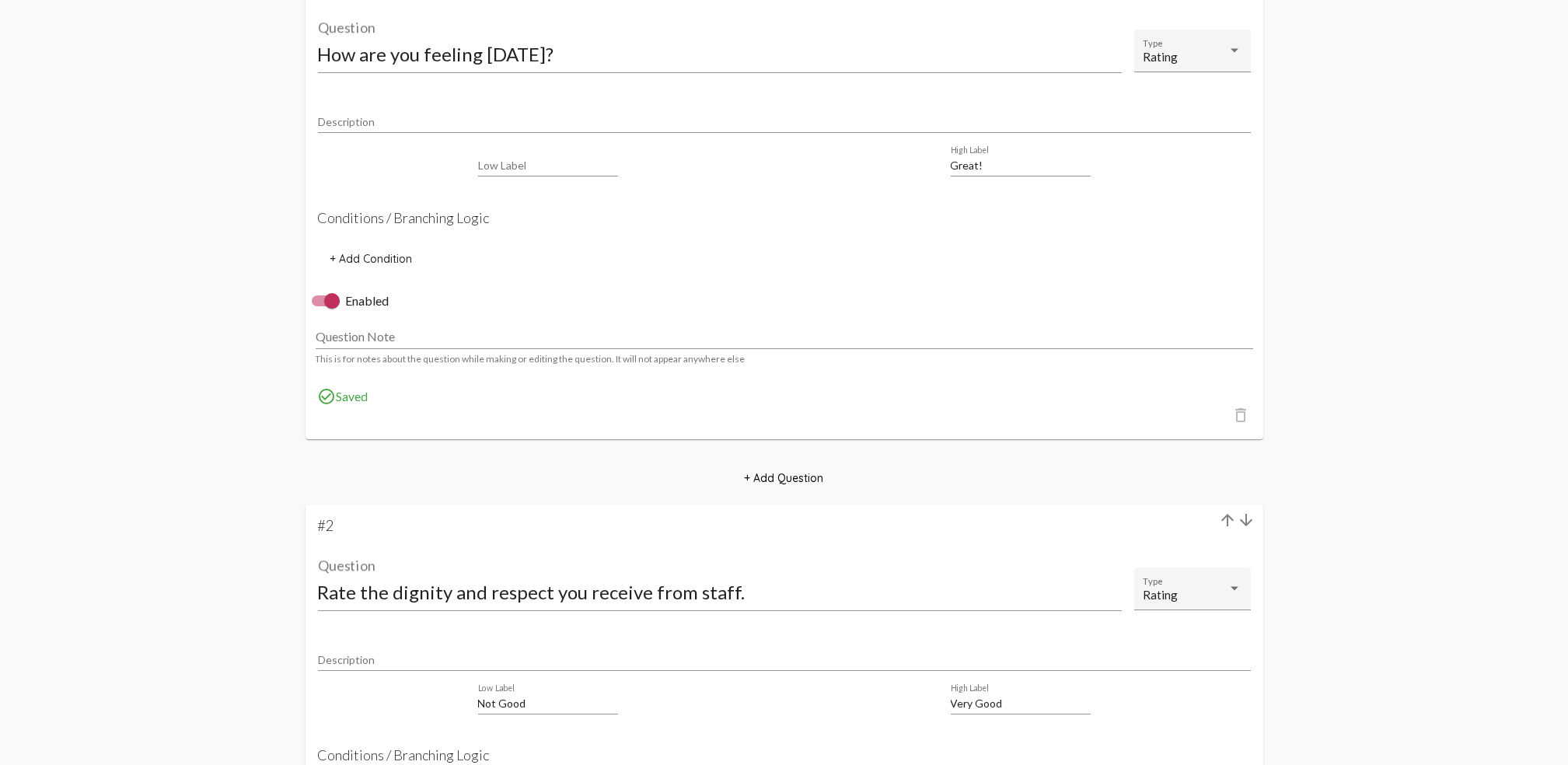 scroll, scrollTop: 455, scrollLeft: 0, axis: vertical 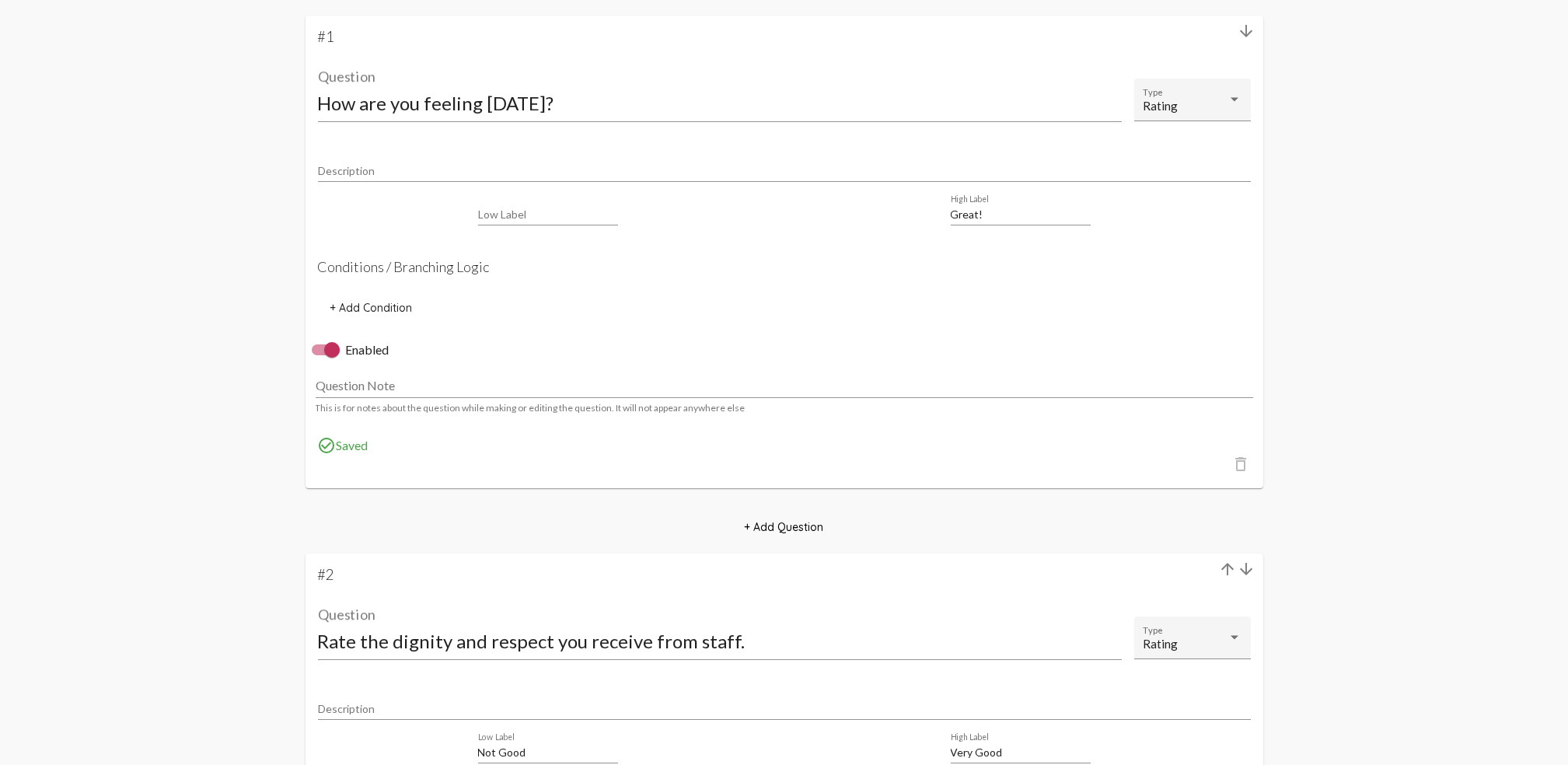 click at bounding box center (326, 350) 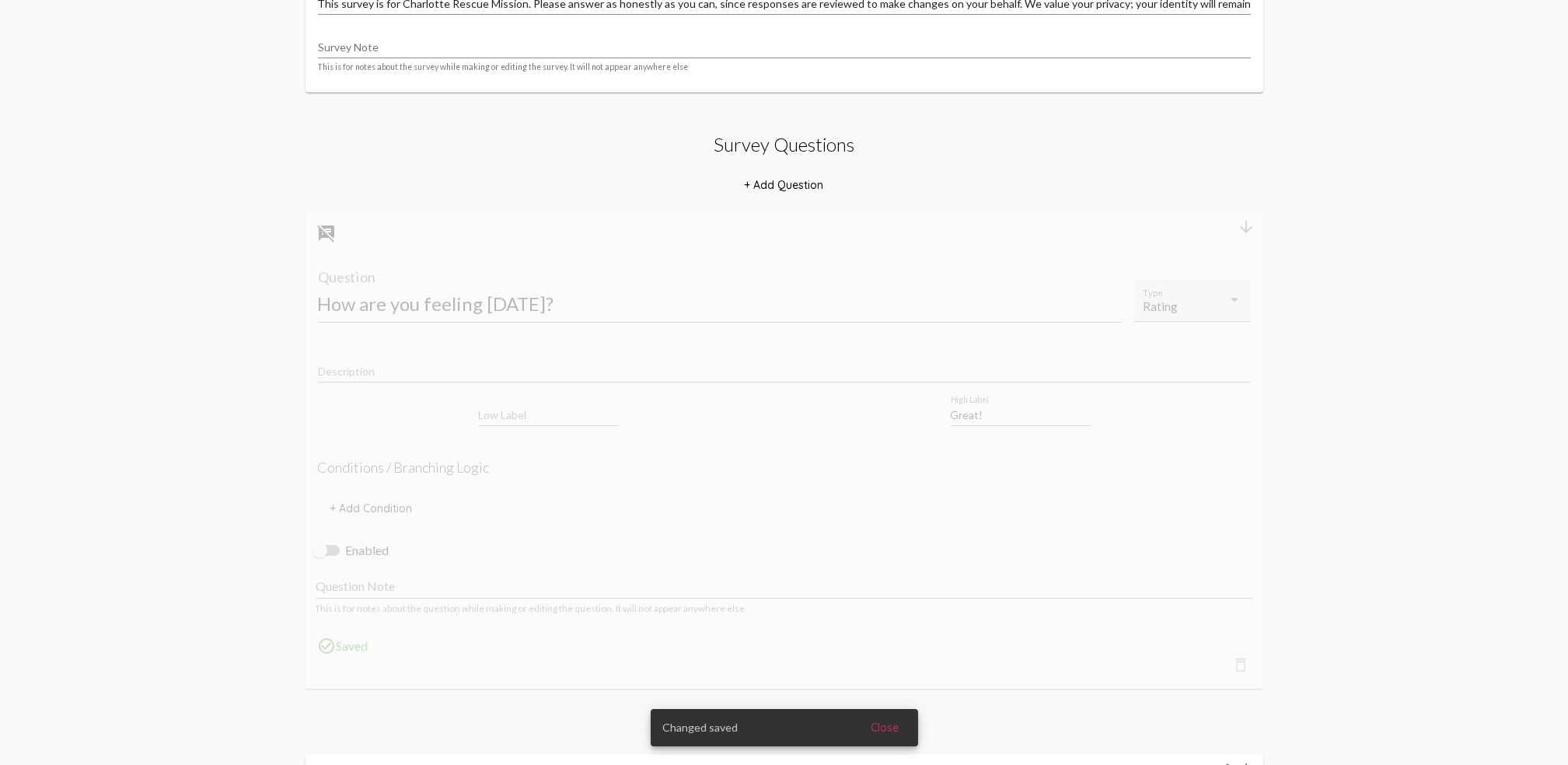 scroll, scrollTop: 260, scrollLeft: 0, axis: vertical 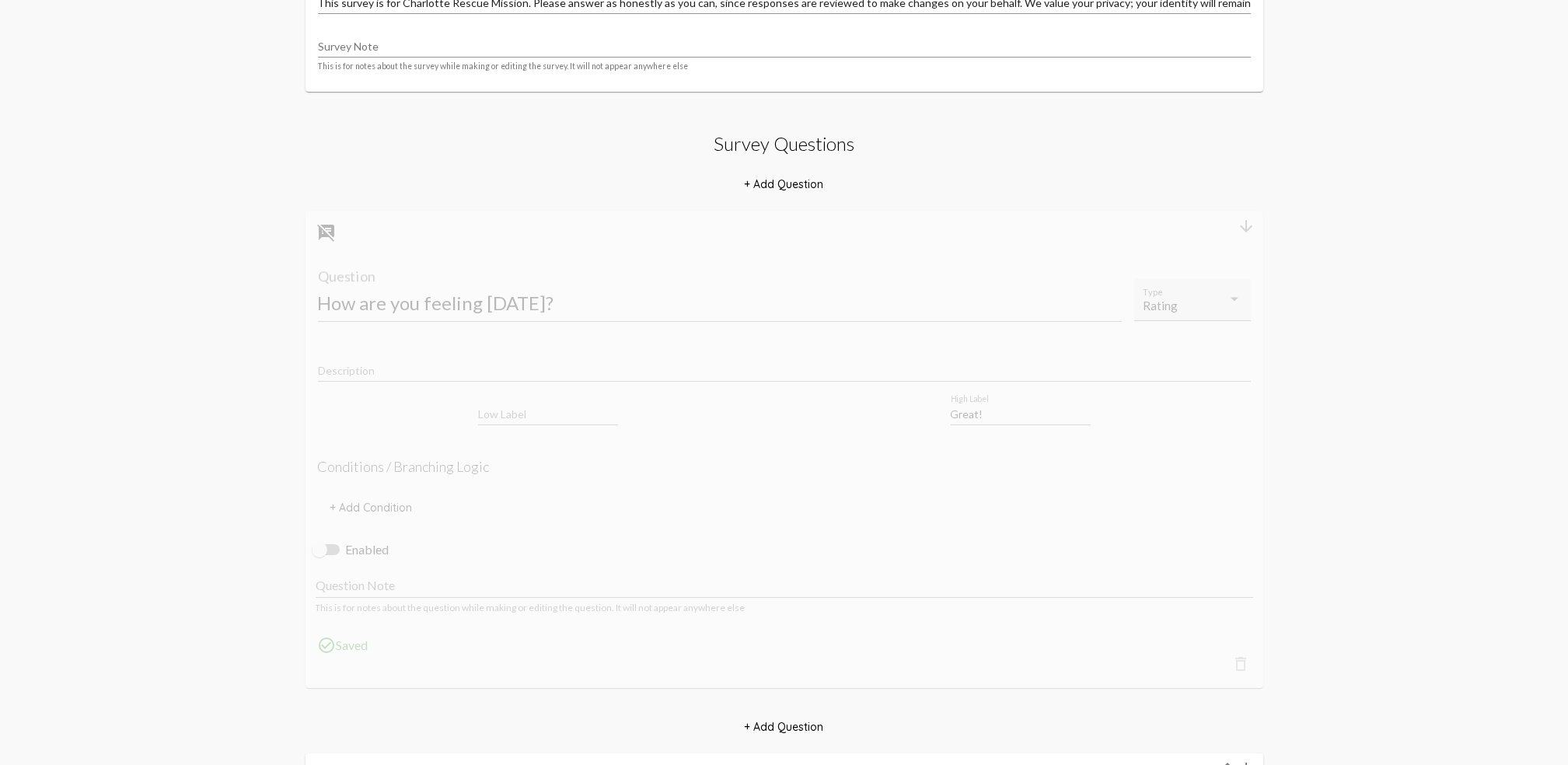 click on "speaker_notes_off" 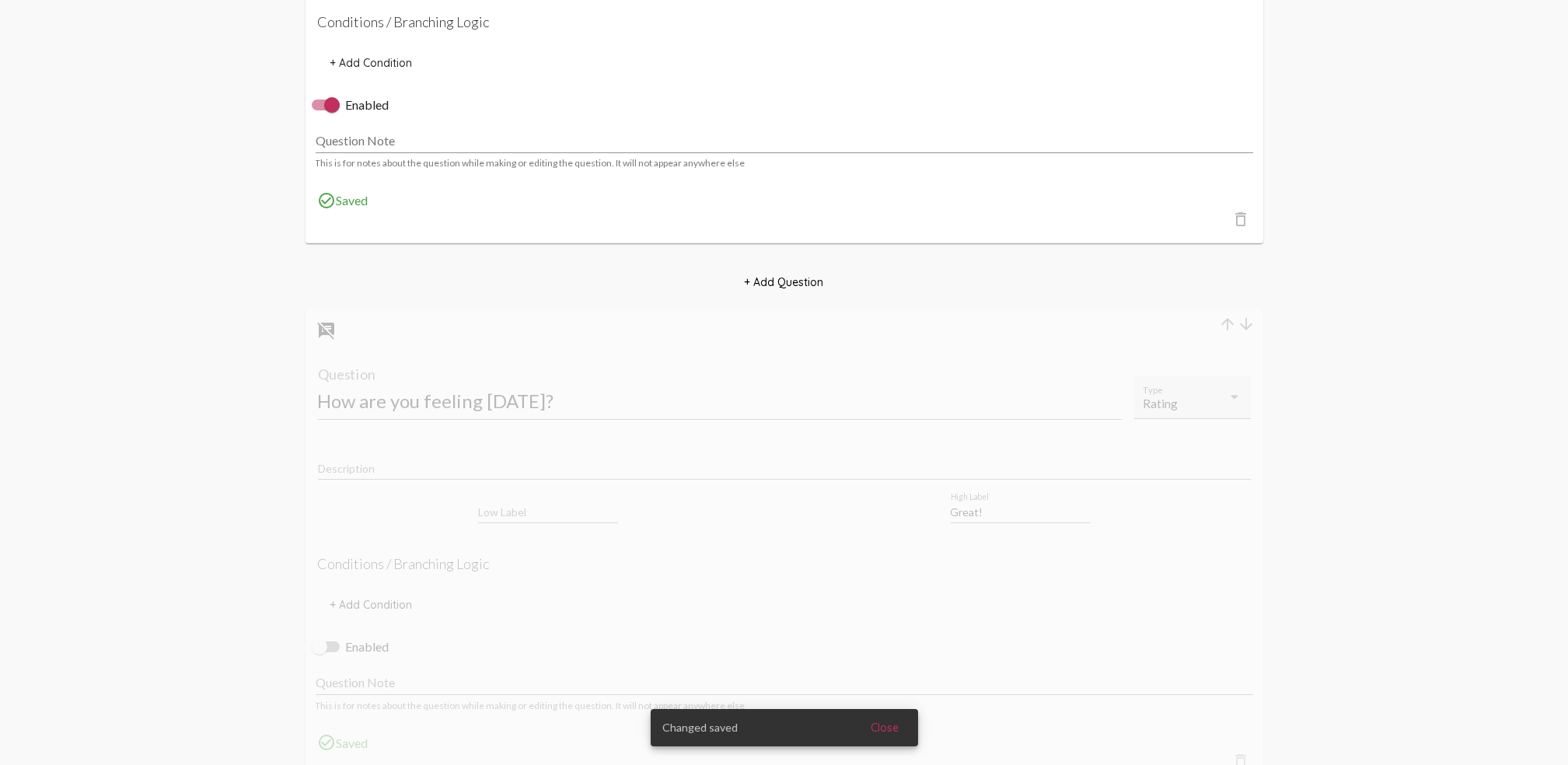 scroll, scrollTop: 699, scrollLeft: 0, axis: vertical 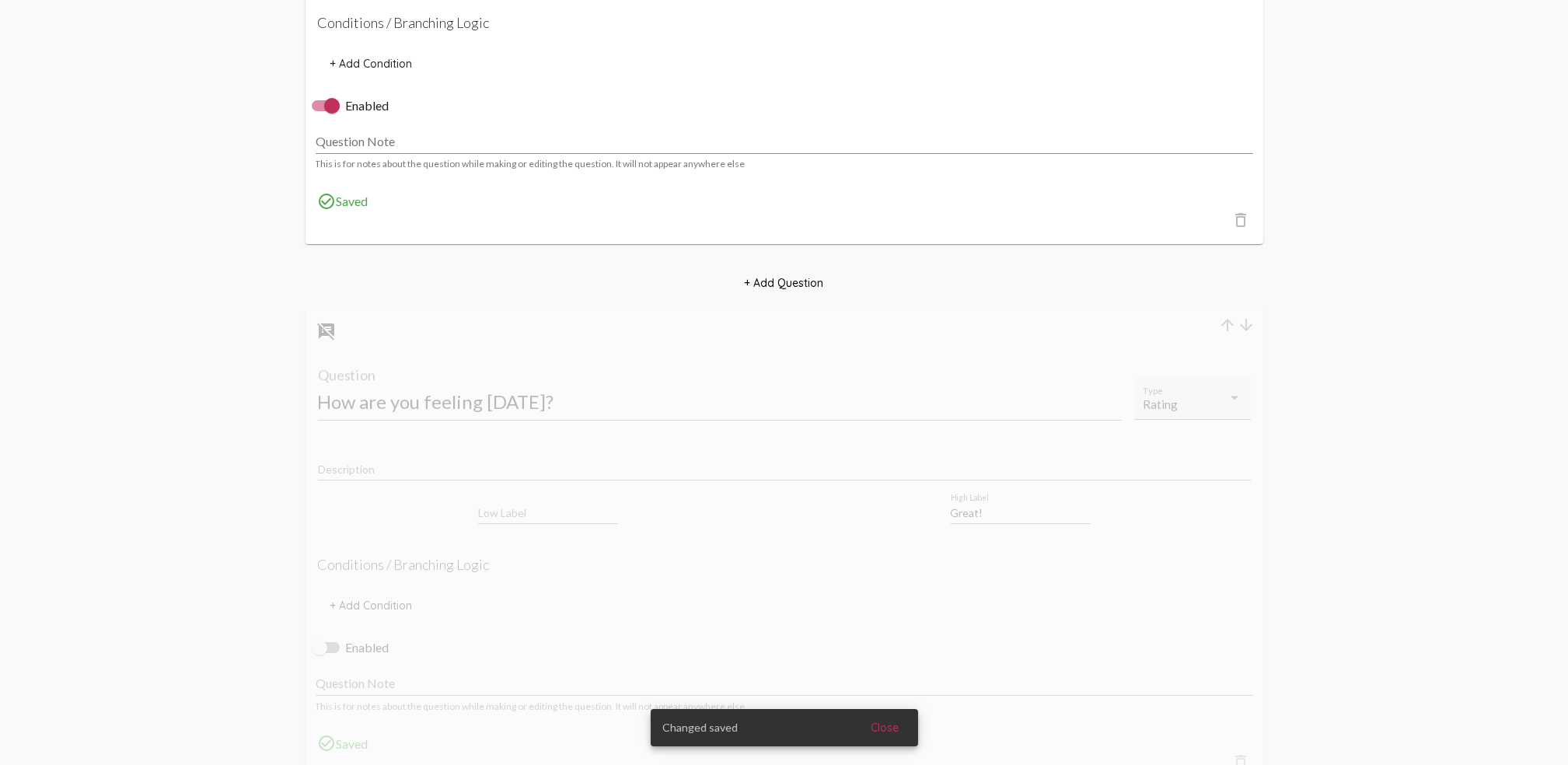 click on "arrow_downward" 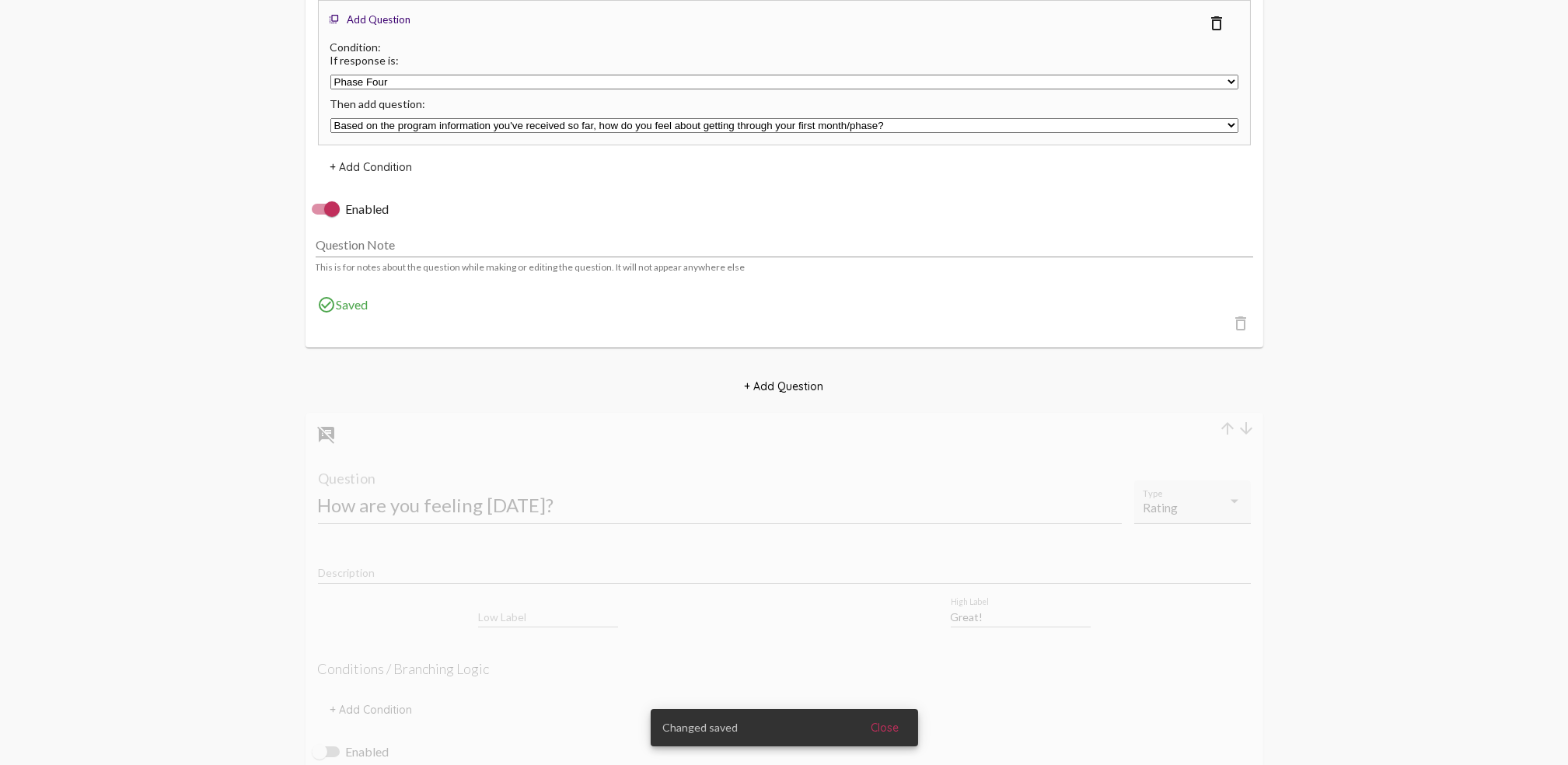 scroll, scrollTop: 1885, scrollLeft: 0, axis: vertical 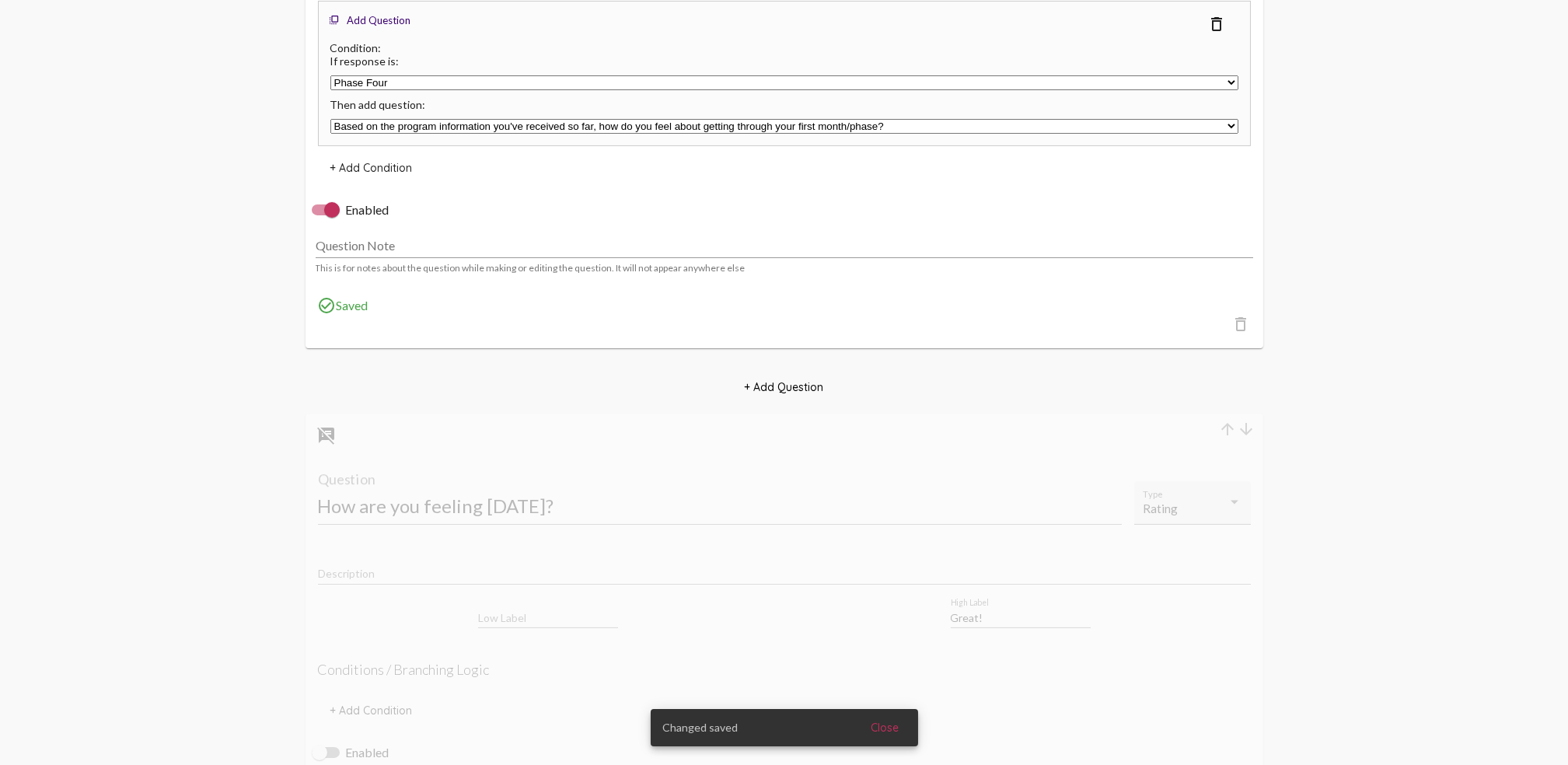 click on "arrow_downward" 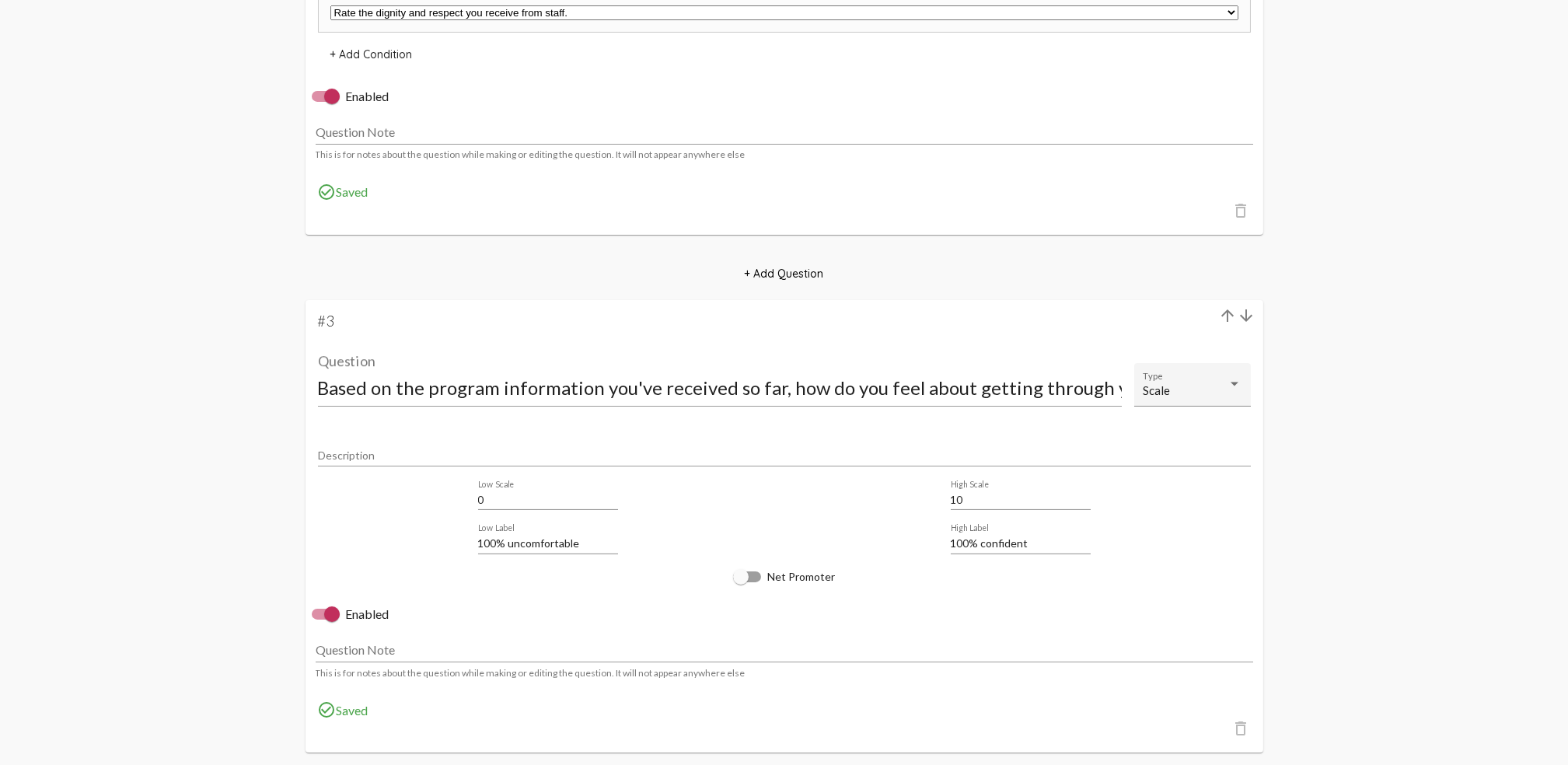 scroll, scrollTop: 2000, scrollLeft: 0, axis: vertical 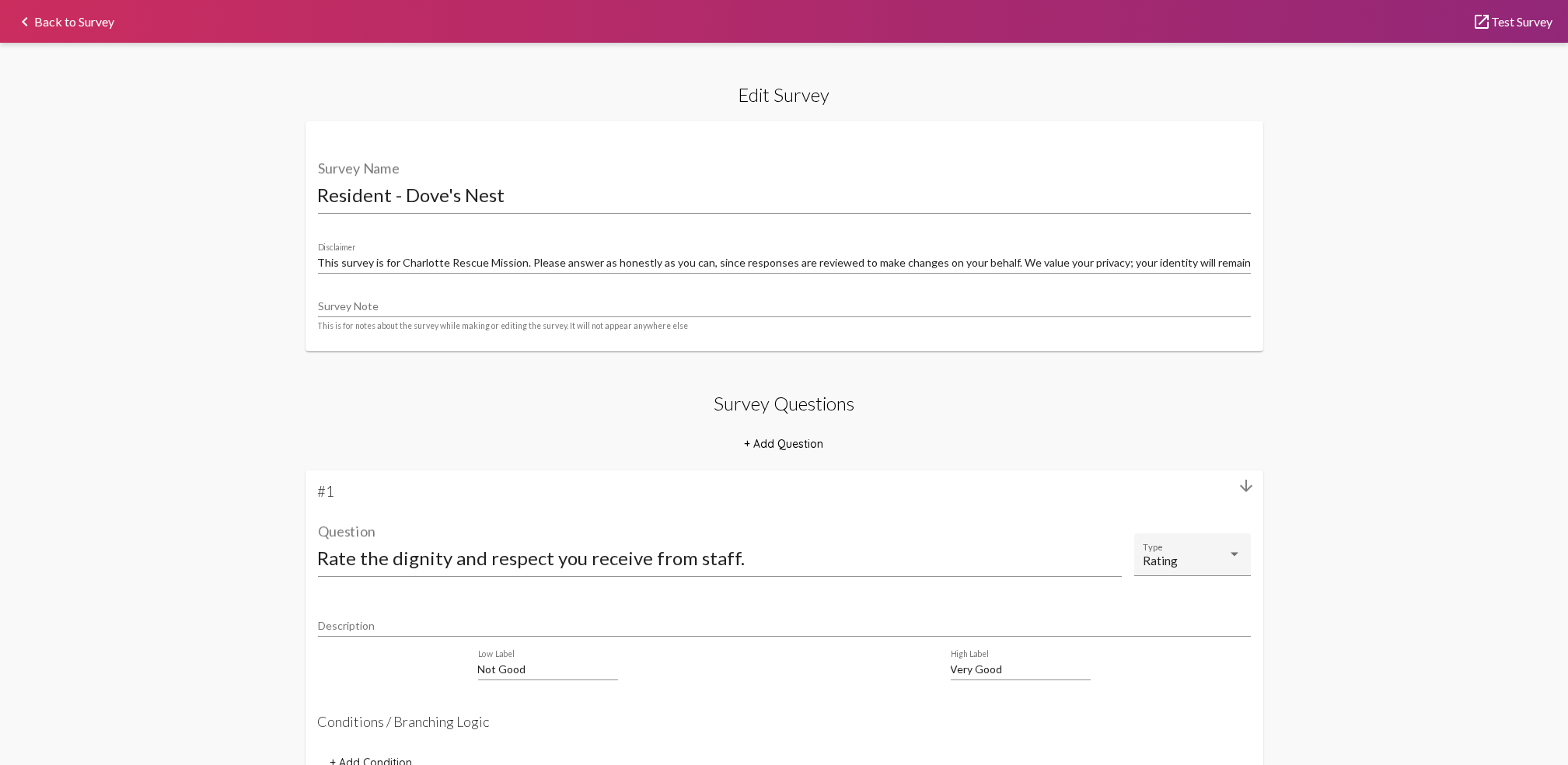 click on "launch  Test Survey" 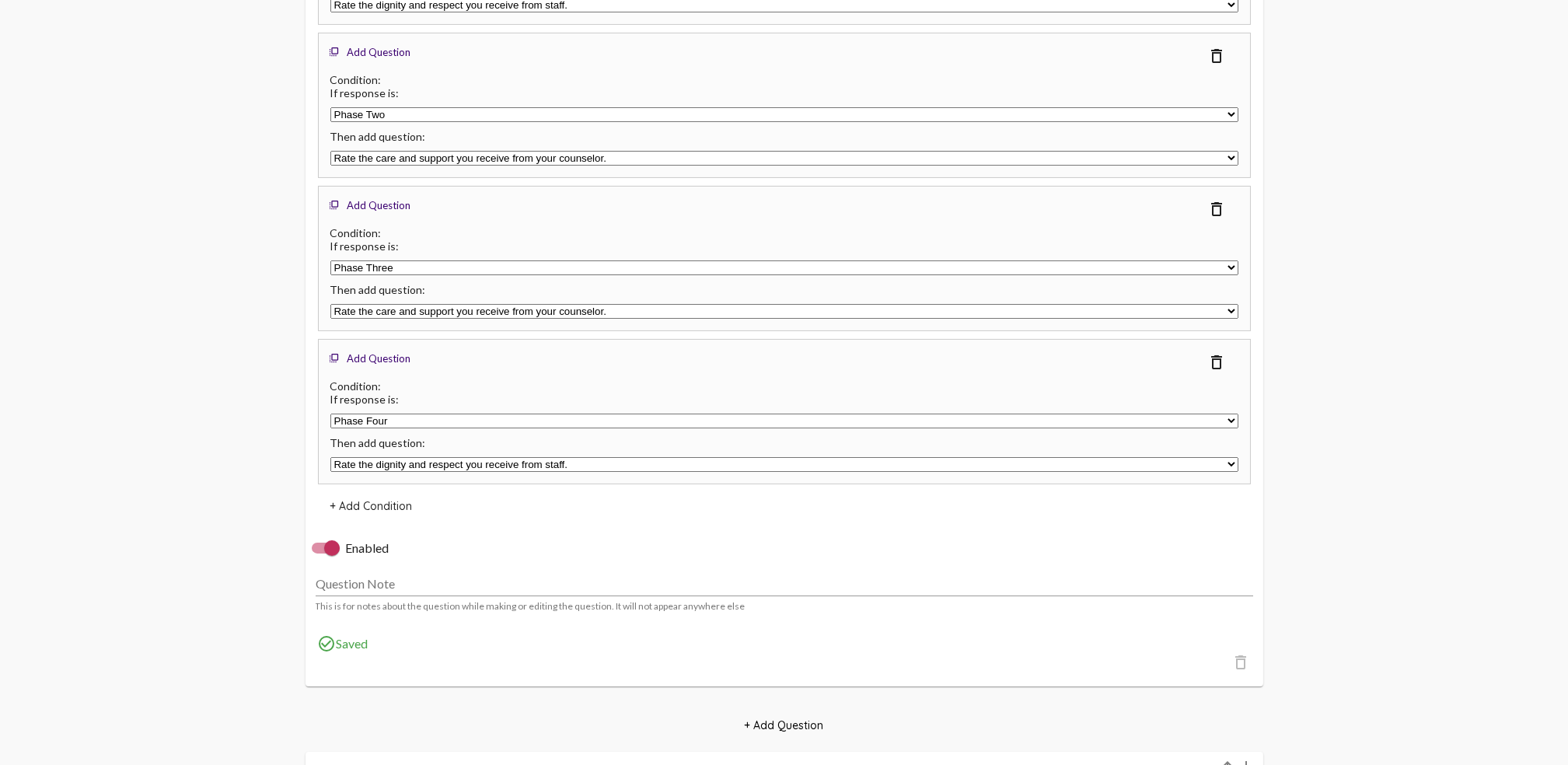 scroll, scrollTop: 1555, scrollLeft: 0, axis: vertical 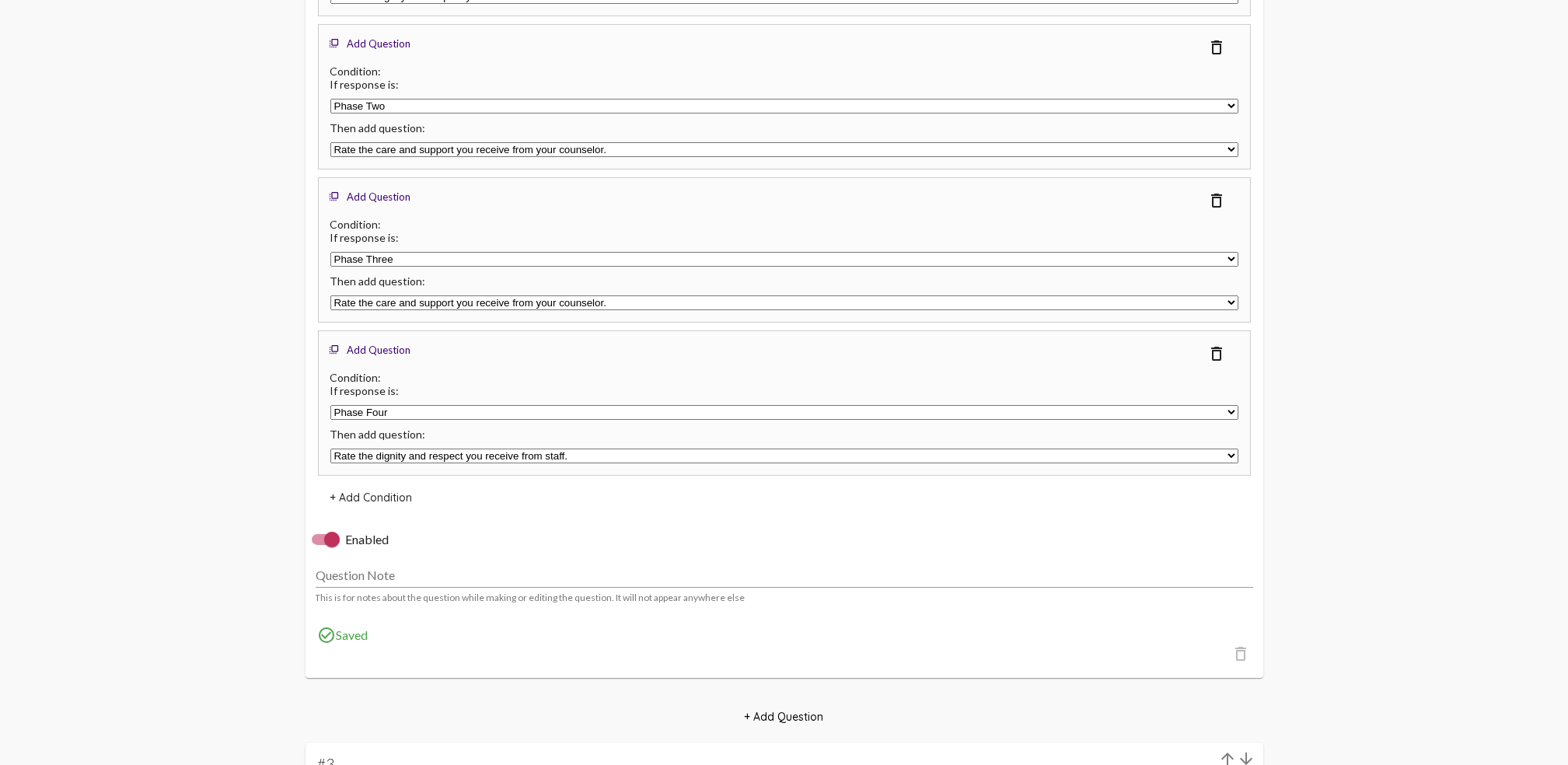 click on "Edit Survey Resident - [PERSON_NAME] Nest Survey Name This survey is for Charlotte Rescue Mission. Please answer as honestly as you can, since responses are reviewed to make changes on your behalf. We value your privacy; your identity will remain anonymous. Disclaimer Survey Note This is for notes about the survey while making or editing the survey. It will not appear anywhere else Survey Questions + Add Question arrow_downward #1 Rate the dignity and respect you receive from staff. Question Rating Type Description Not Good Low Label Very Good High Label Conditions / Branching Logic + Add Condition   Enabled Question Note This is for notes about the question while making or editing the question. It will not appear anywhere else check_circle_outline  Saved delete_outline + Add Question arrow_upward arrow_downward #2 Which phase are you currently in? Question Multiple Choice Type Description drag_indicator radio_button_unchecked  Phase One   help_outline drag_indicator radio_button_unchecked  Phase Two         0" 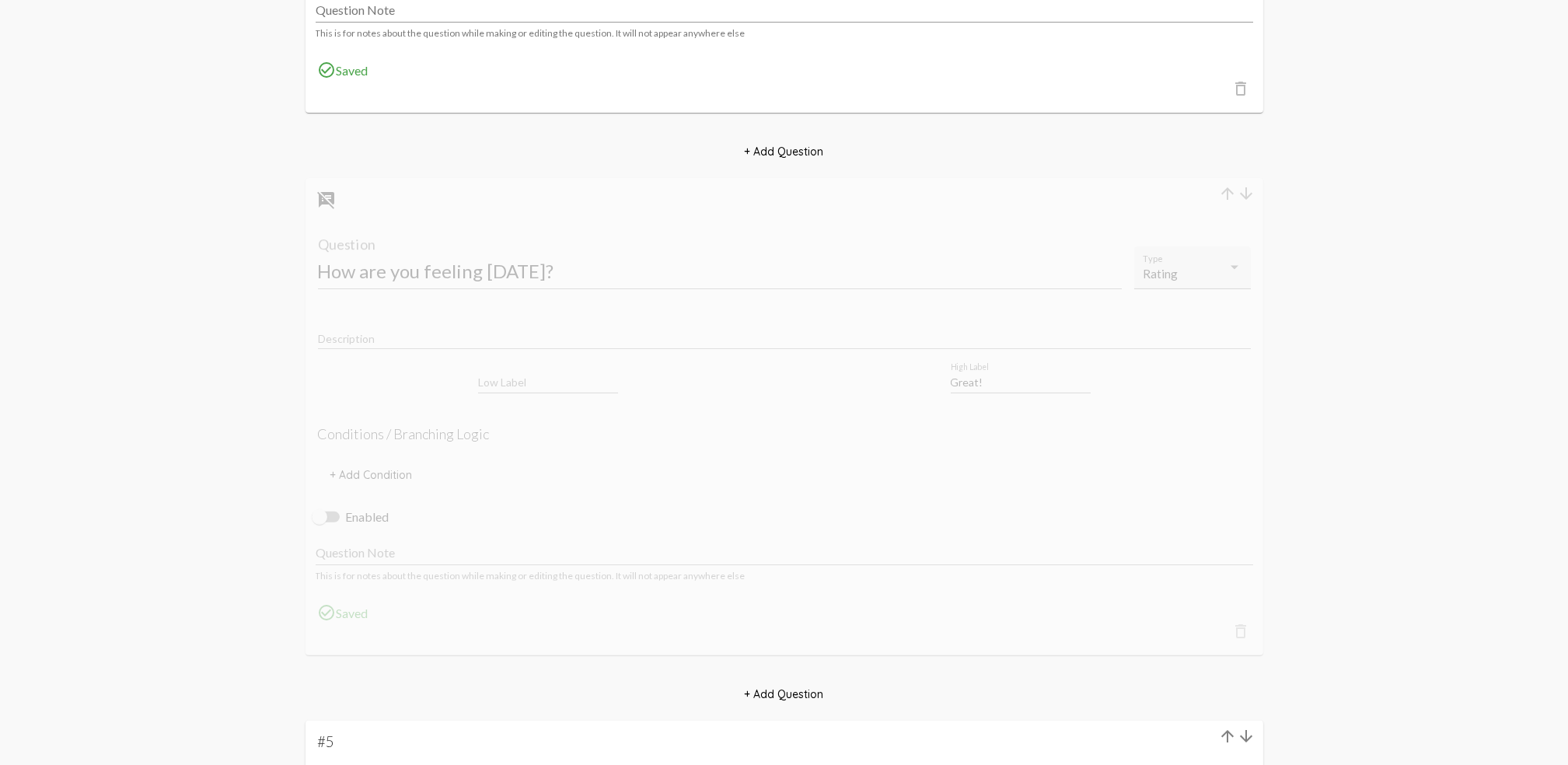 scroll, scrollTop: 2591, scrollLeft: 0, axis: vertical 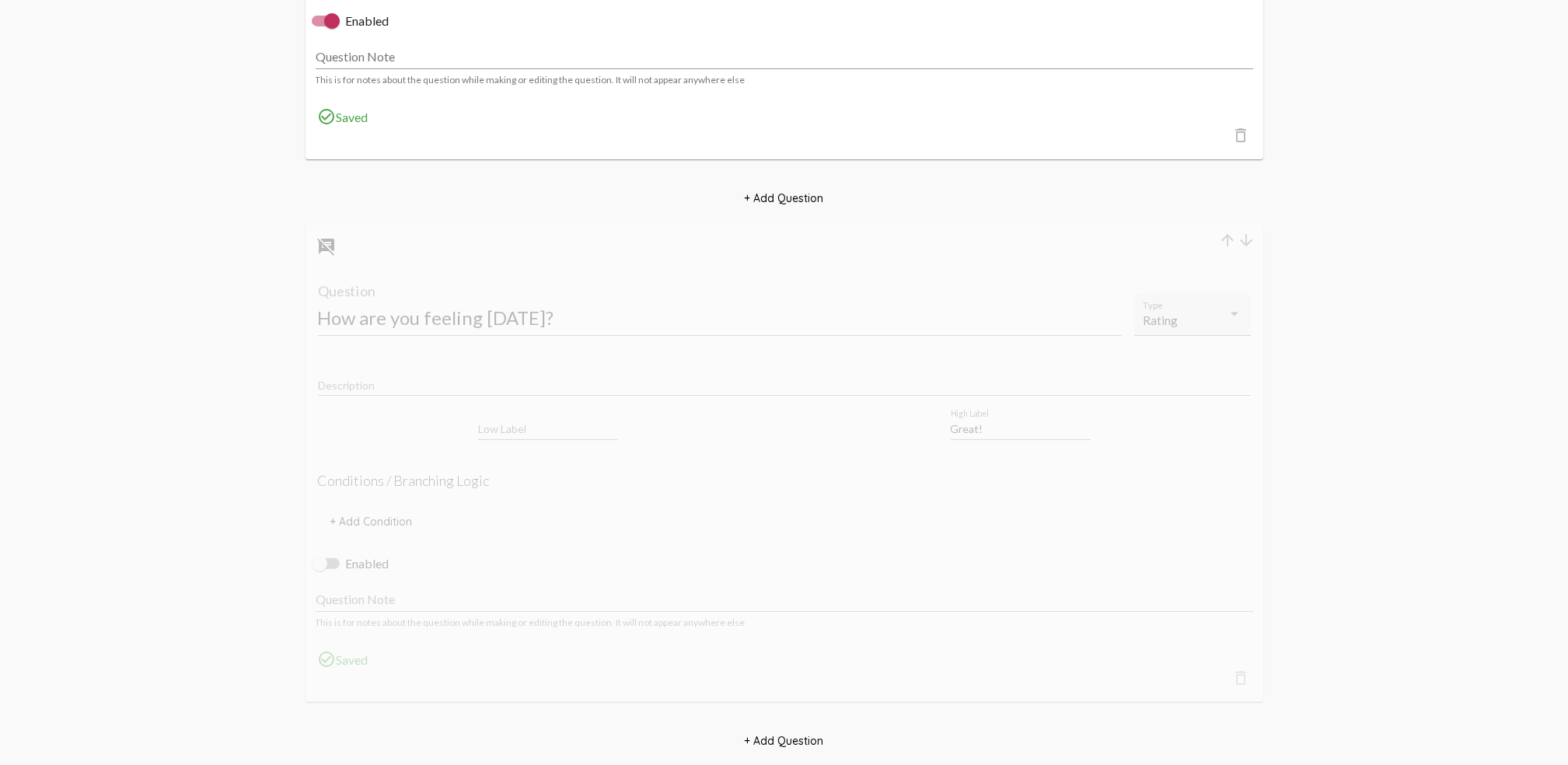 click on "arrow_downward" 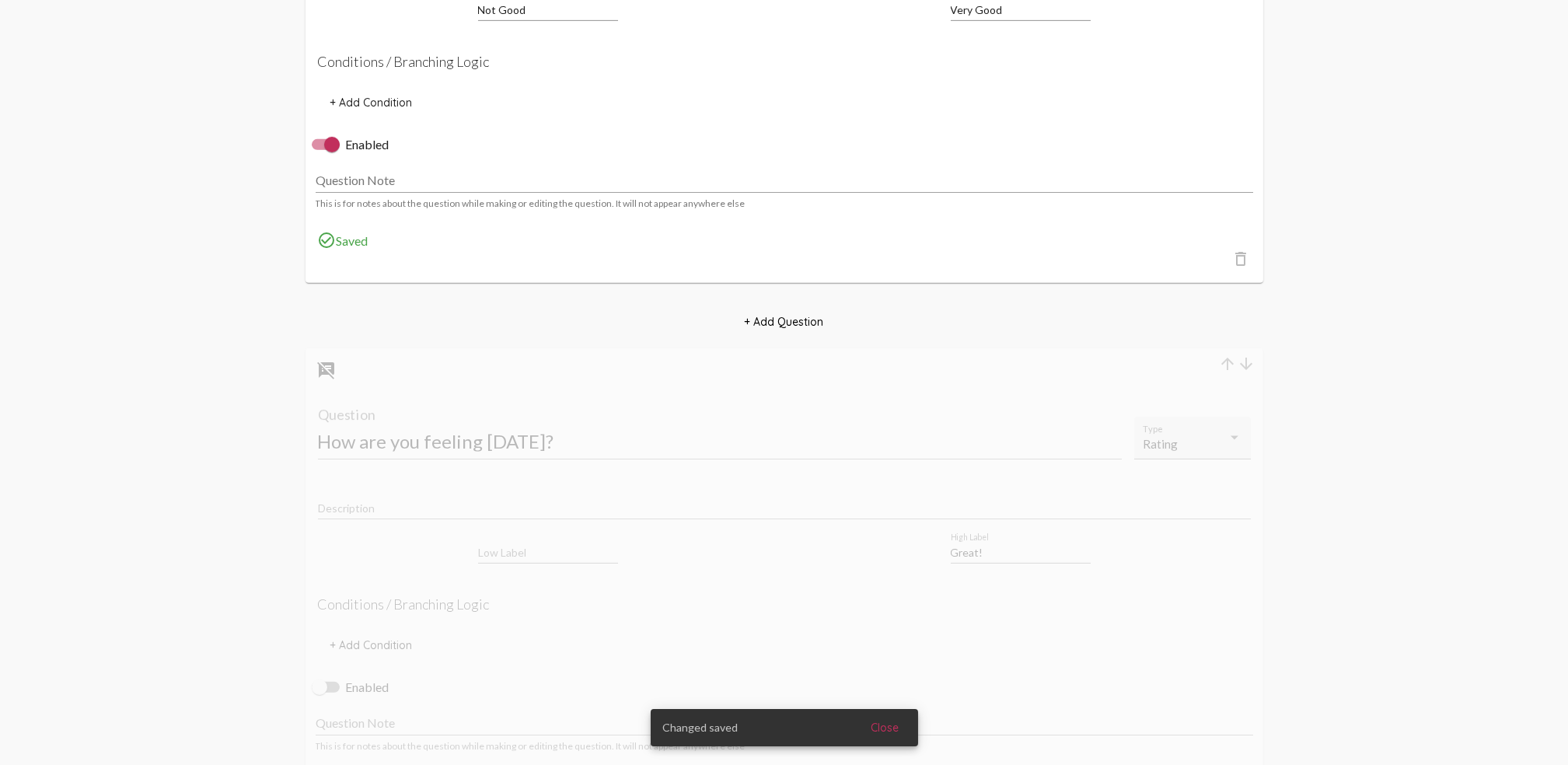 click on "arrow_downward" 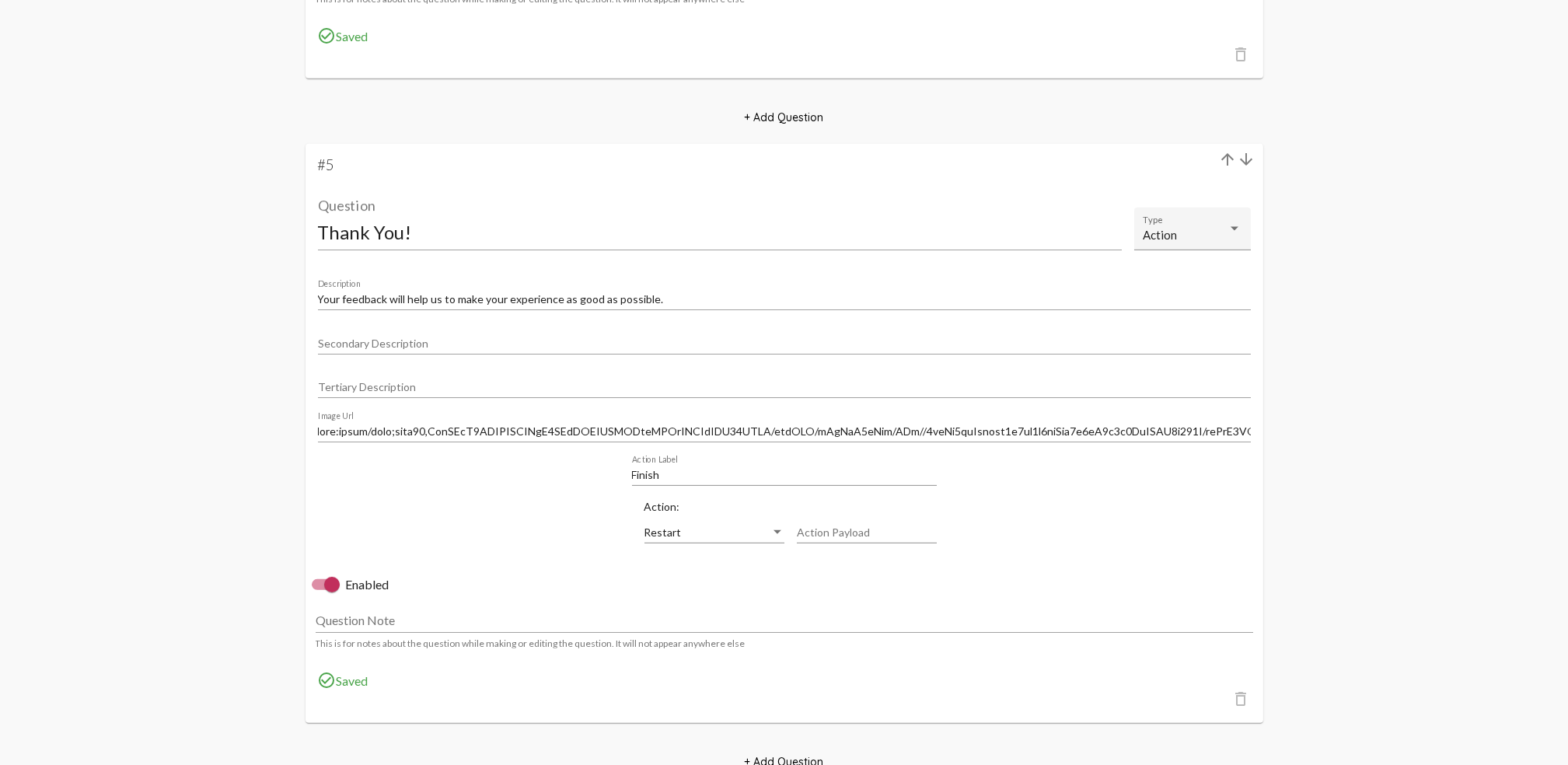 scroll, scrollTop: 3213, scrollLeft: 0, axis: vertical 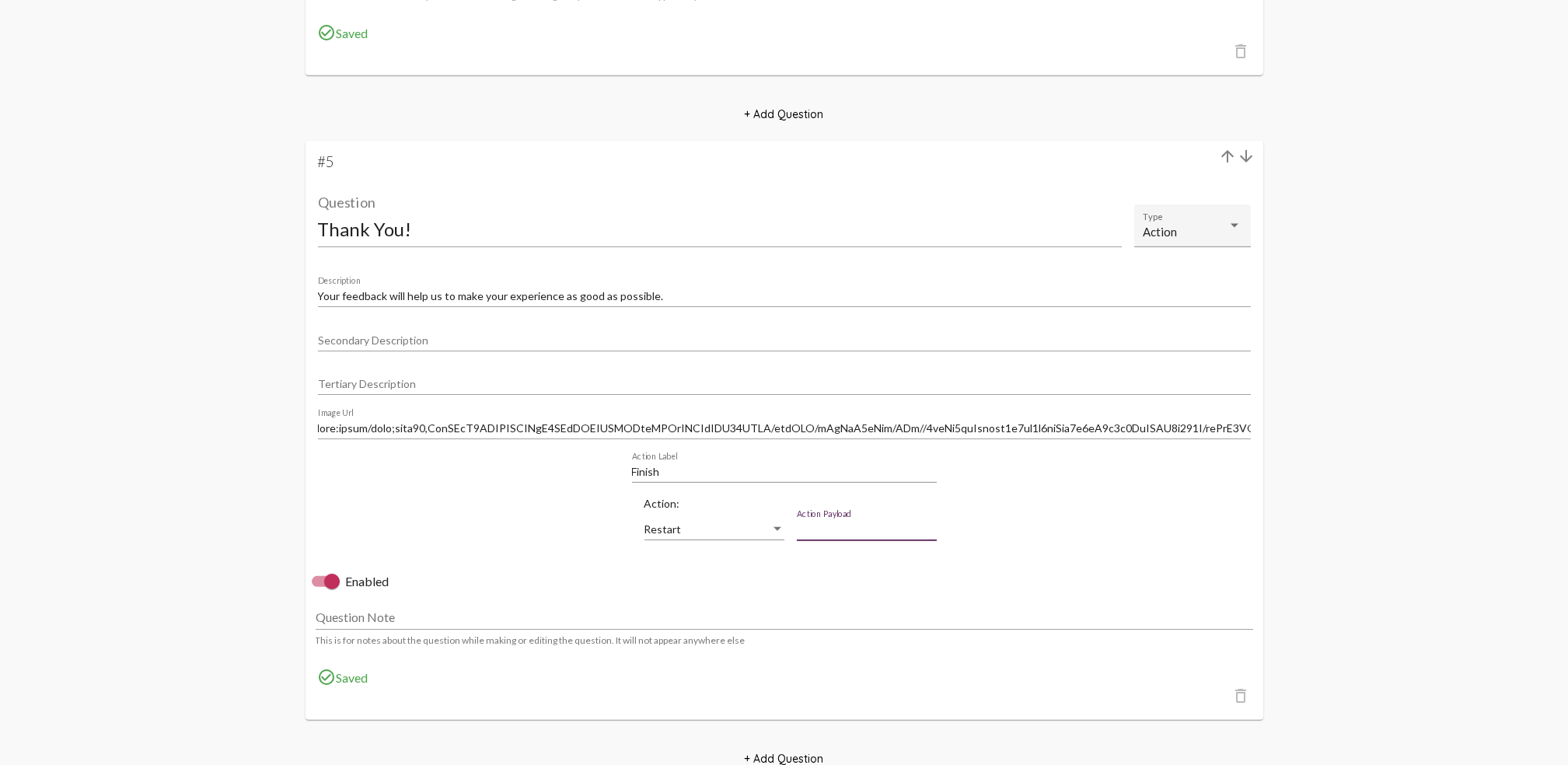 click on "Action Payload" at bounding box center (867, 529) 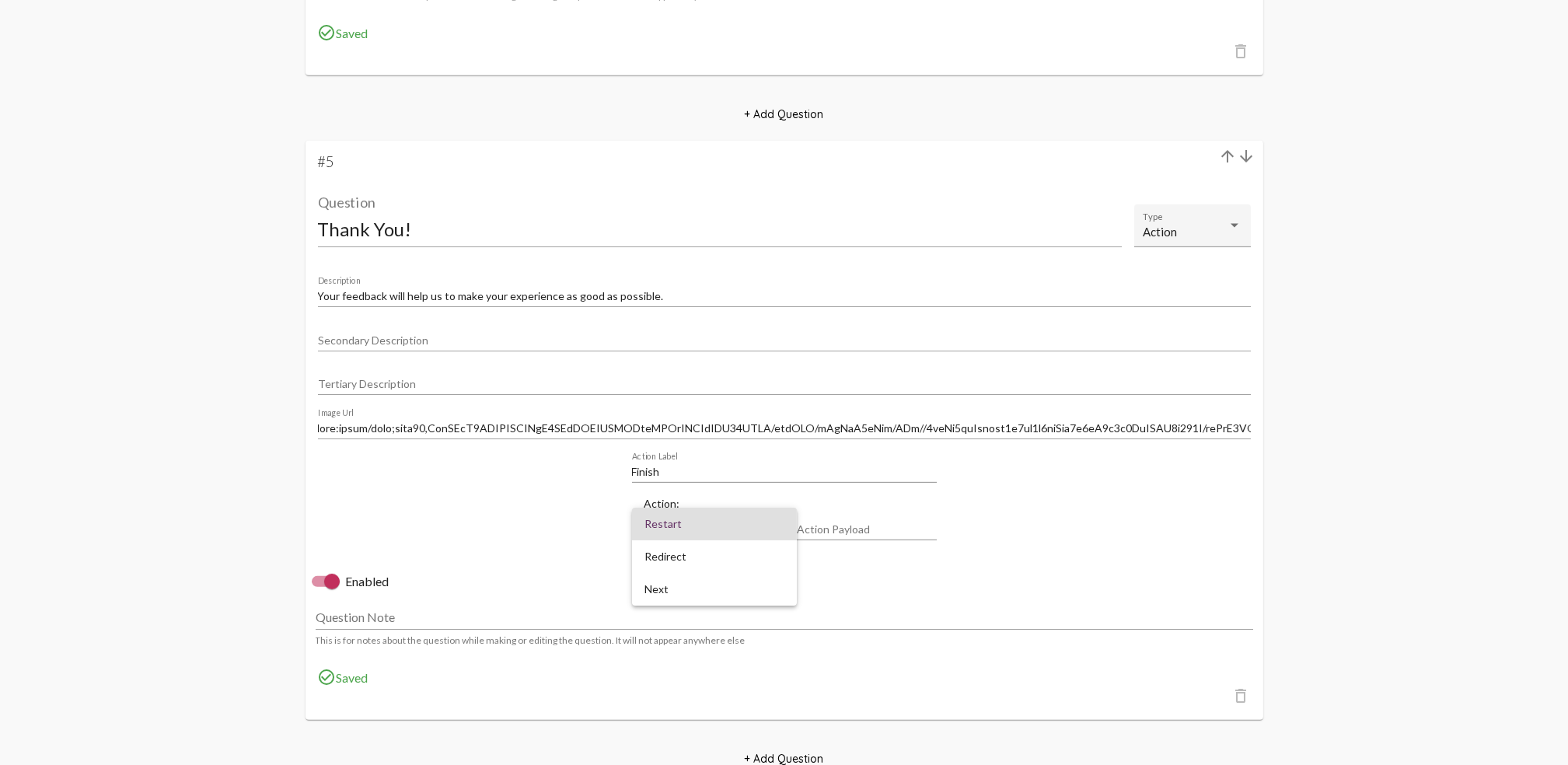 click at bounding box center (784, 382) 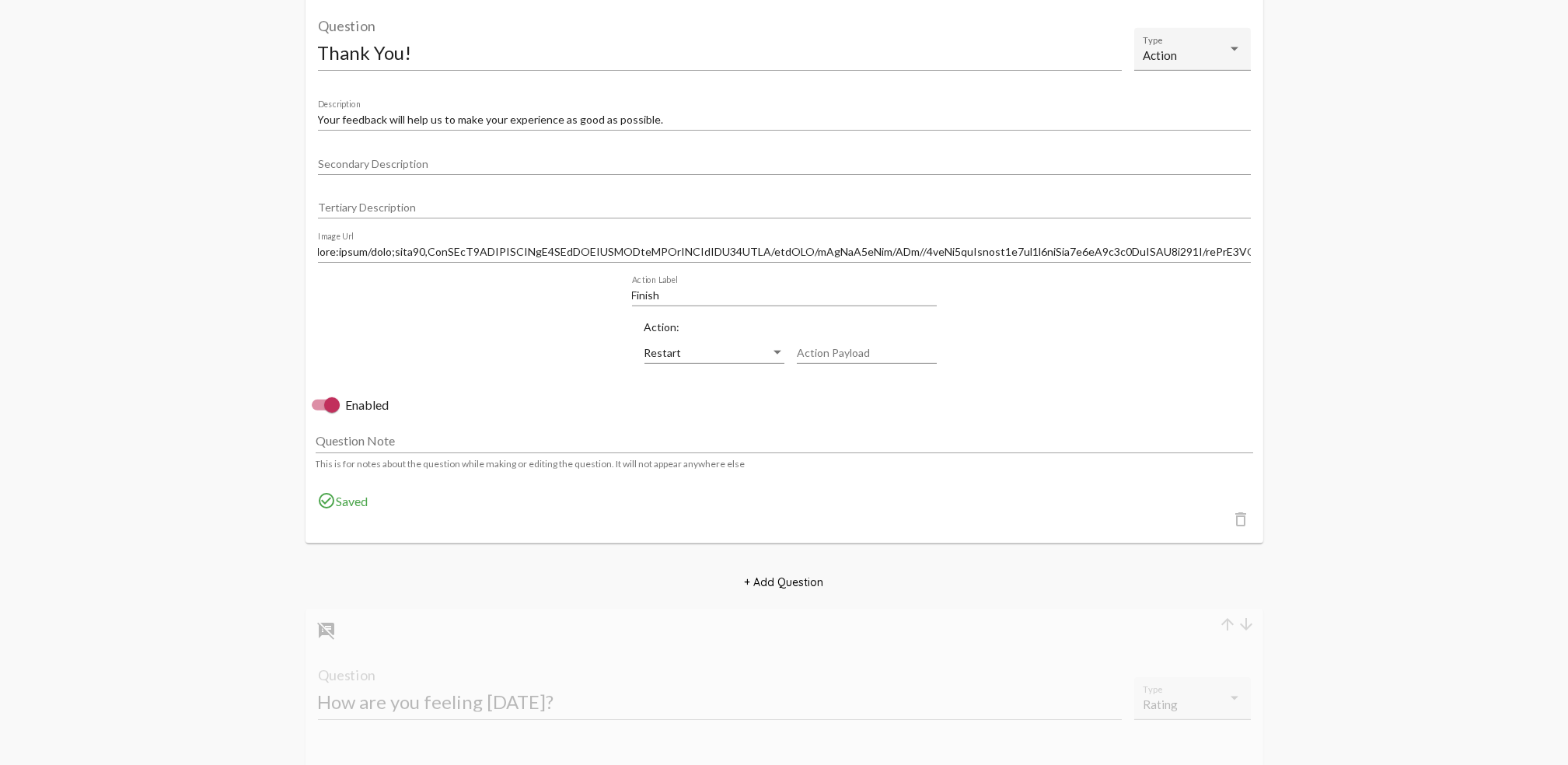 scroll, scrollTop: 3421, scrollLeft: 0, axis: vertical 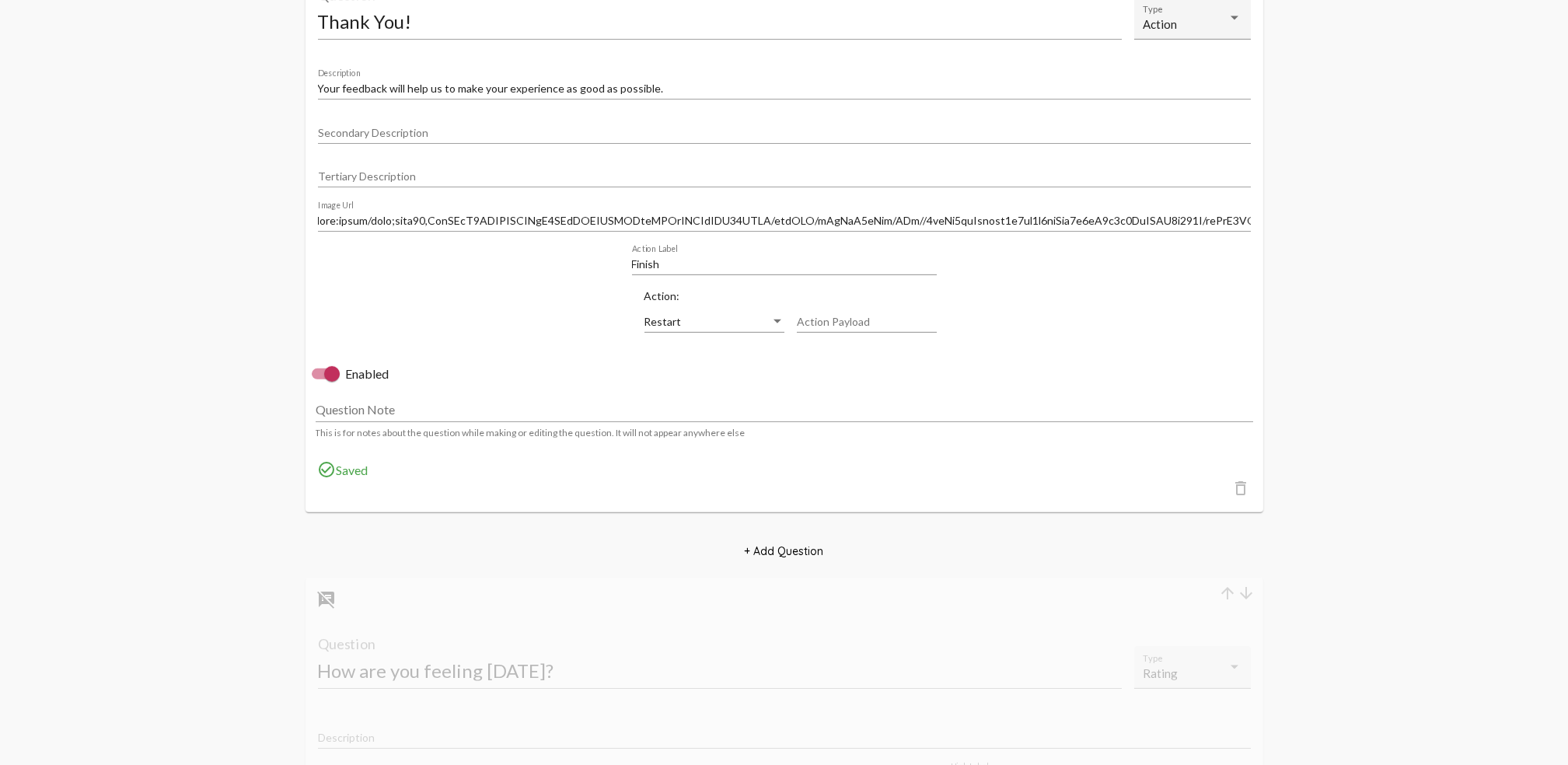 click on "Restart" at bounding box center (663, 321) 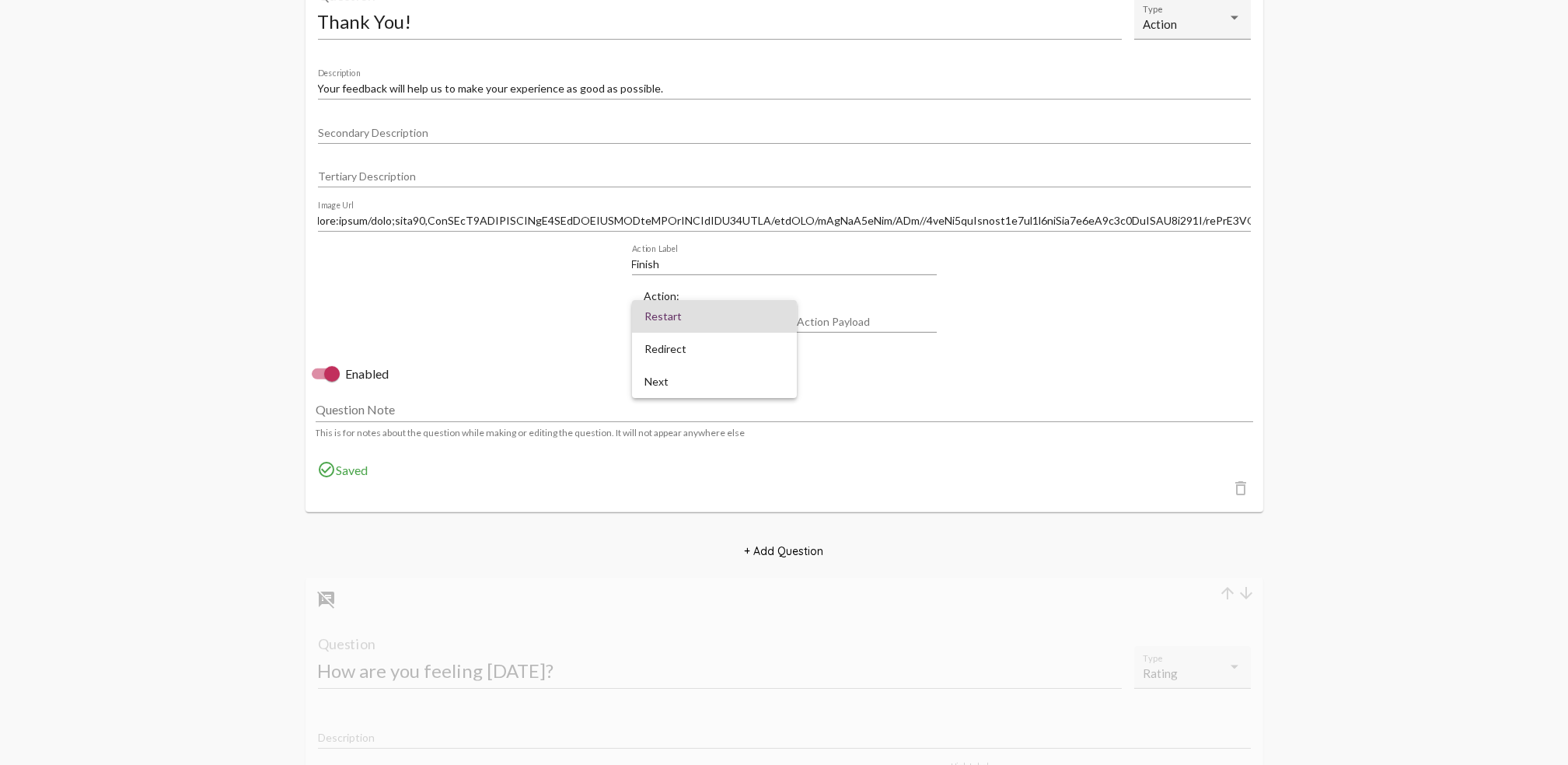 click at bounding box center (784, 382) 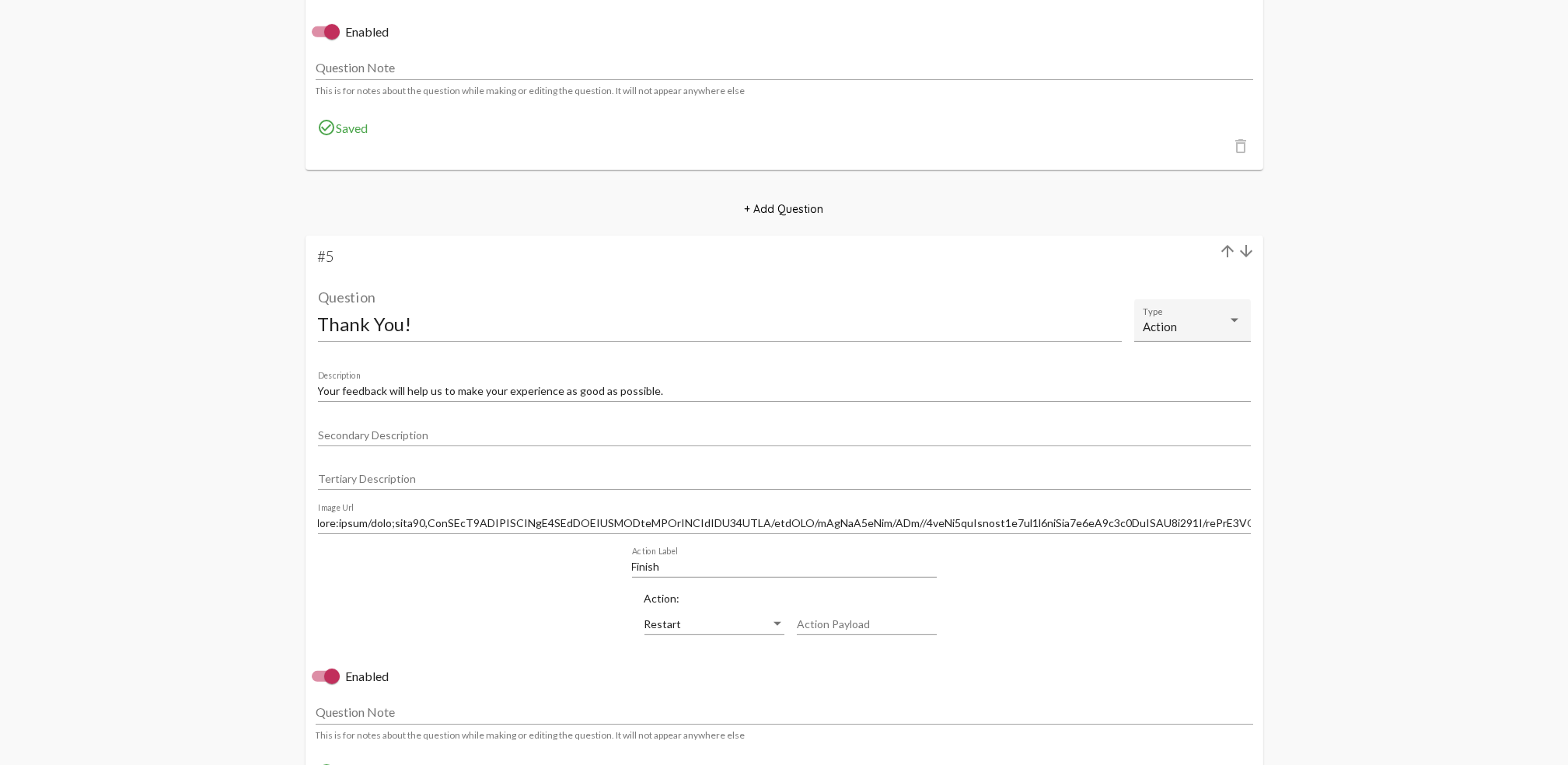 scroll, scrollTop: 3110, scrollLeft: 0, axis: vertical 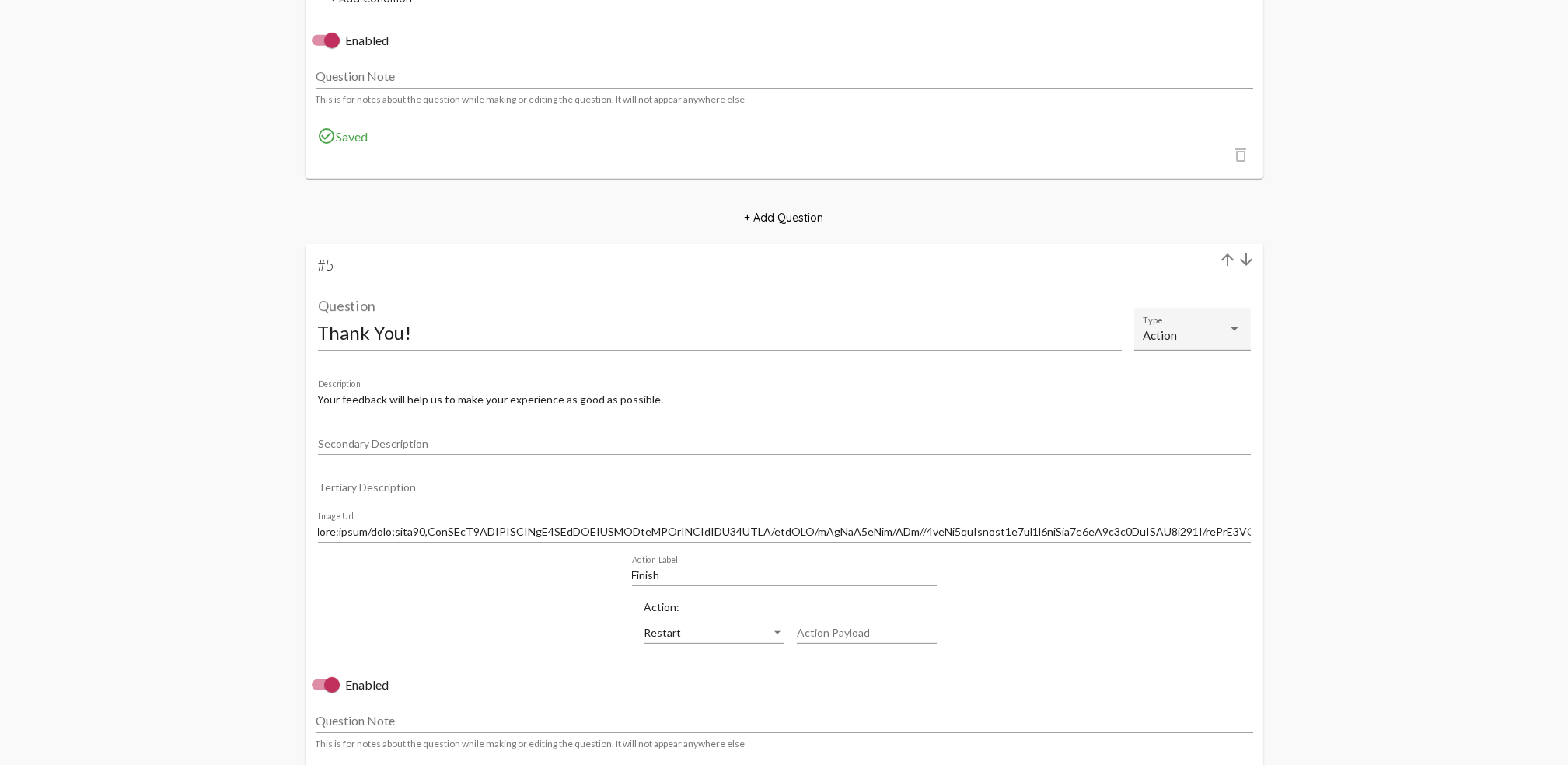 click on "Action Payload" at bounding box center (867, 633) 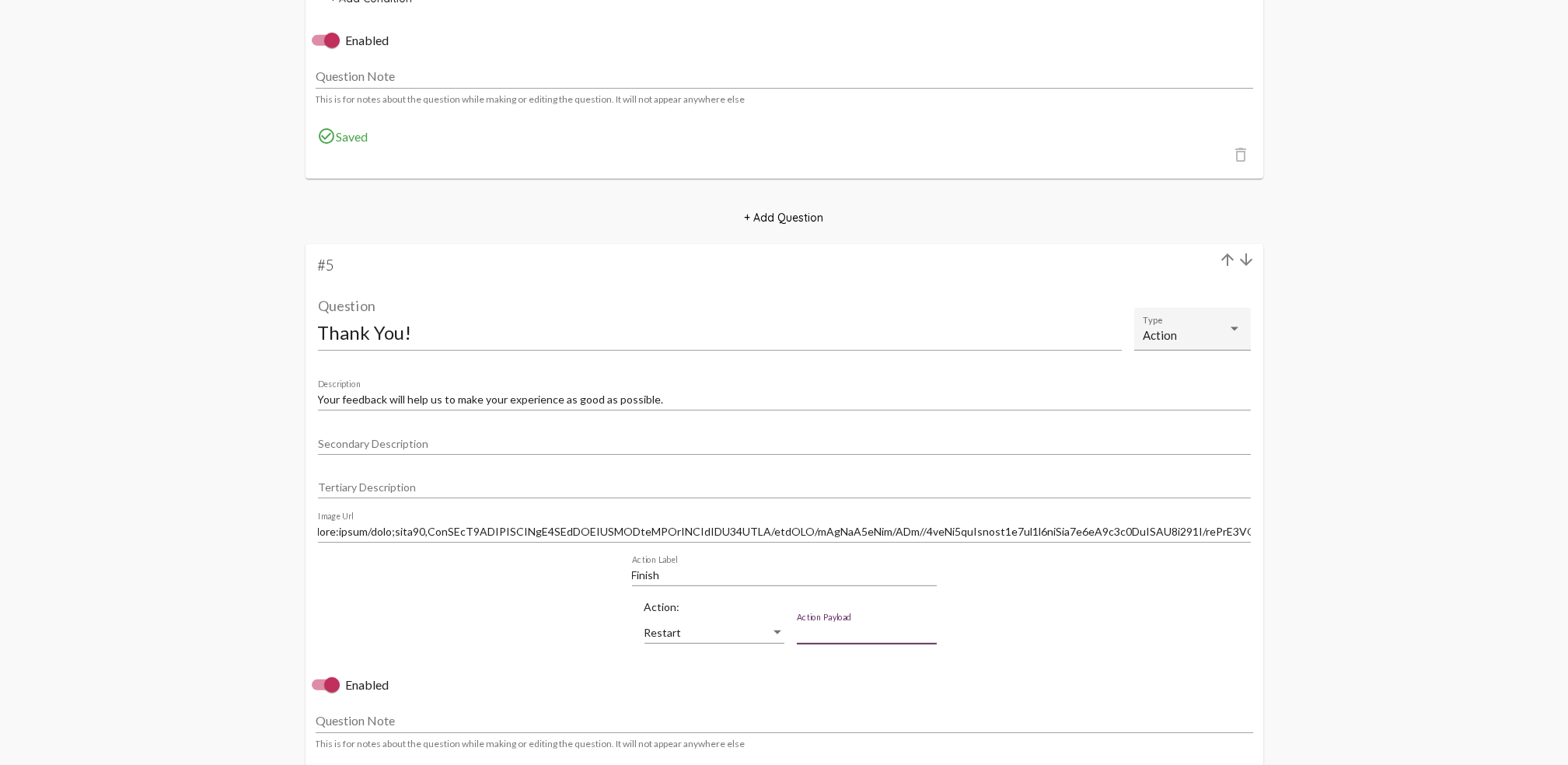 click on "Finish Action Label Action:  Restart Action Payload" 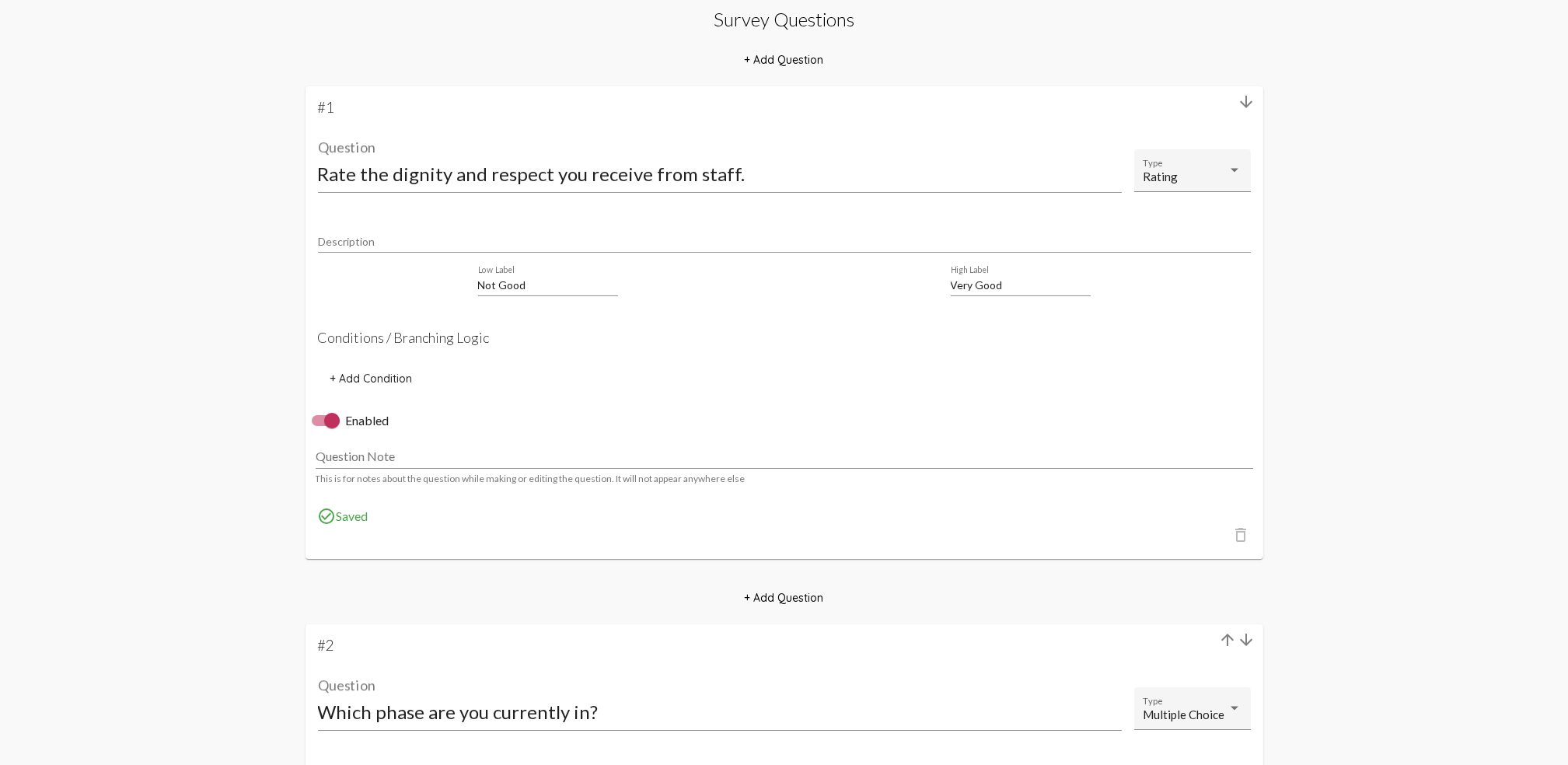 scroll, scrollTop: 414, scrollLeft: 0, axis: vertical 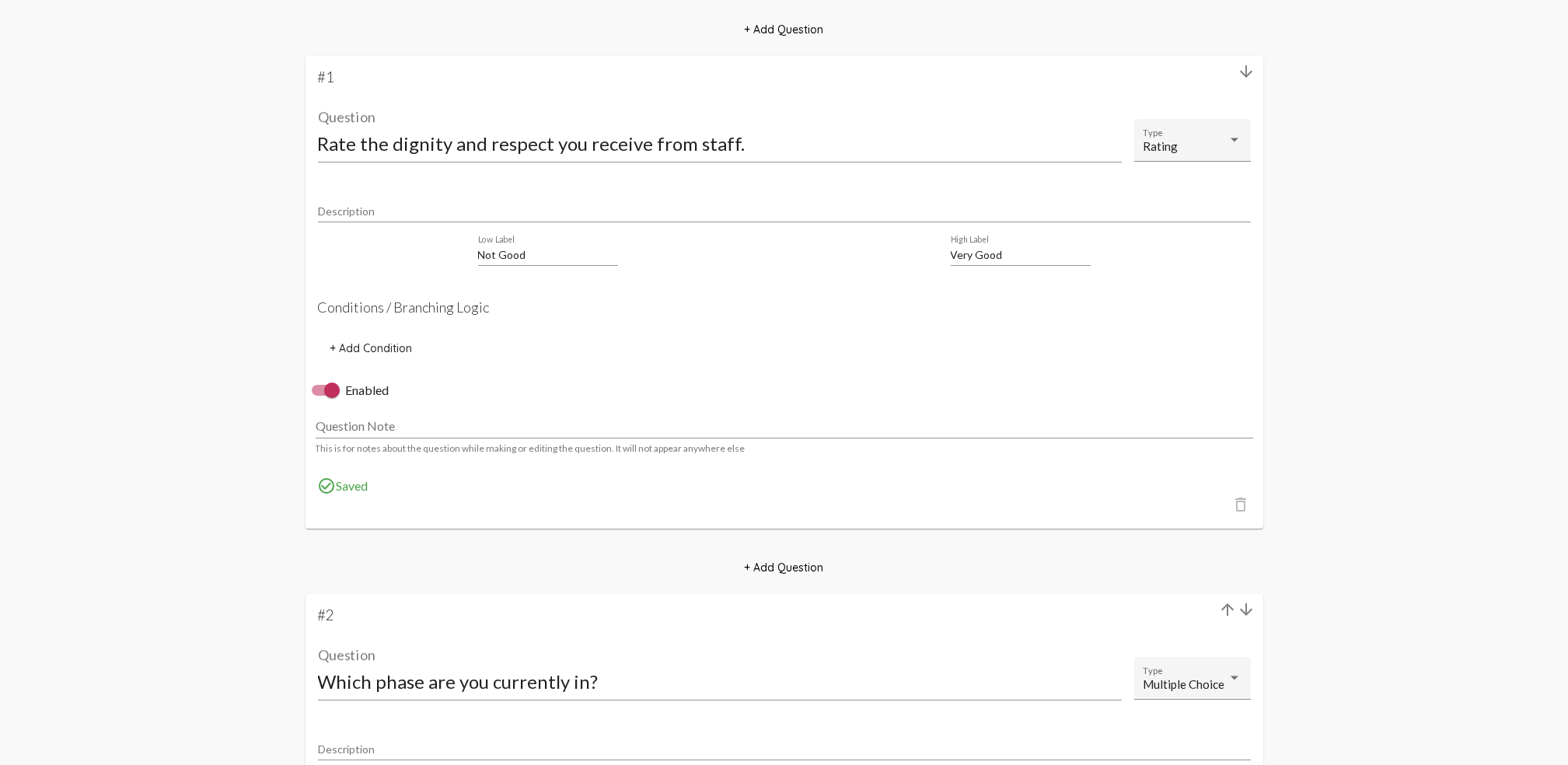click on "Not Good" at bounding box center (548, 255) 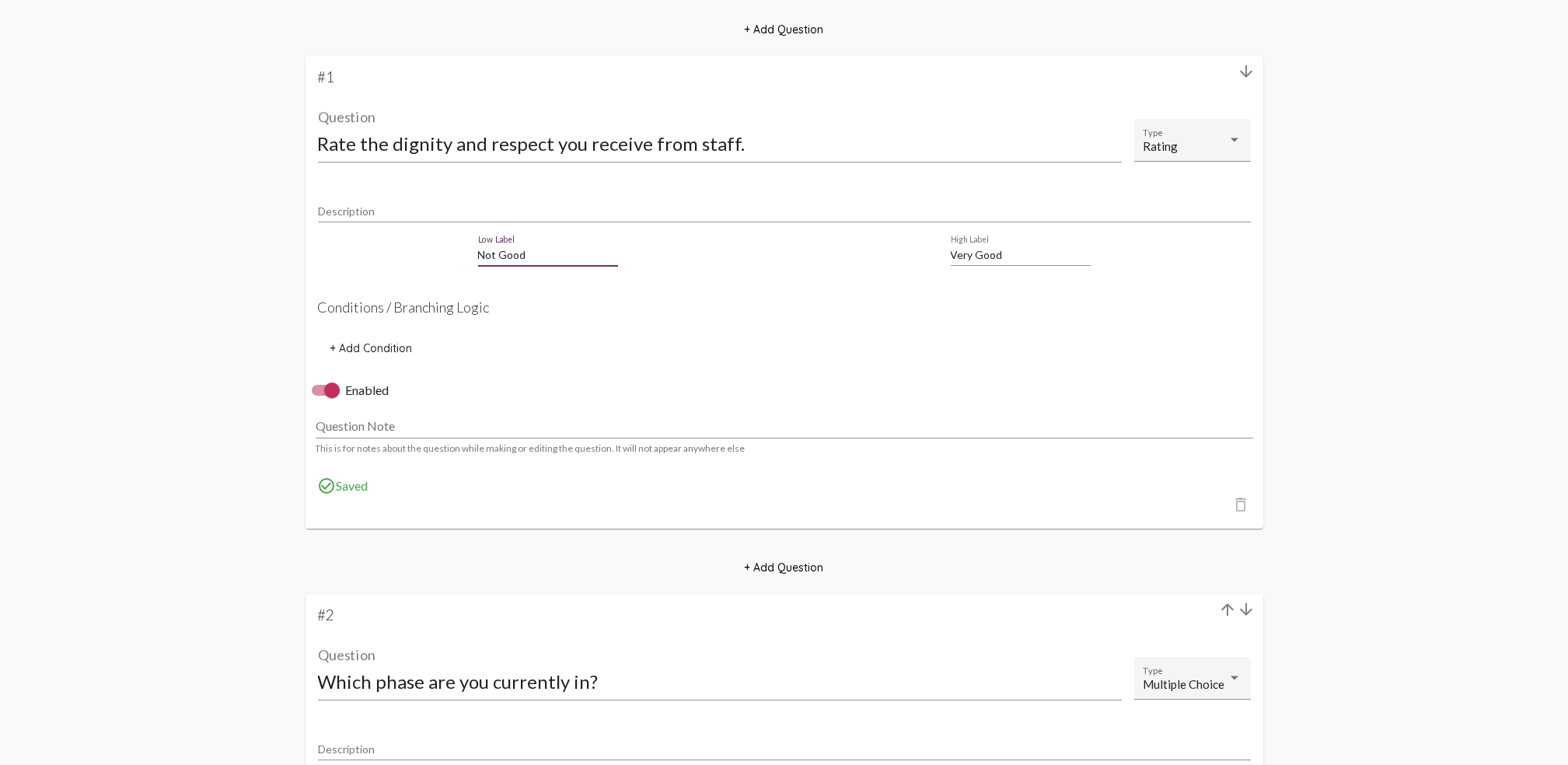 click on "Not Good" at bounding box center [548, 255] 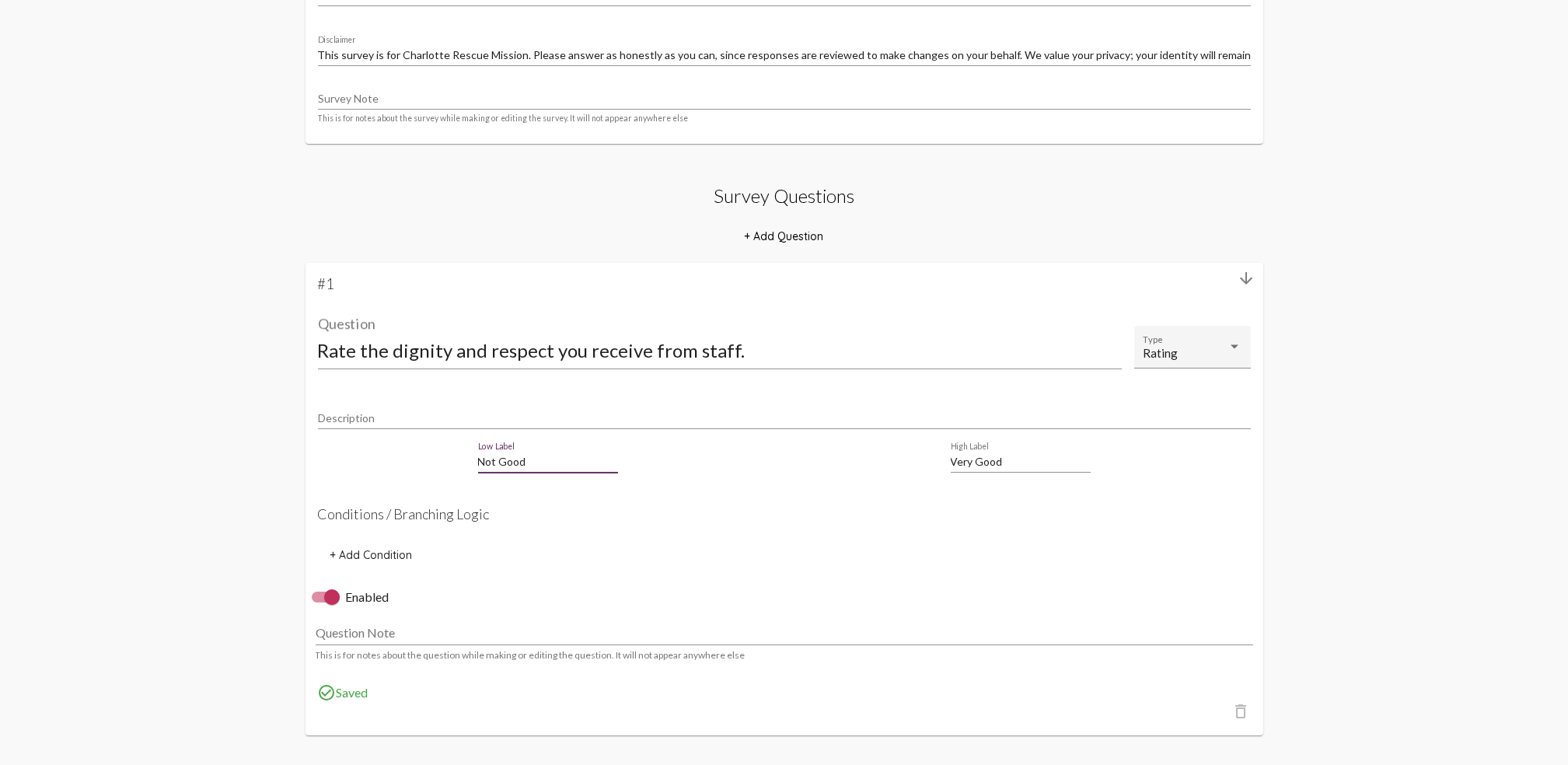 scroll, scrollTop: 207, scrollLeft: 0, axis: vertical 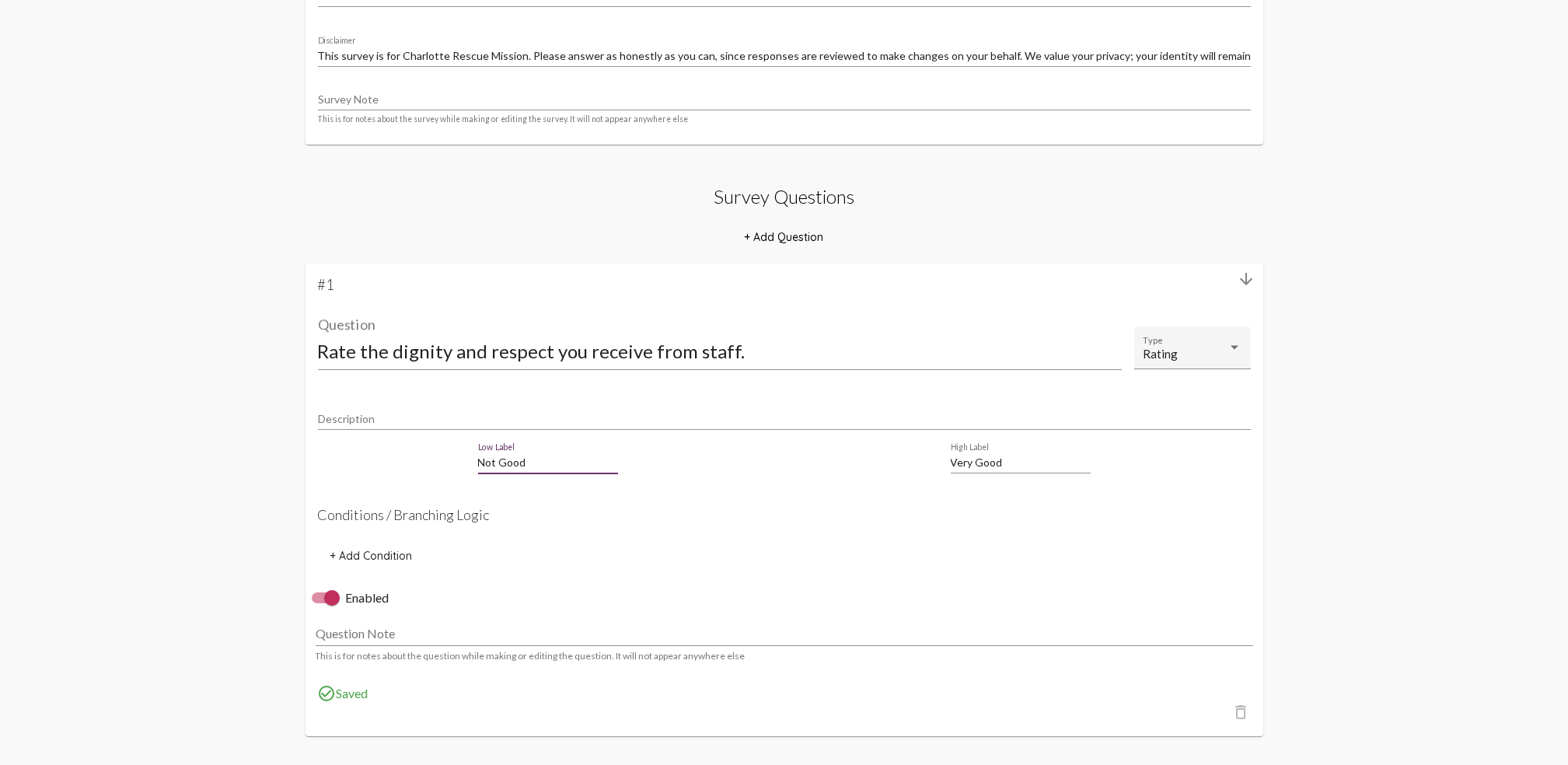 click on "Not Good" at bounding box center (548, 463) 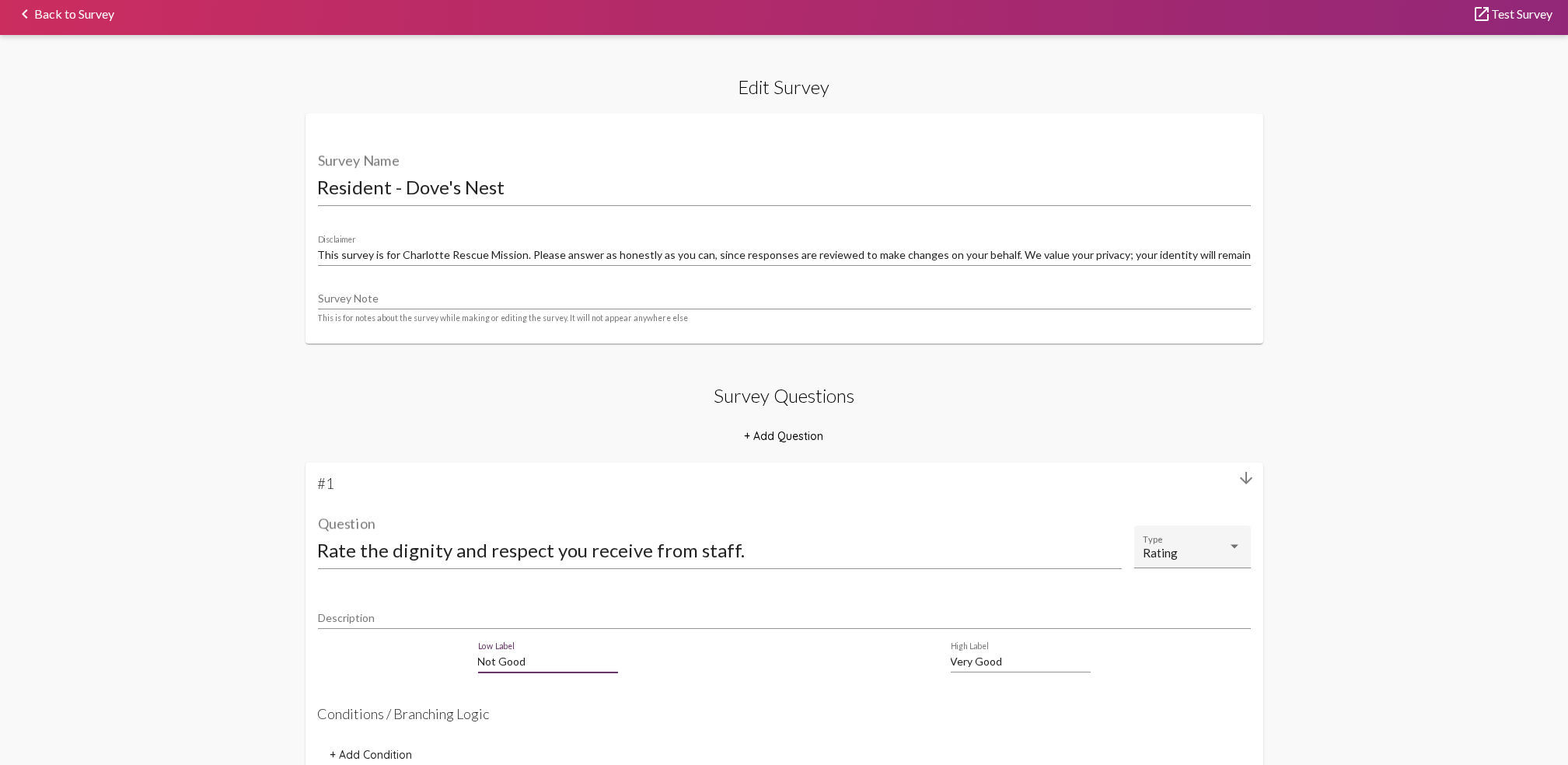 scroll, scrollTop: 0, scrollLeft: 0, axis: both 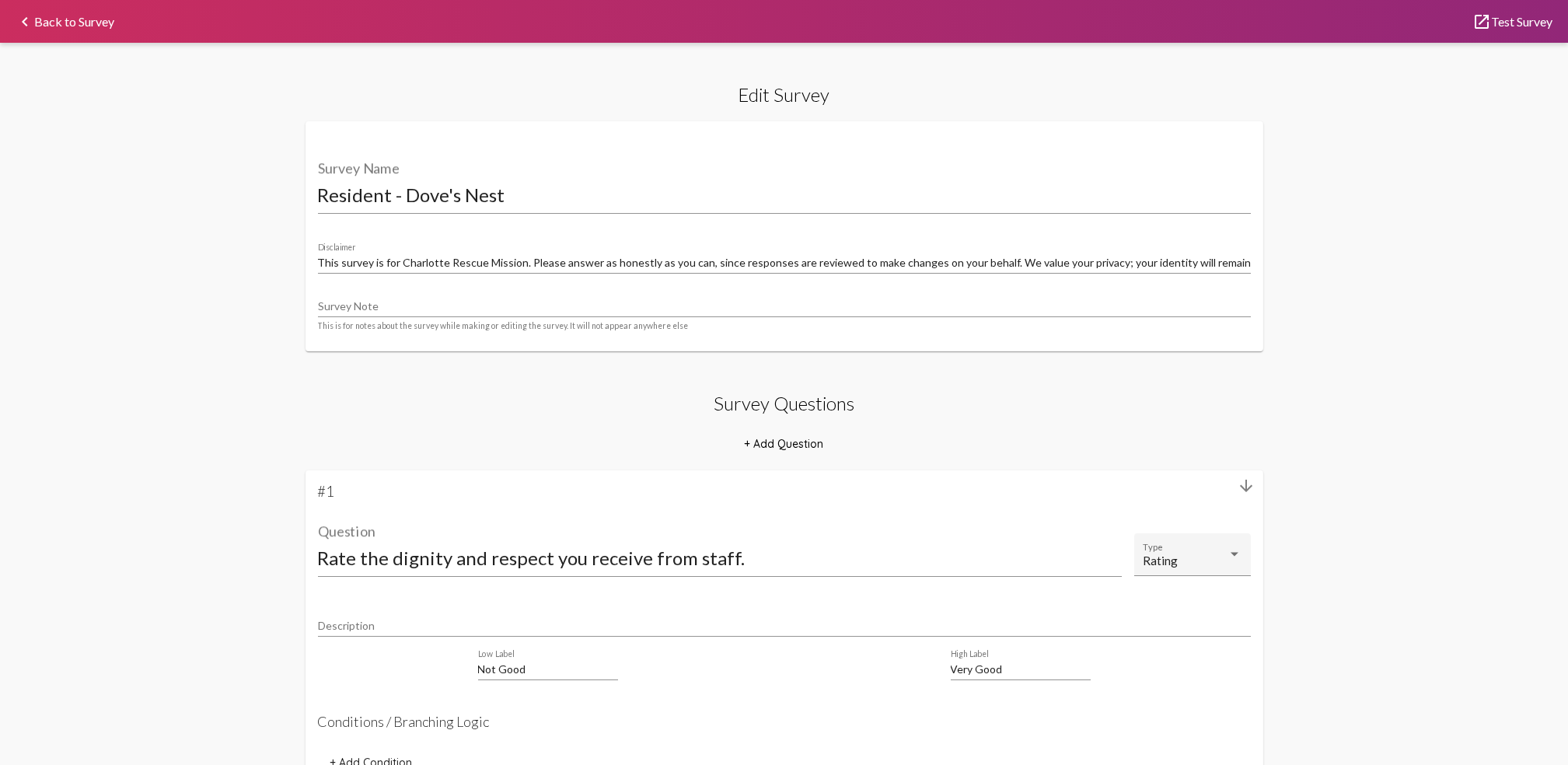 click on "Edit Survey Resident - [PERSON_NAME] Nest Survey Name This survey is for Charlotte Rescue Mission. Please answer as honestly as you can, since responses are reviewed to make changes on your behalf. We value your privacy; your identity will remain anonymous. Disclaimer Survey Note This is for notes about the survey while making or editing the survey. It will not appear anywhere else Survey Questions + Add Question arrow_downward #1 Rate the dignity and respect you receive from staff. Question Rating Type Description Not Good Low Label Very Good High Label Conditions / Branching Logic + Add Condition   Enabled Question Note This is for notes about the question while making or editing the question. It will not appear anywhere else check_circle_outline  Saved delete_outline + Add Question arrow_upward arrow_downward #2 Which phase are you currently in? Question Multiple Choice Type Description drag_indicator radio_button_unchecked  Phase One   help_outline drag_indicator radio_button_unchecked  Phase Two         0" 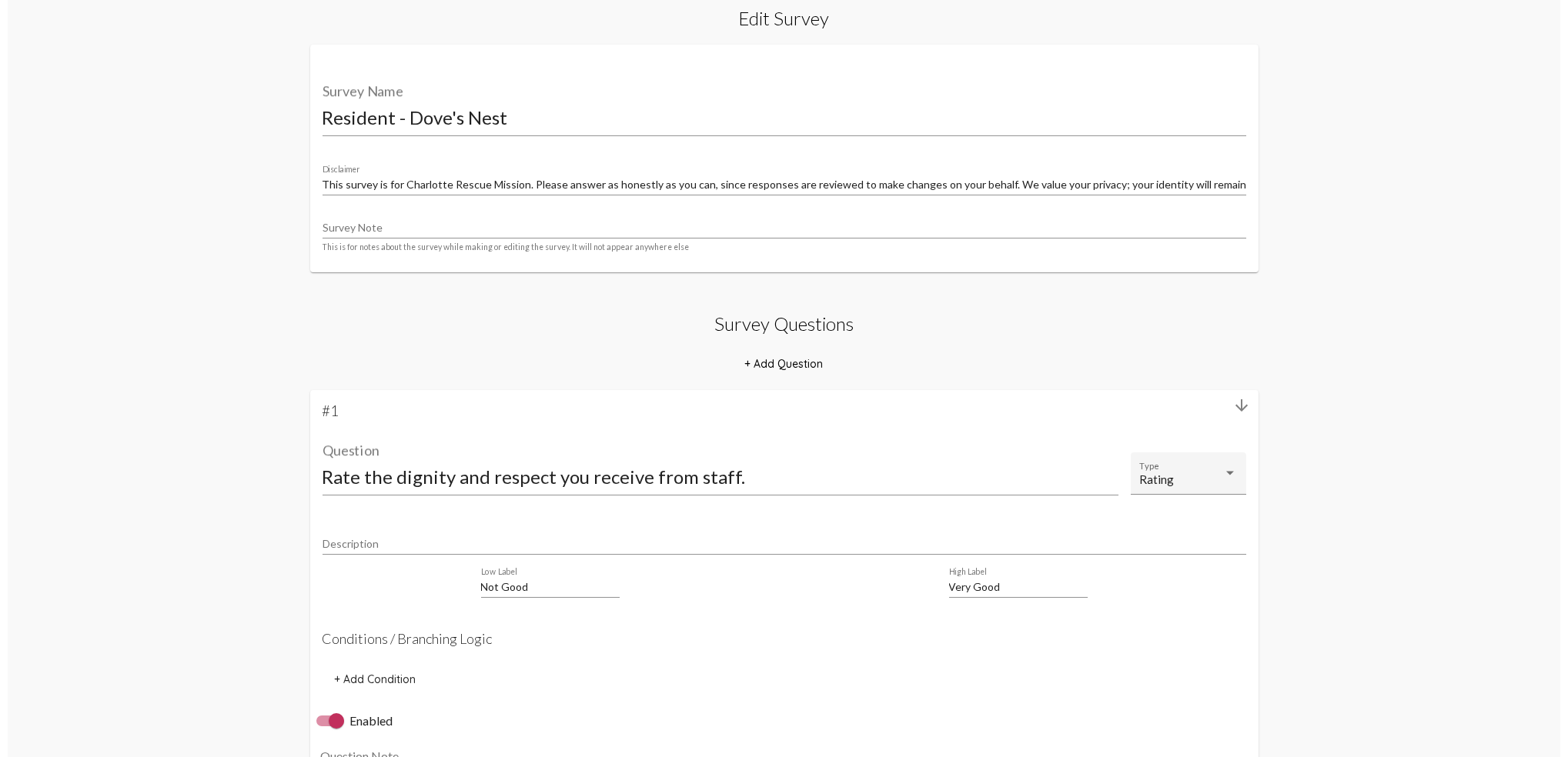scroll, scrollTop: 0, scrollLeft: 0, axis: both 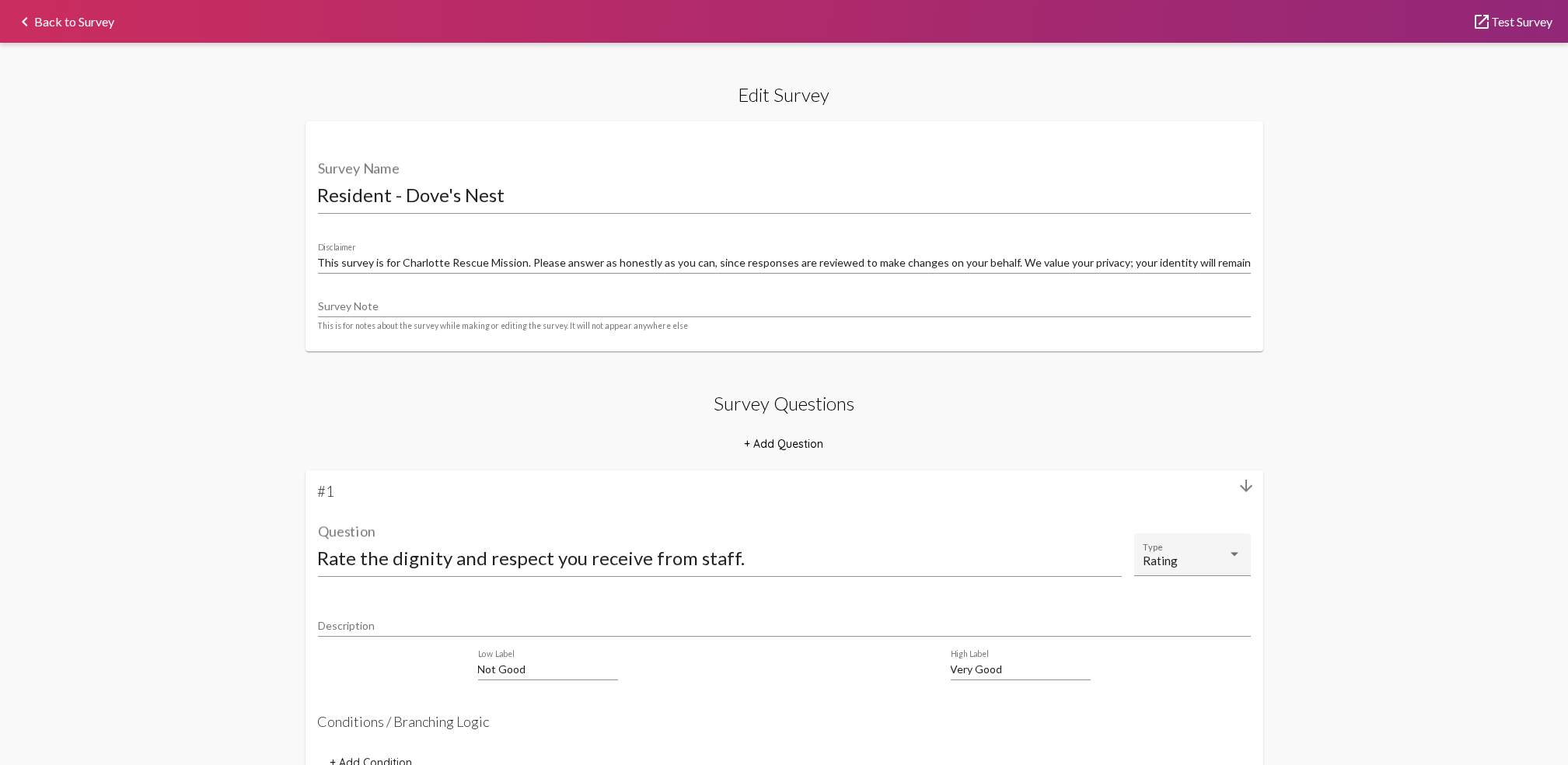 click on "keyboard_arrow_left  Back to Survey" 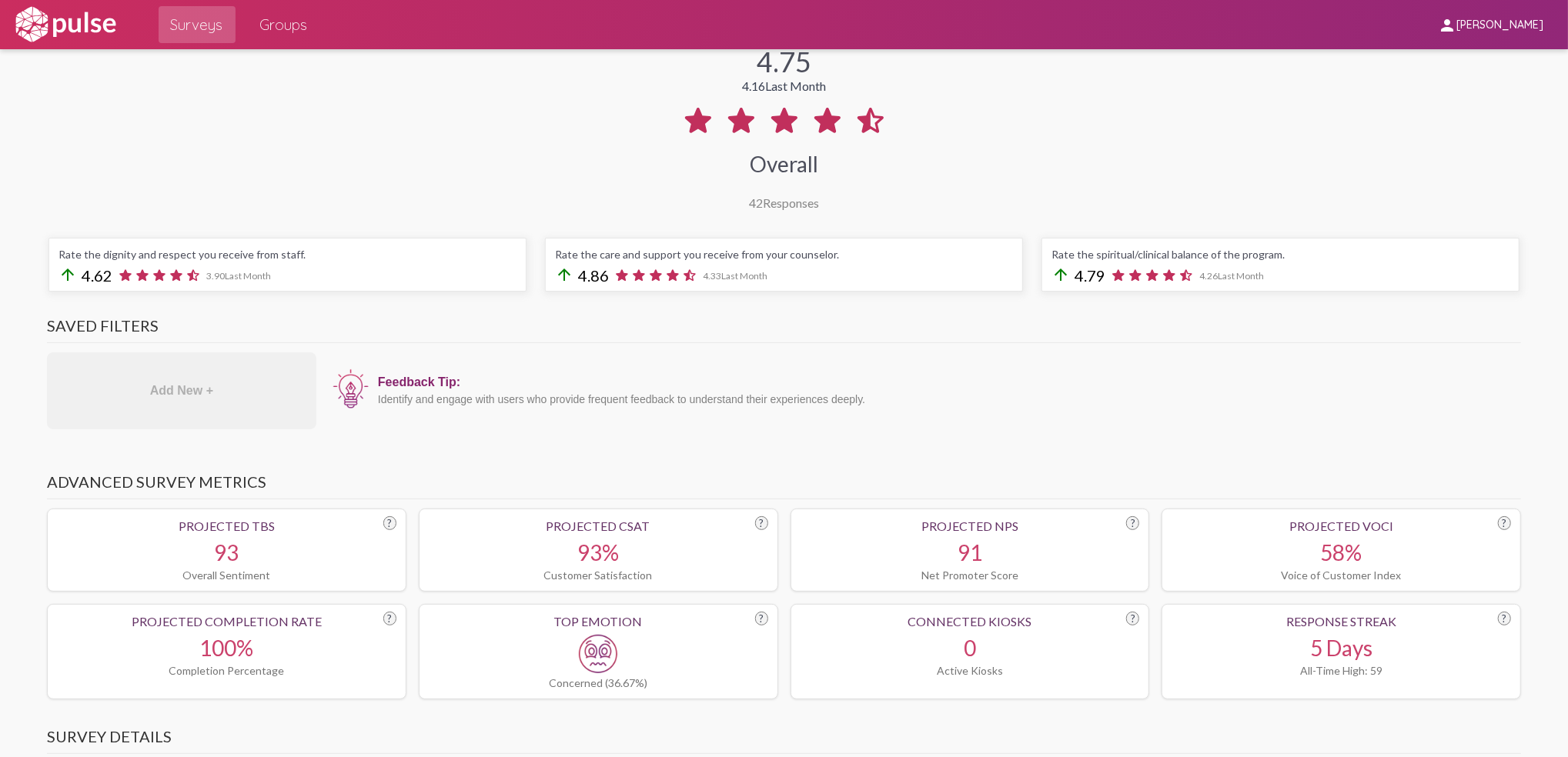 scroll, scrollTop: 0, scrollLeft: 0, axis: both 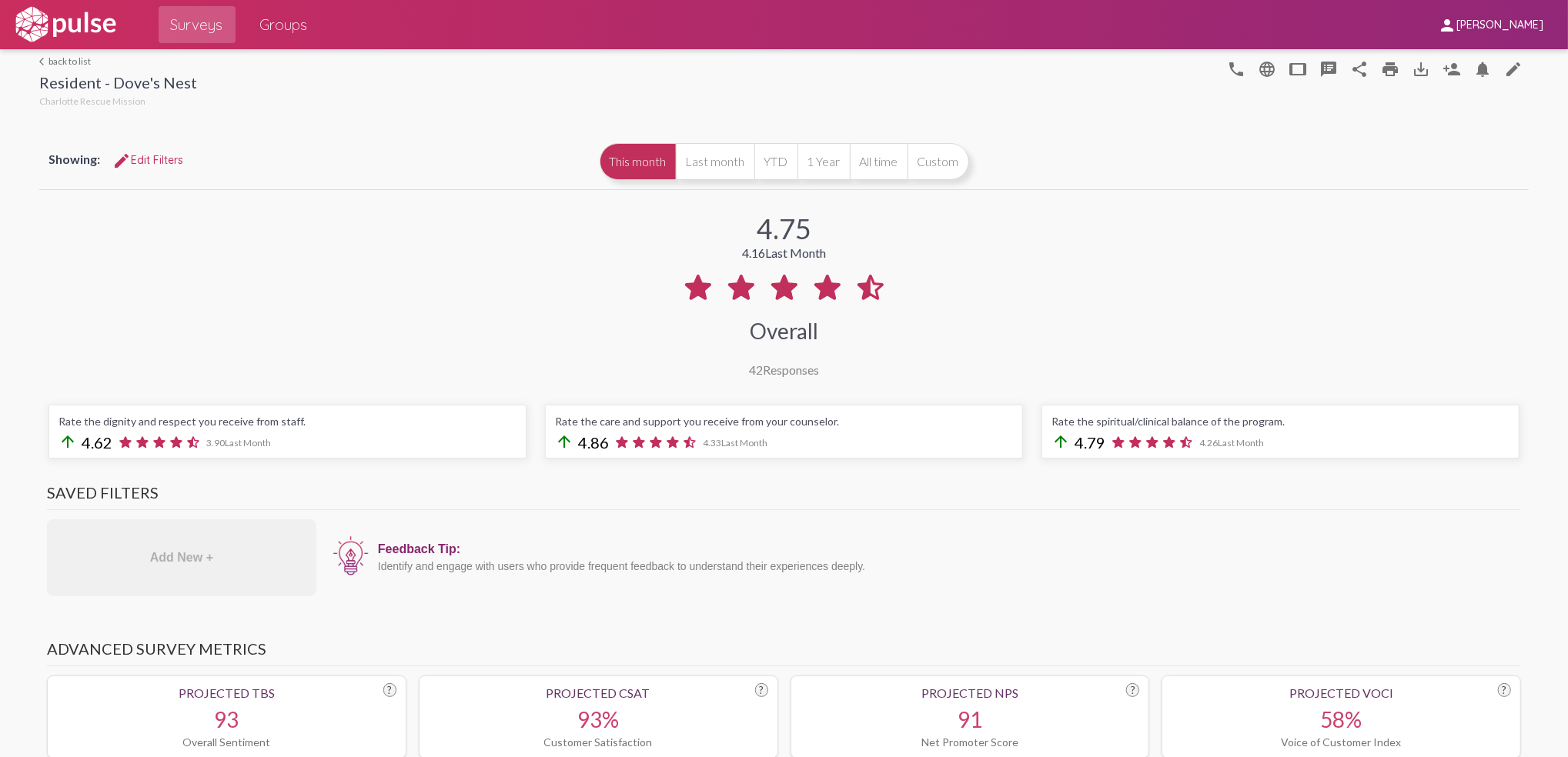 click on "arrow_back_ios  back to list" 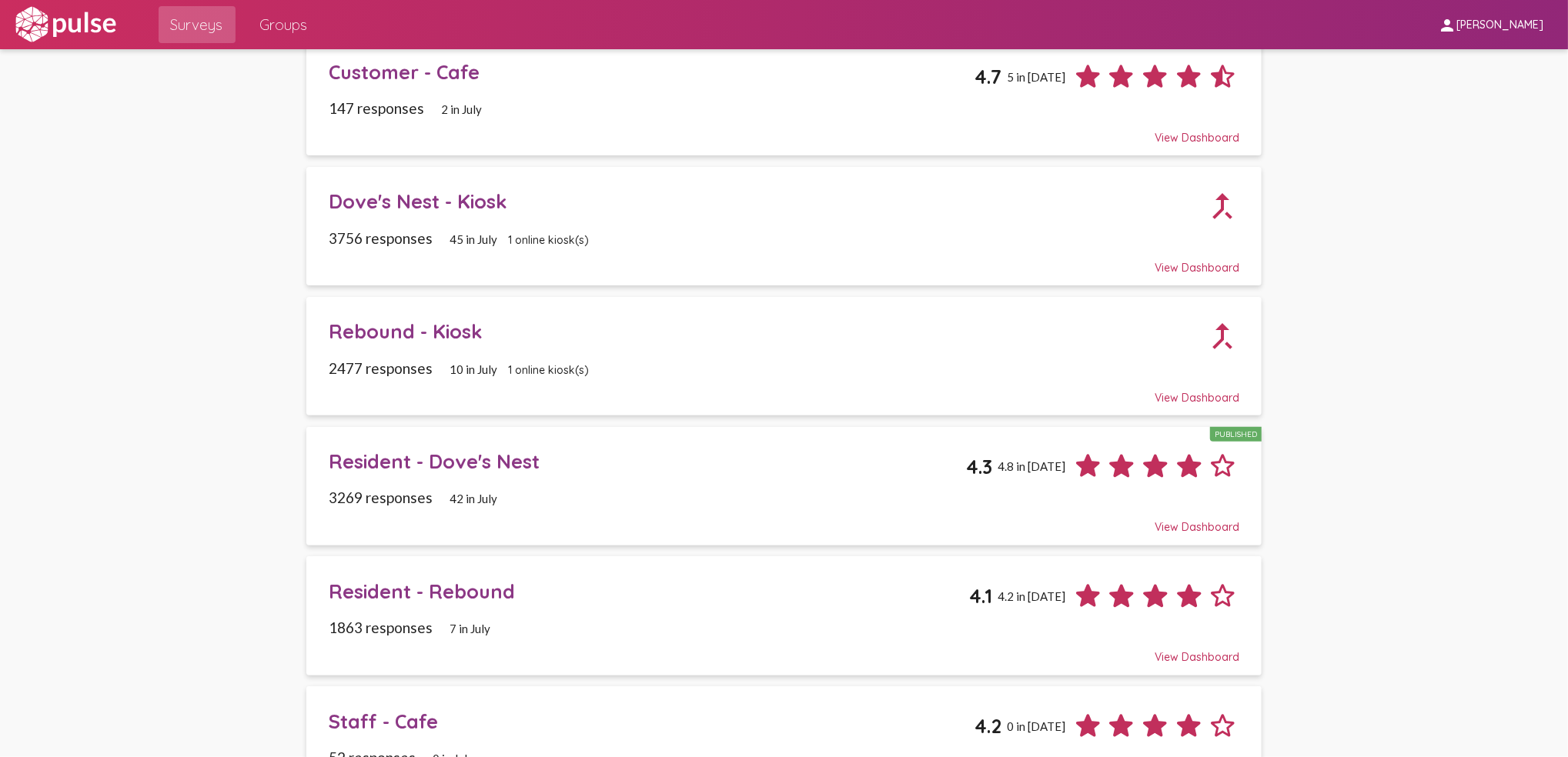 scroll, scrollTop: 308, scrollLeft: 0, axis: vertical 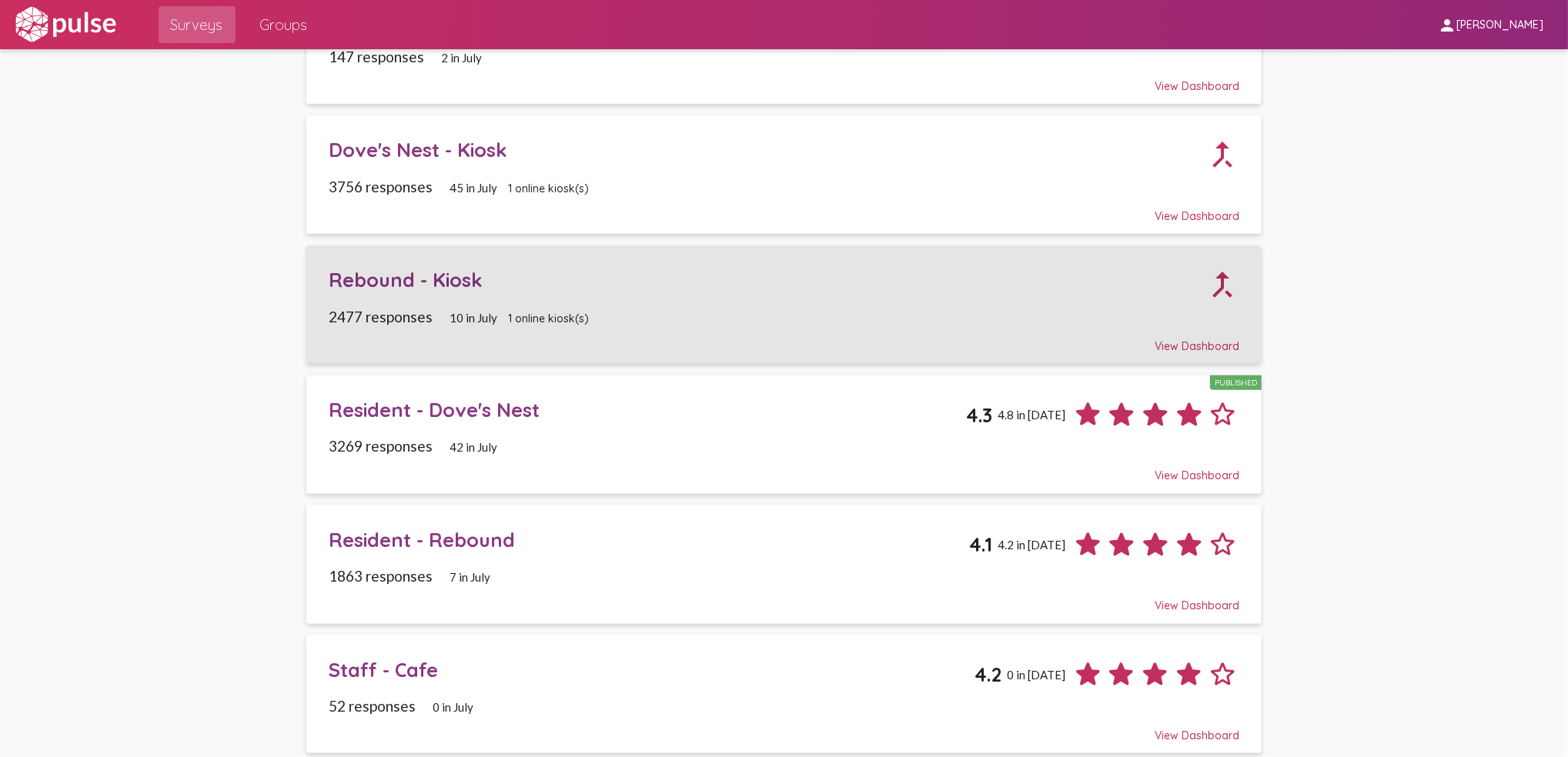 click on "Rebound - Kiosk" 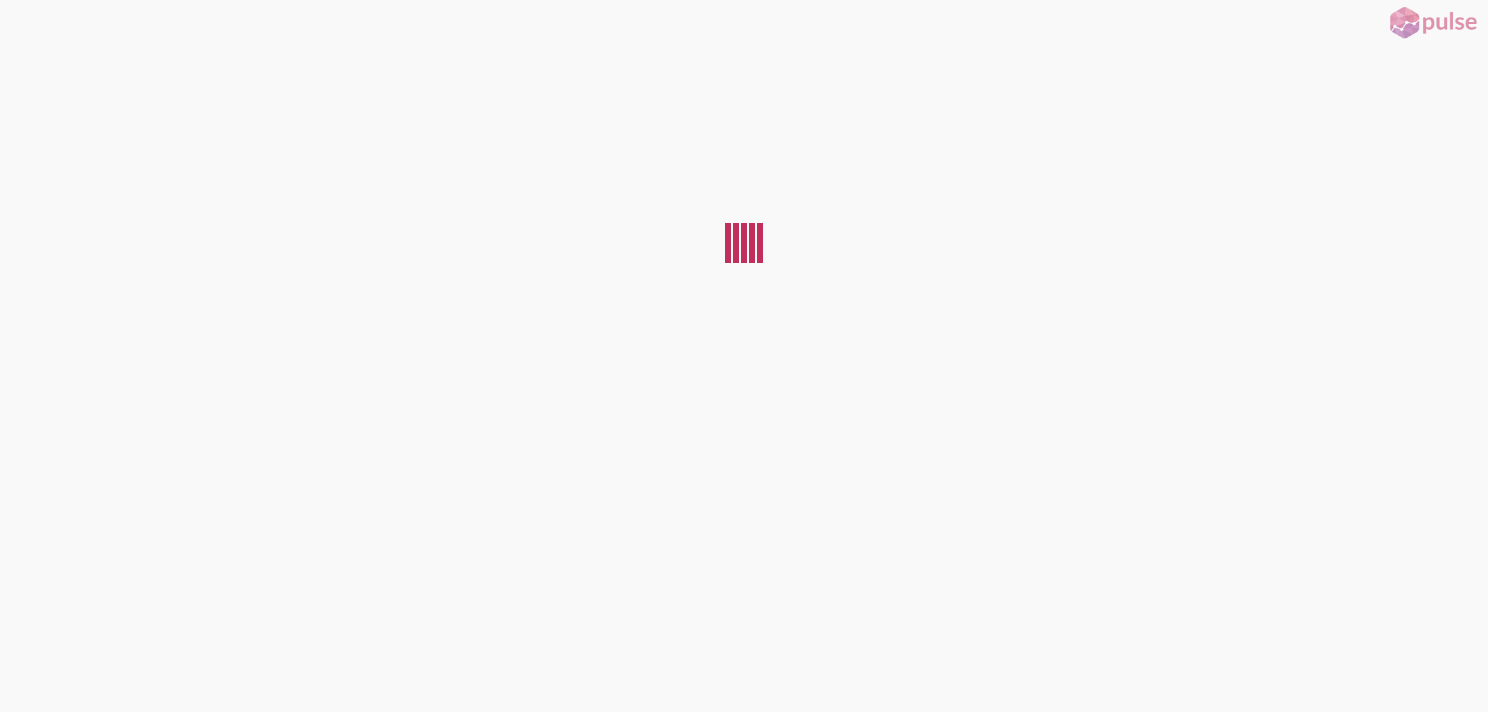 scroll, scrollTop: 0, scrollLeft: 0, axis: both 